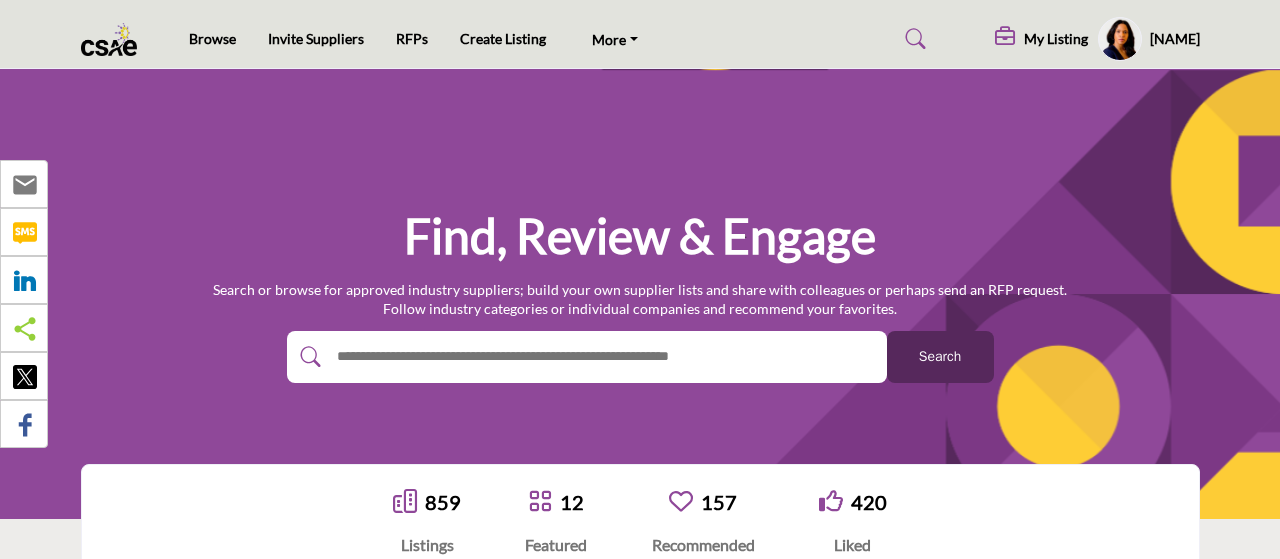 scroll, scrollTop: 0, scrollLeft: 0, axis: both 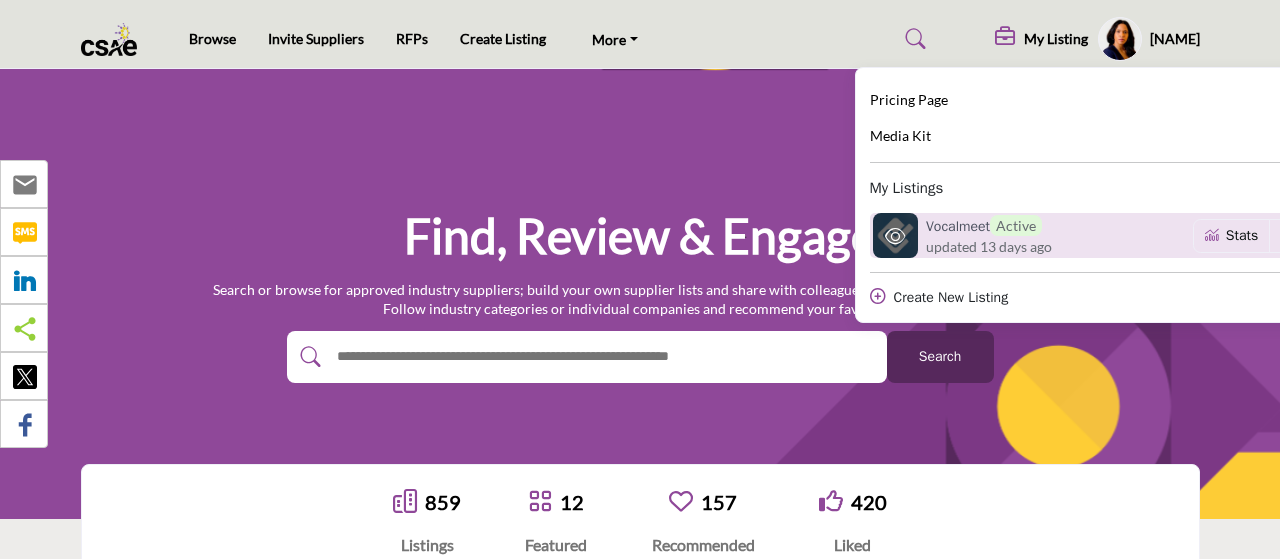 click on "updated 13 days ago" at bounding box center (989, 246) 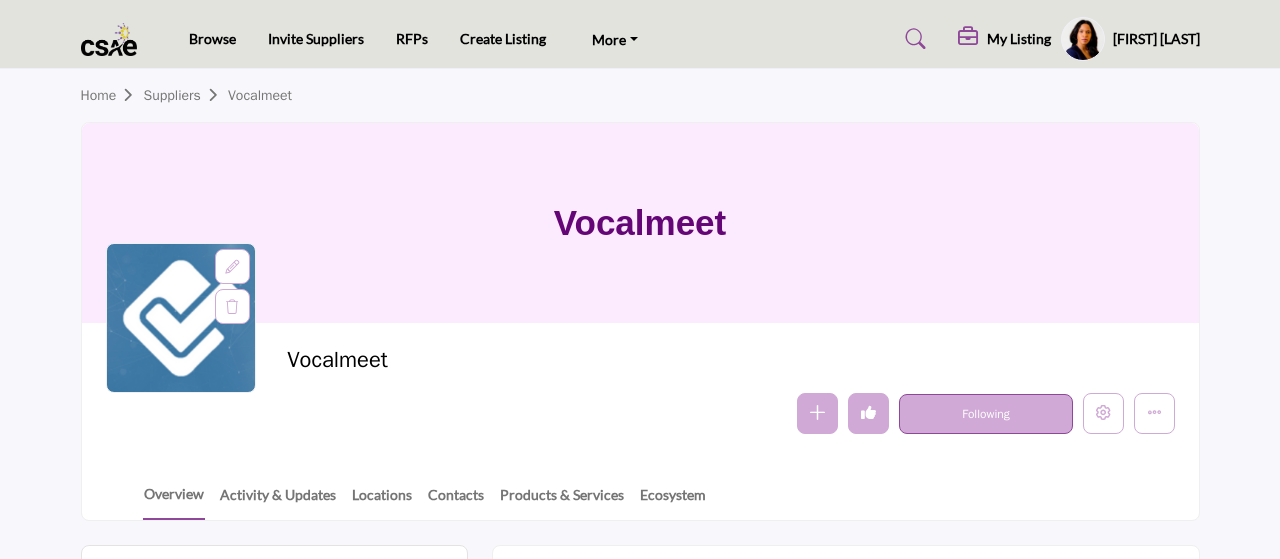 click on "View All" at bounding box center (1156, 1510) 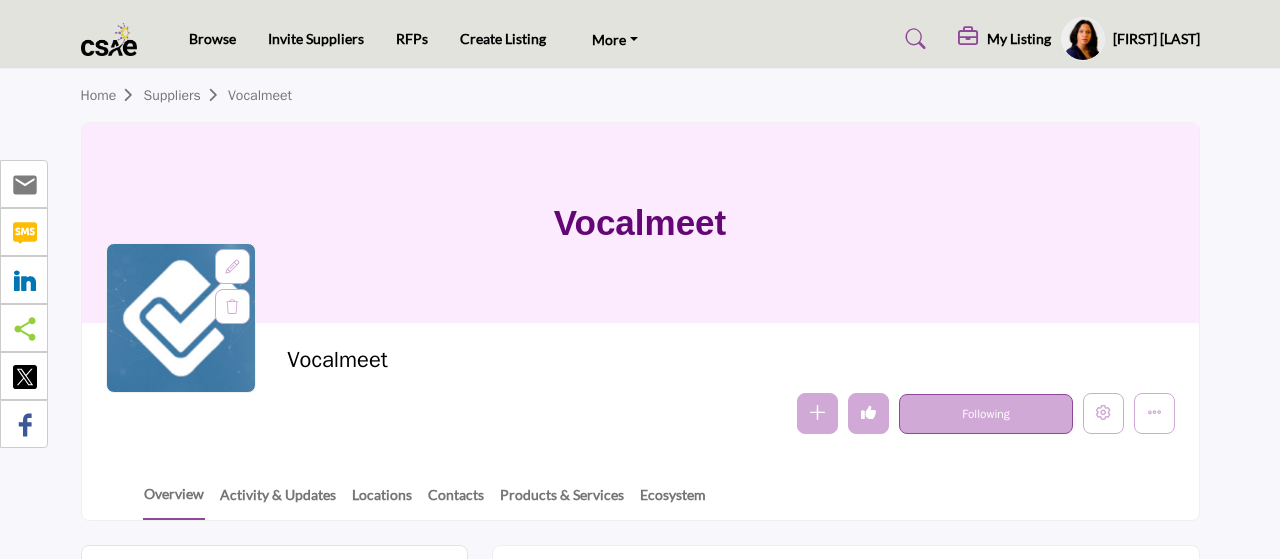 scroll, scrollTop: 1320, scrollLeft: 0, axis: vertical 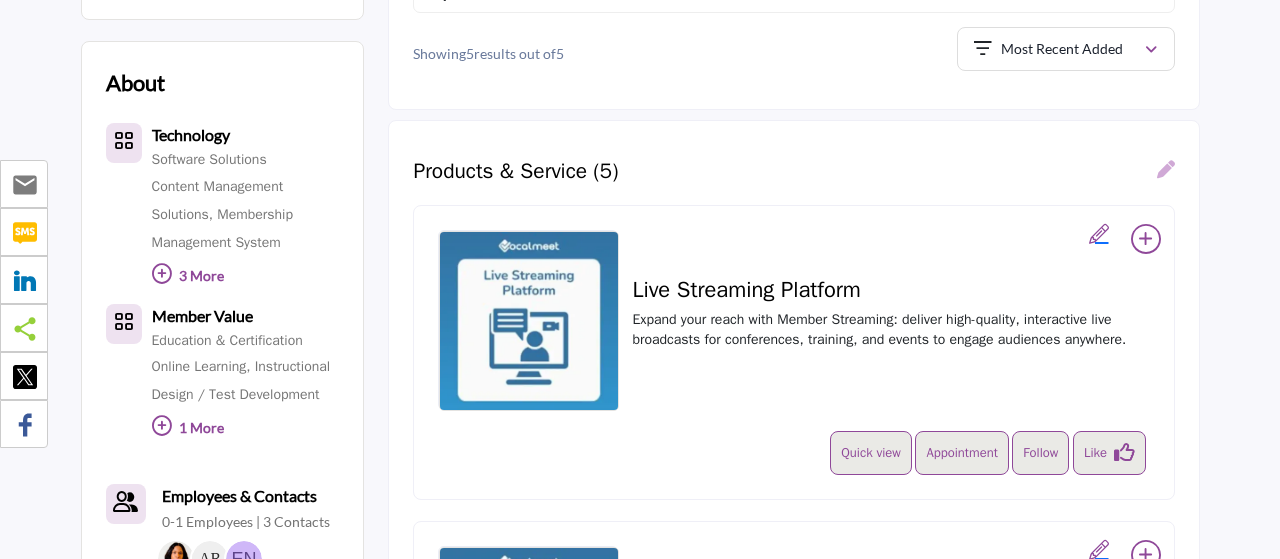 click at bounding box center [1166, 169] 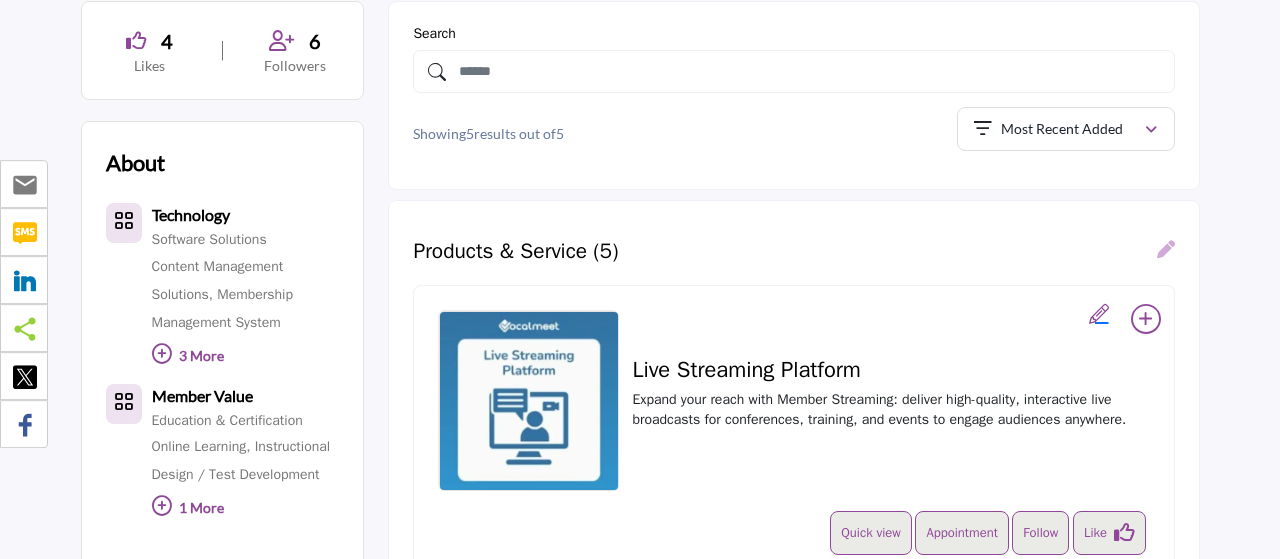 scroll, scrollTop: 549, scrollLeft: 0, axis: vertical 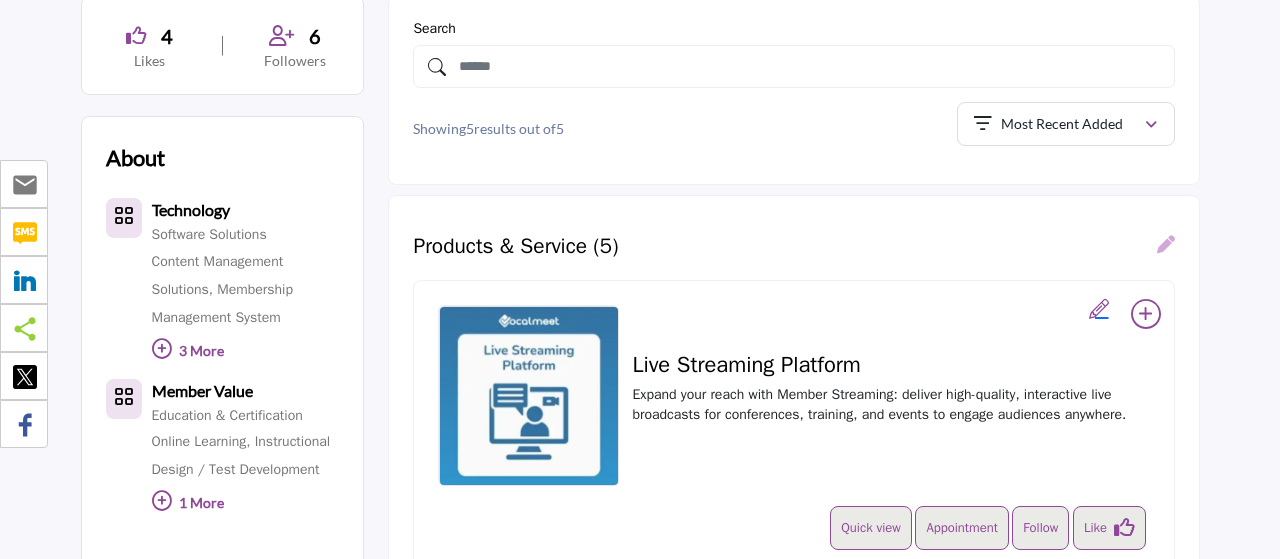 click at bounding box center [1166, 244] 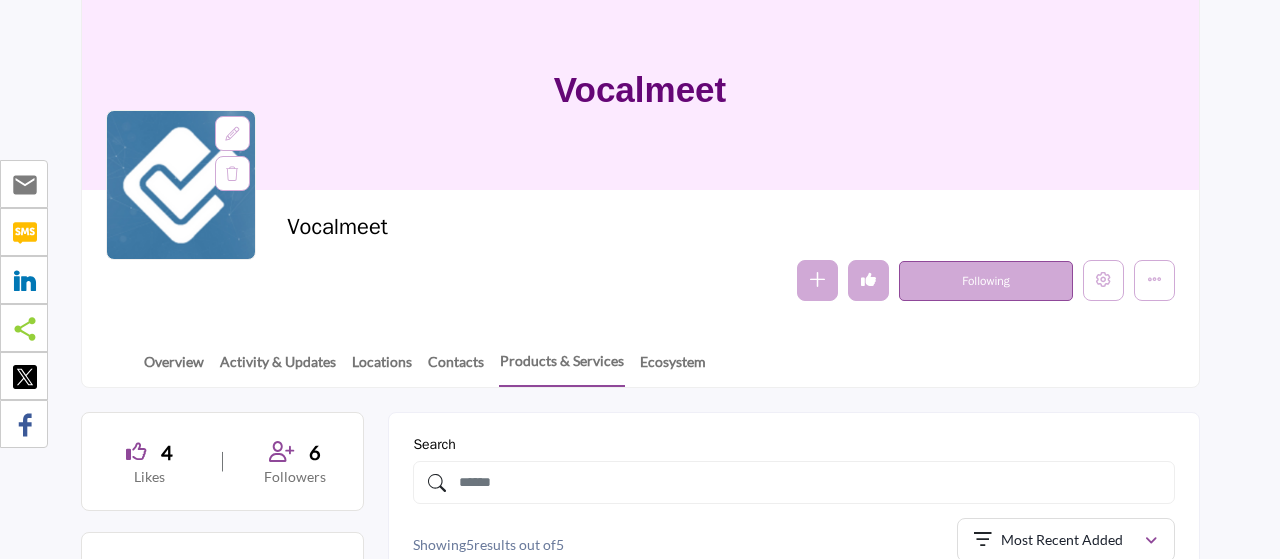 click at bounding box center [817, 280] 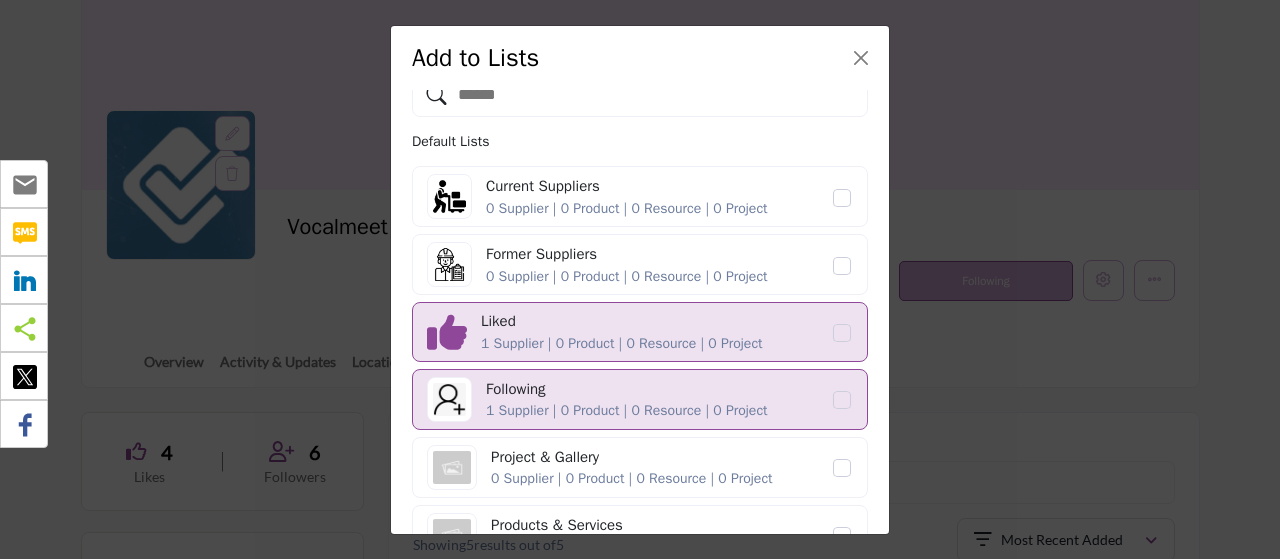 scroll, scrollTop: 0, scrollLeft: 0, axis: both 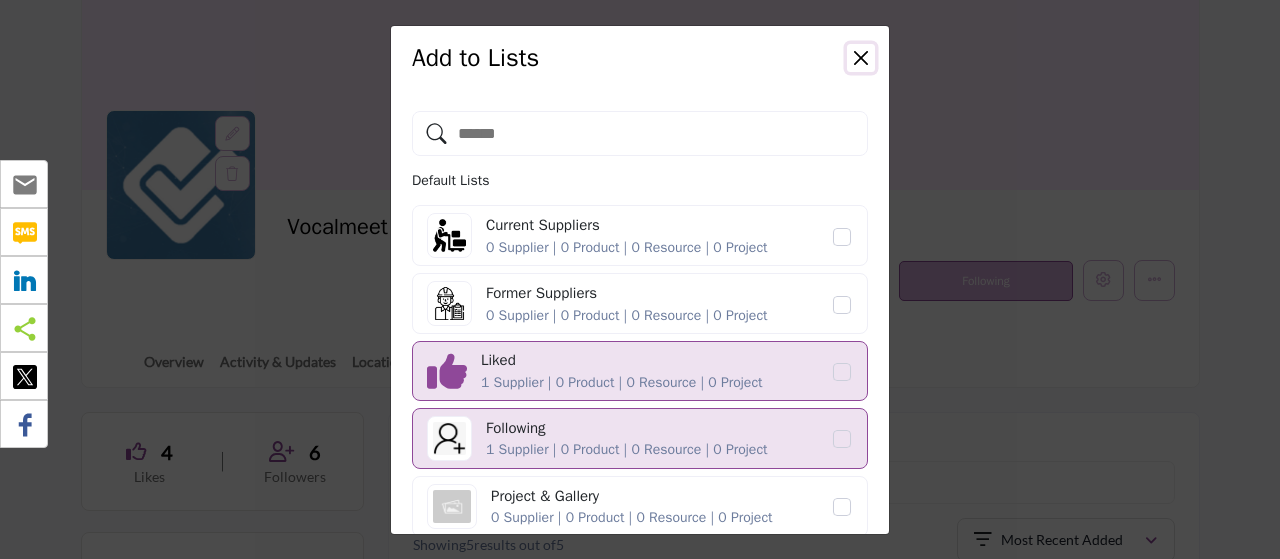 click at bounding box center [861, 58] 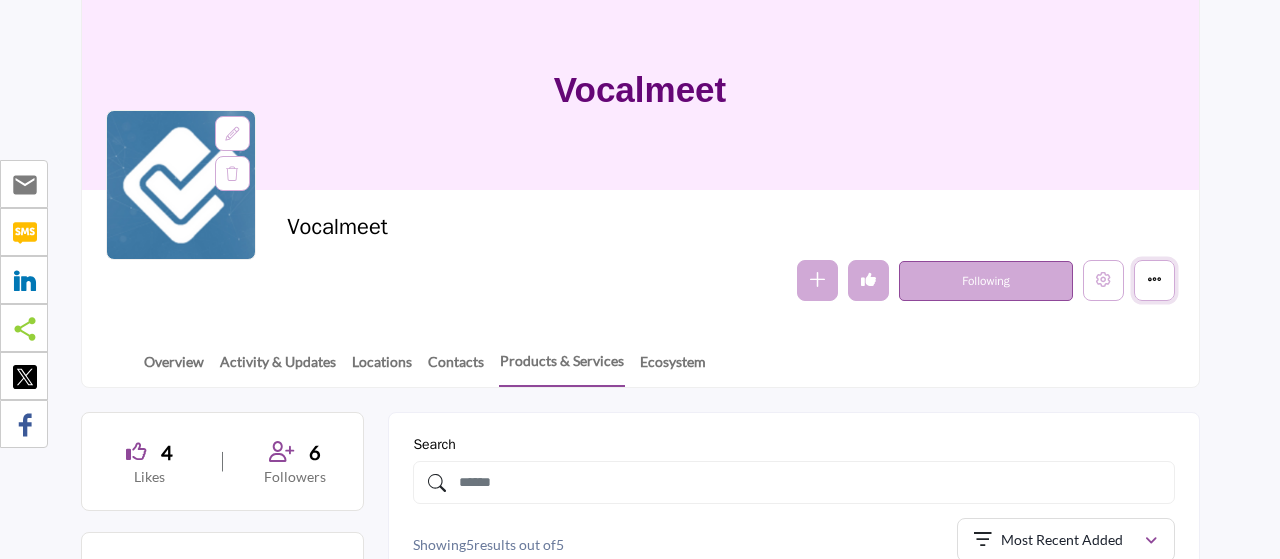 click at bounding box center [1154, 279] 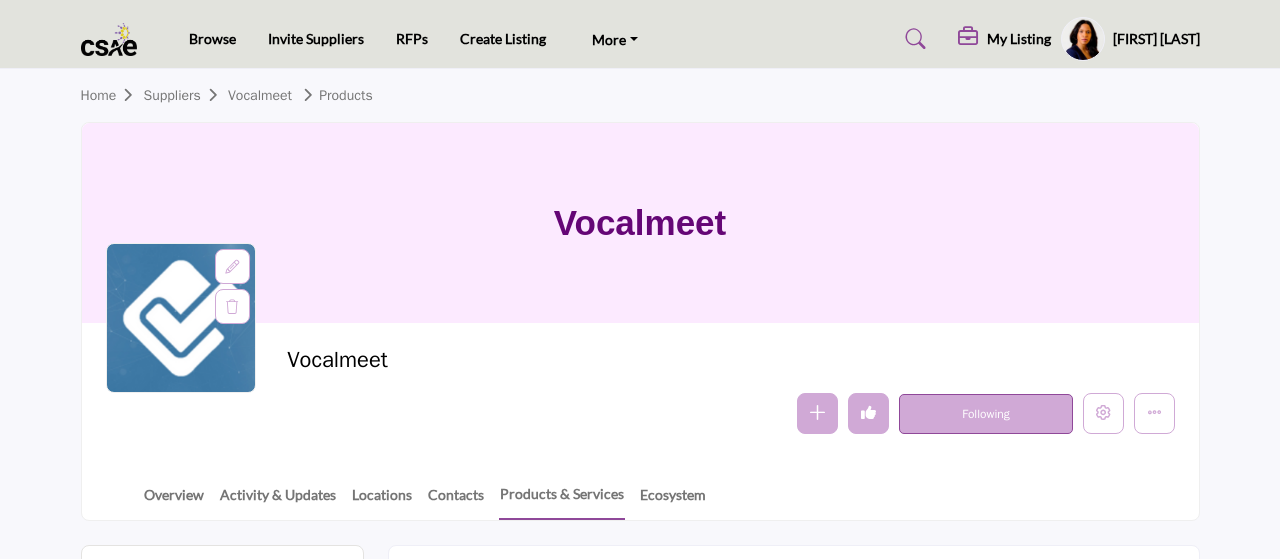 scroll, scrollTop: 624, scrollLeft: 0, axis: vertical 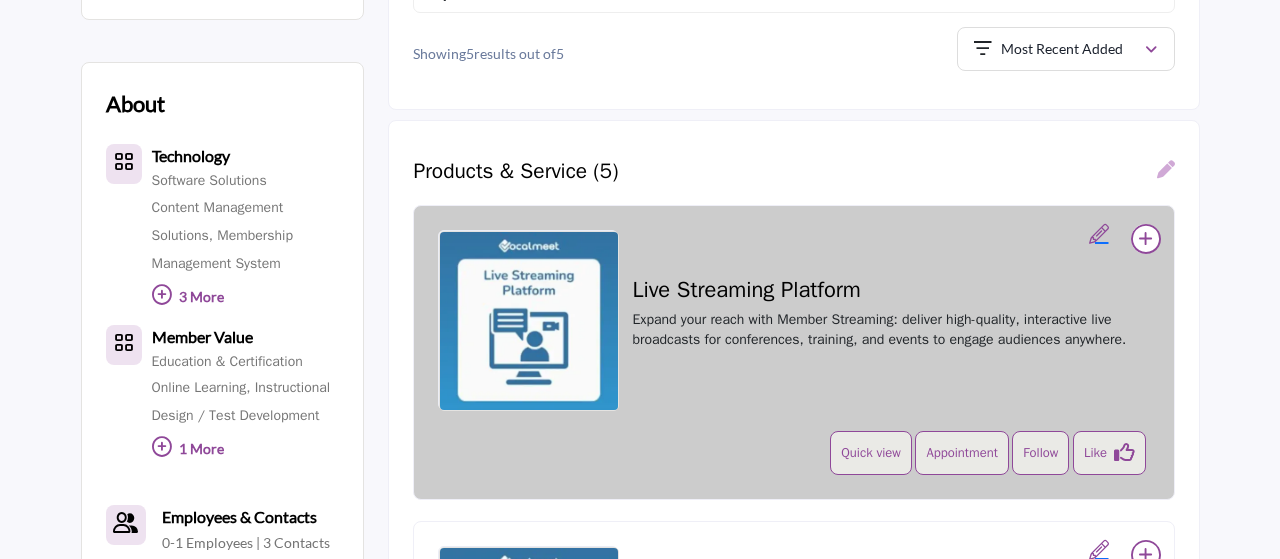 click at bounding box center (1146, 239) 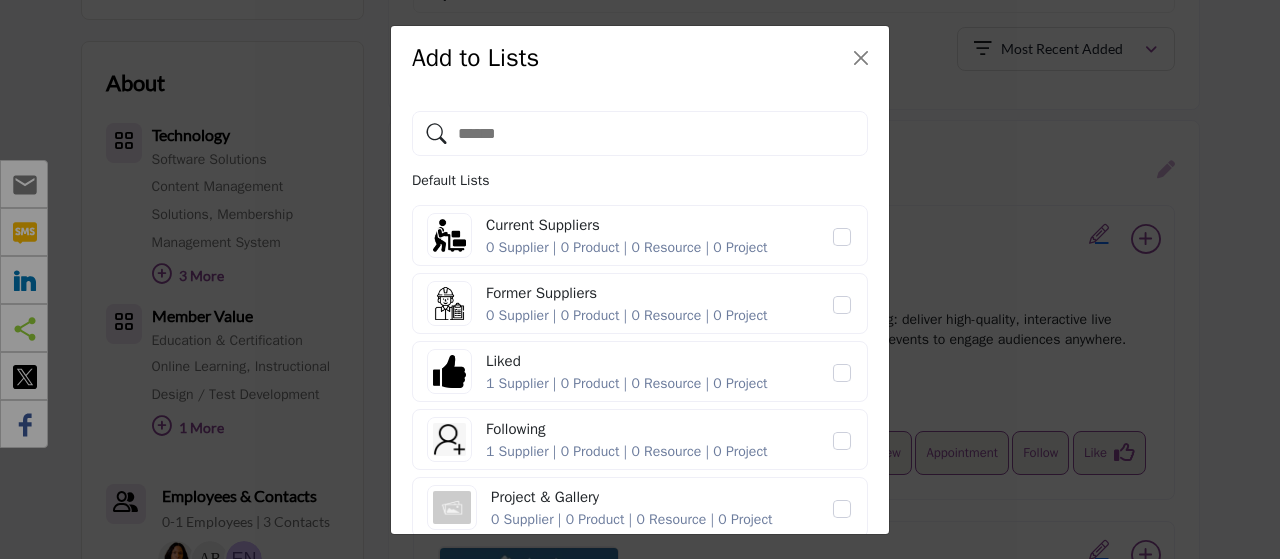 scroll, scrollTop: 624, scrollLeft: 0, axis: vertical 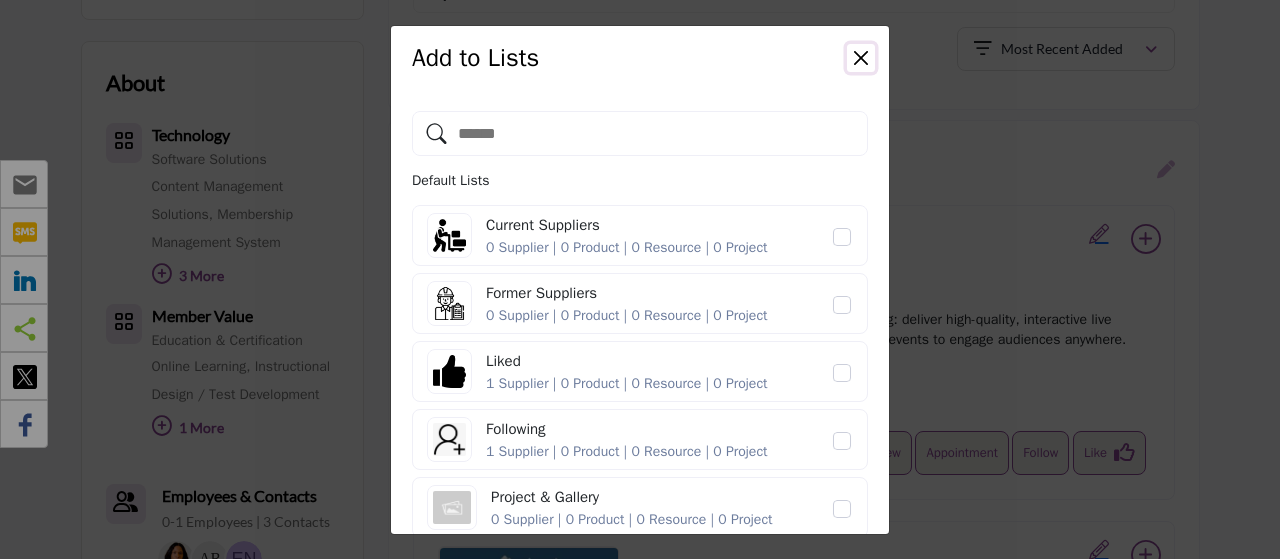 click at bounding box center [861, 58] 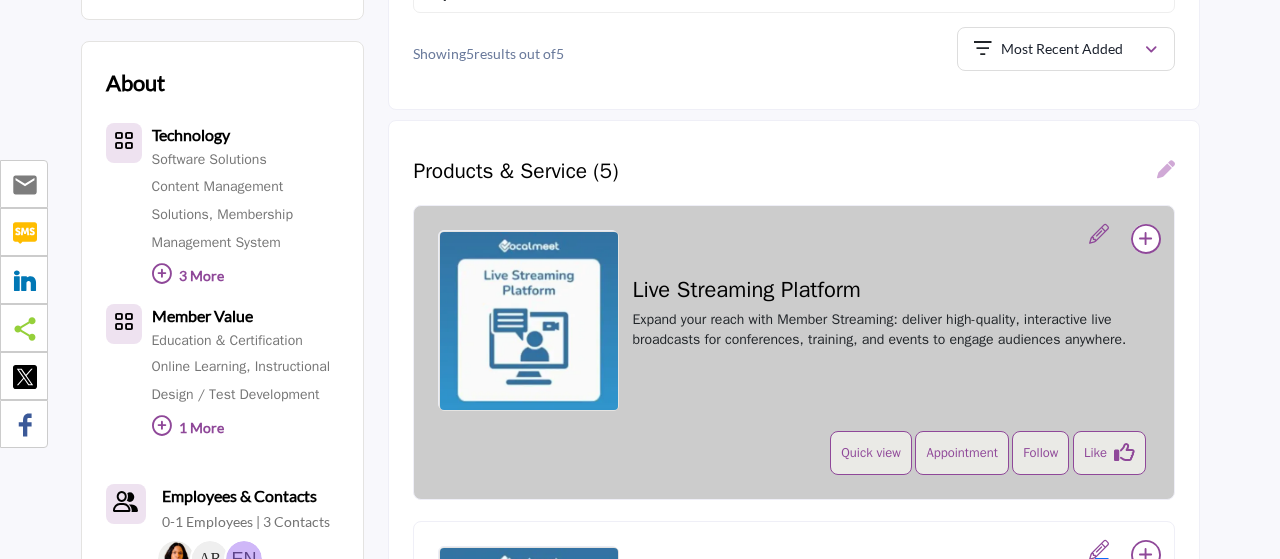 click at bounding box center [1099, 234] 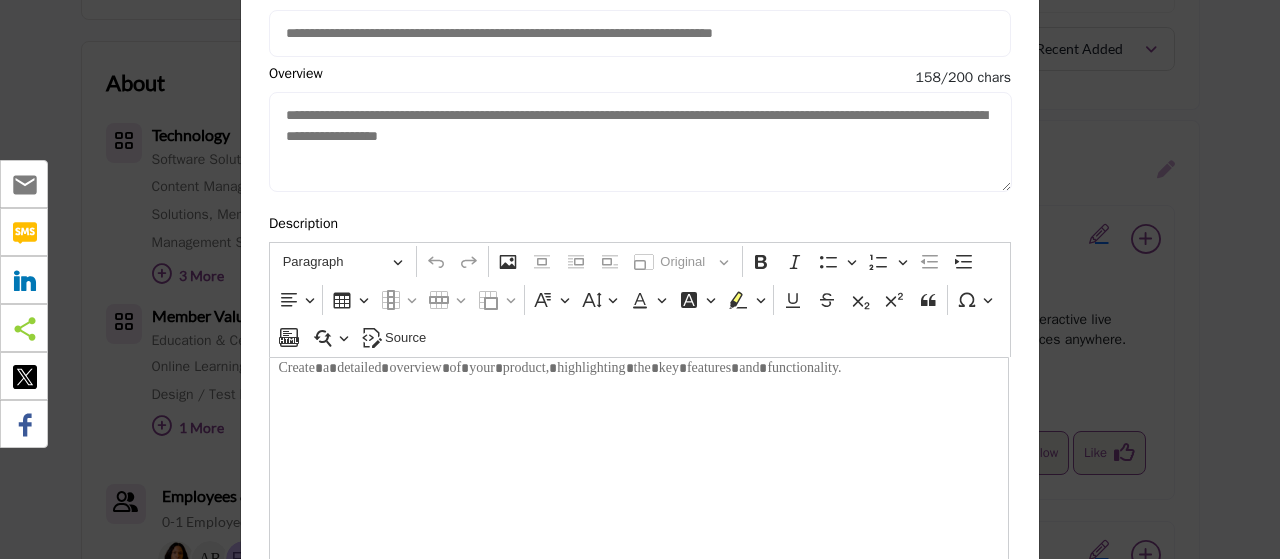 scroll, scrollTop: 336, scrollLeft: 0, axis: vertical 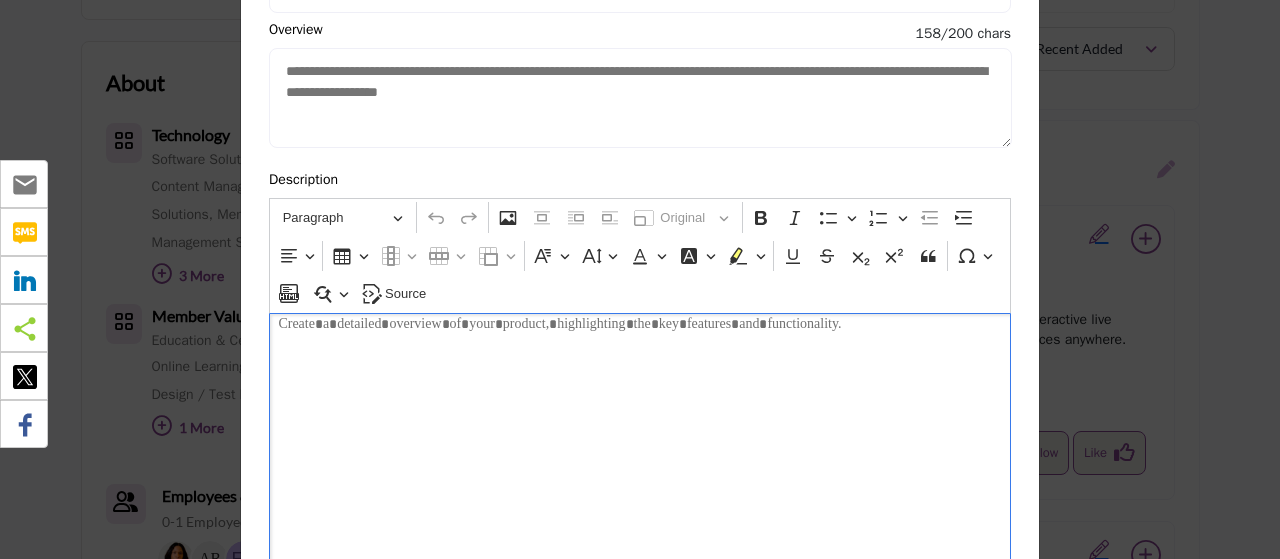 click at bounding box center [640, 438] 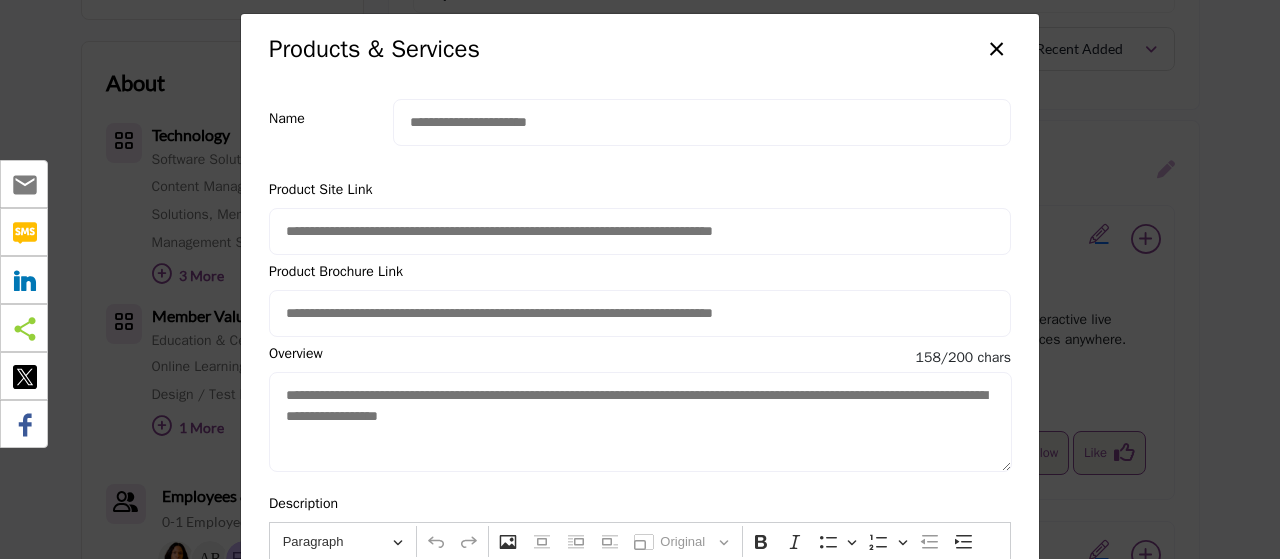 scroll, scrollTop: 0, scrollLeft: 0, axis: both 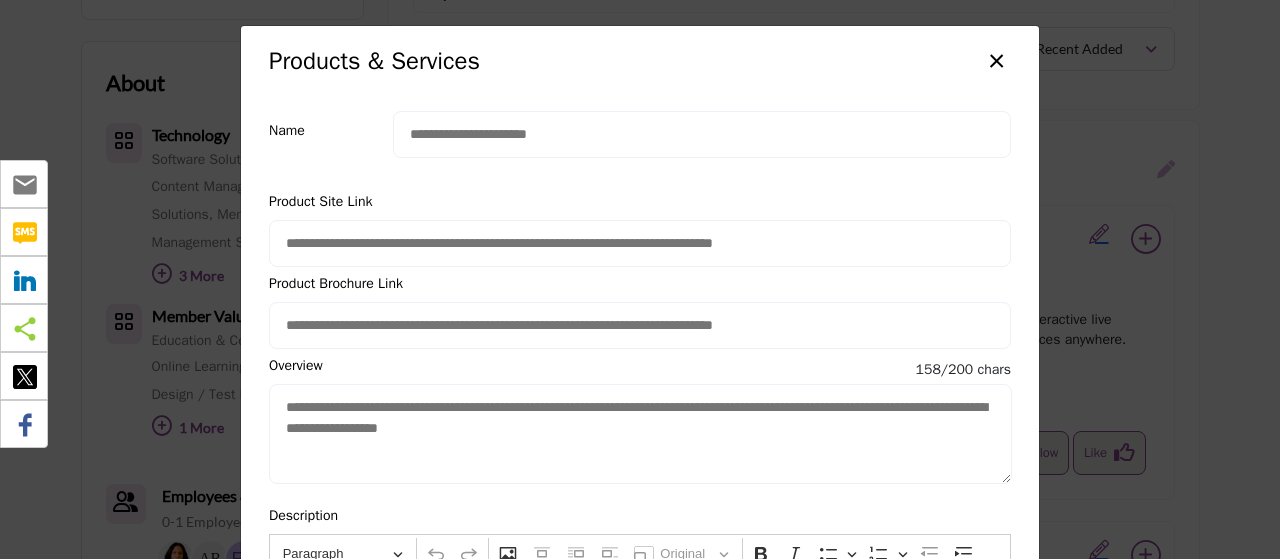 click on "×" at bounding box center (996, 59) 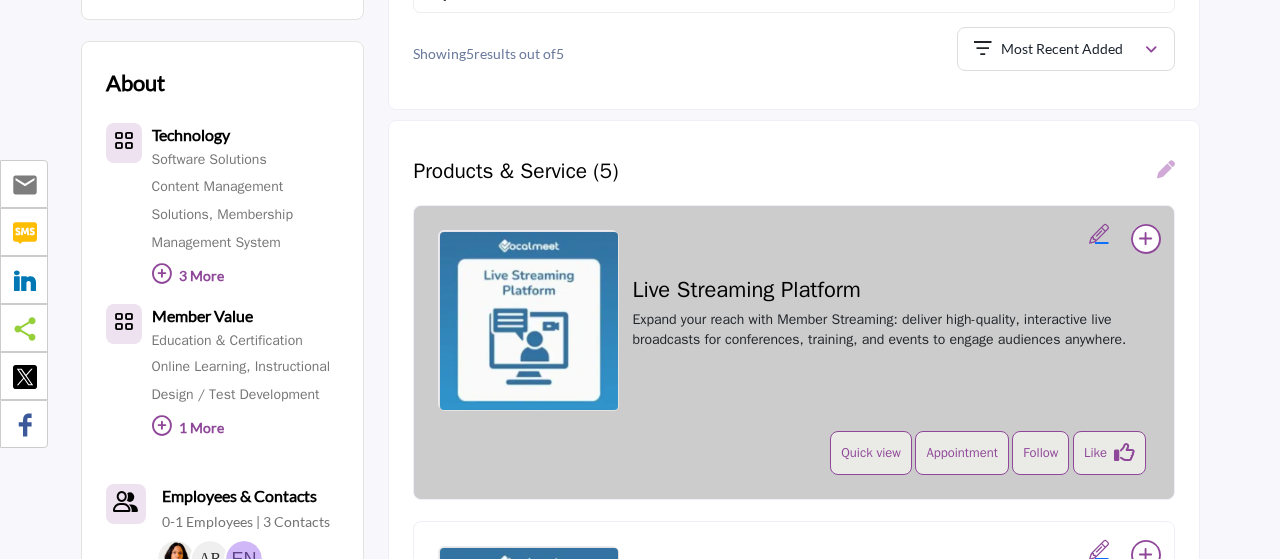 drag, startPoint x: 909, startPoint y: 327, endPoint x: 883, endPoint y: 211, distance: 118.87809 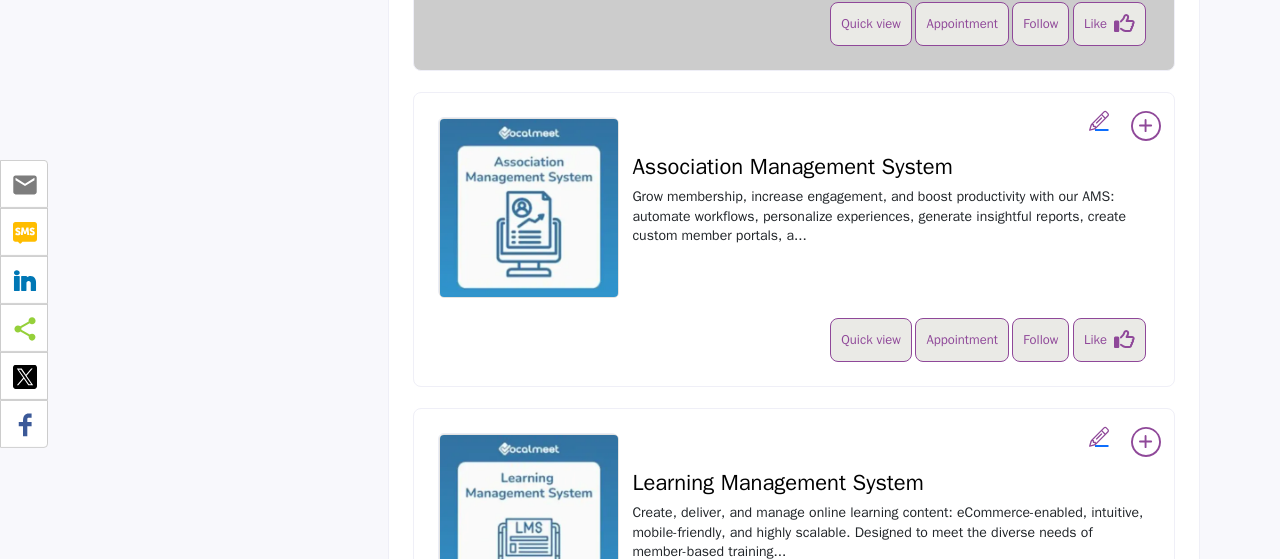 scroll, scrollTop: 1456, scrollLeft: 0, axis: vertical 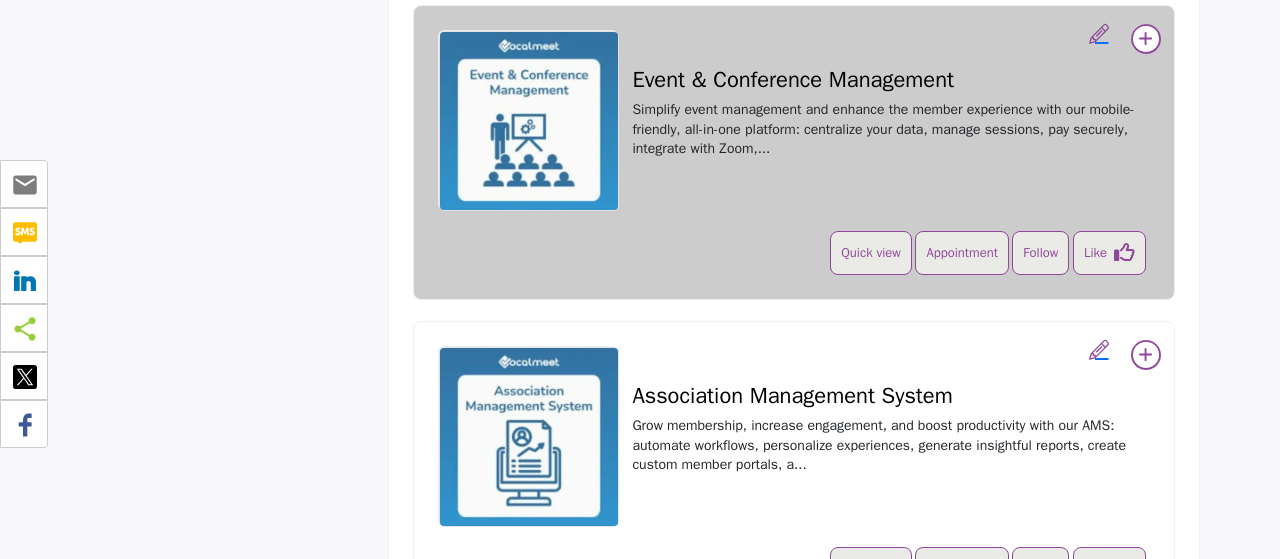 click at bounding box center [529, 121] 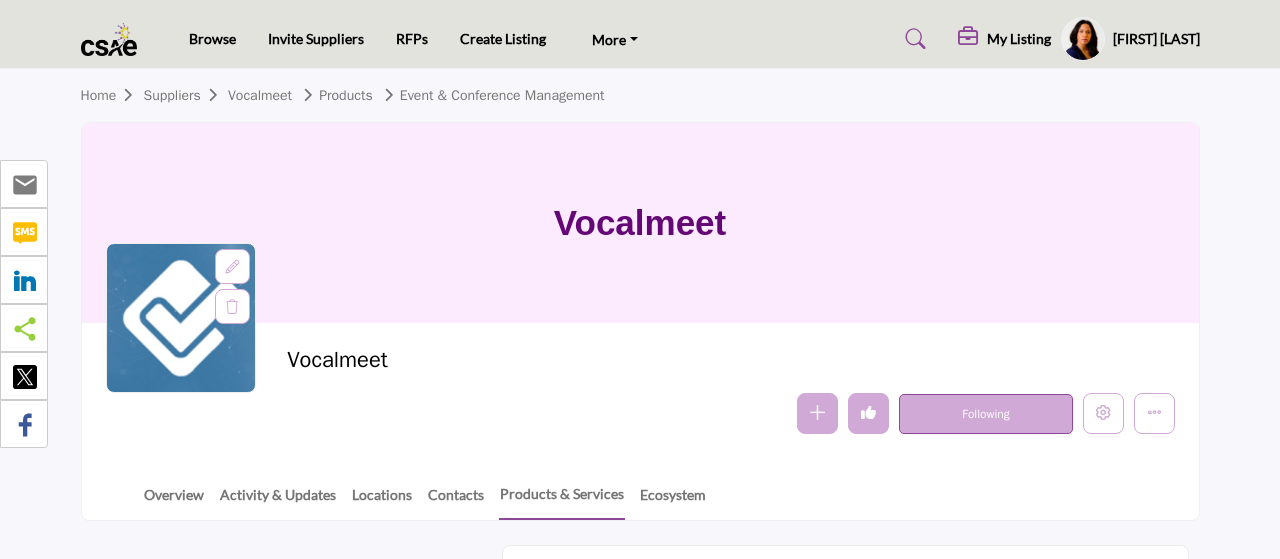 click at bounding box center [688, 595] 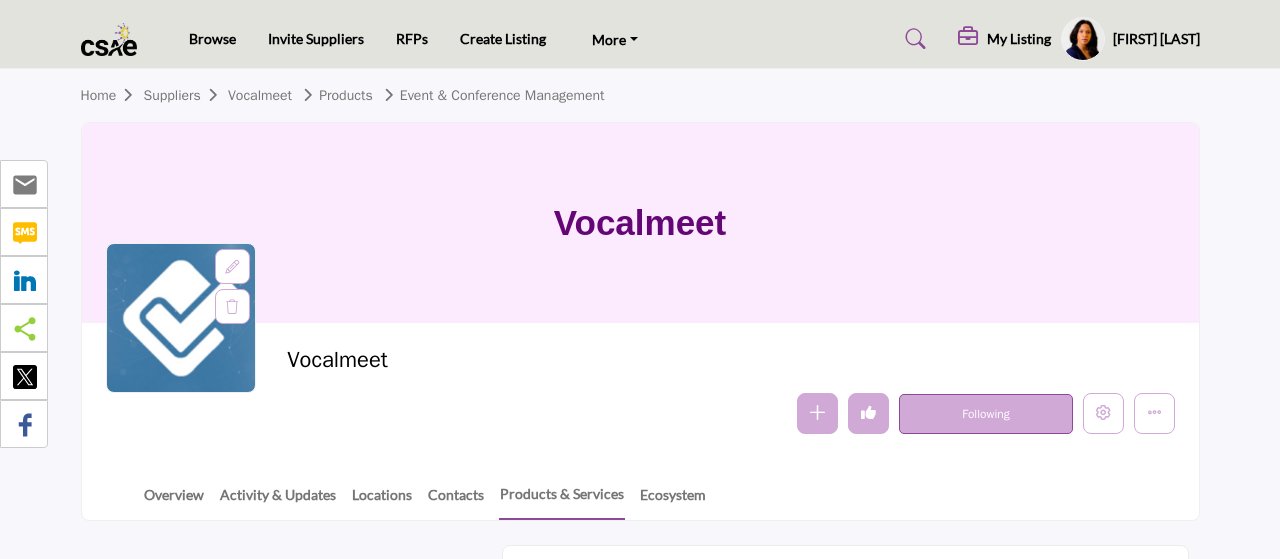 scroll, scrollTop: 520, scrollLeft: 0, axis: vertical 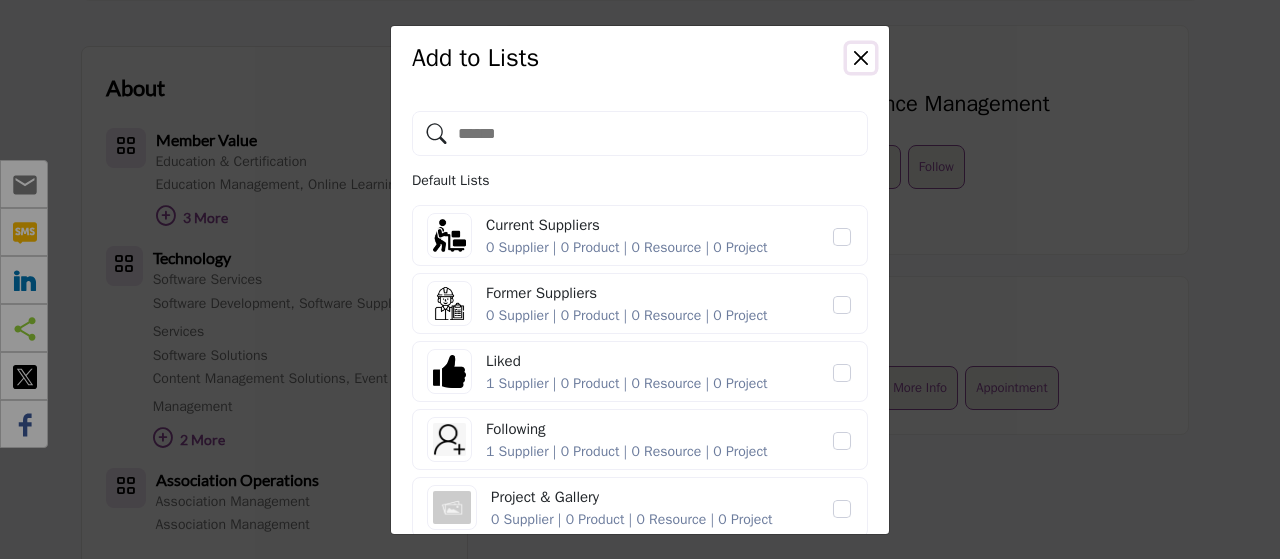click at bounding box center [861, 58] 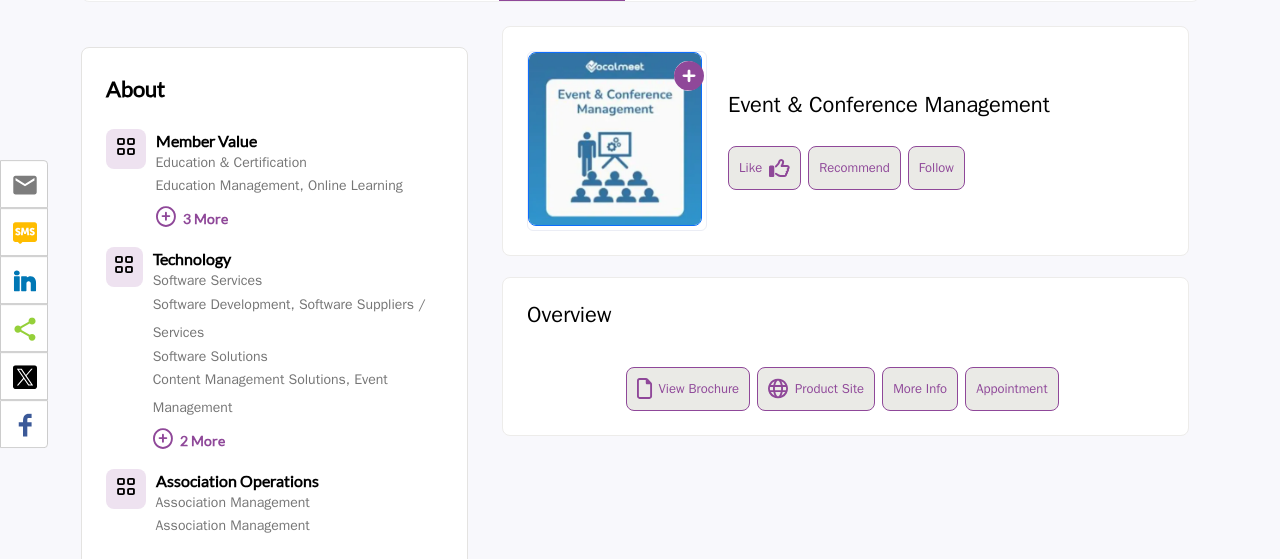 scroll, scrollTop: 519, scrollLeft: 0, axis: vertical 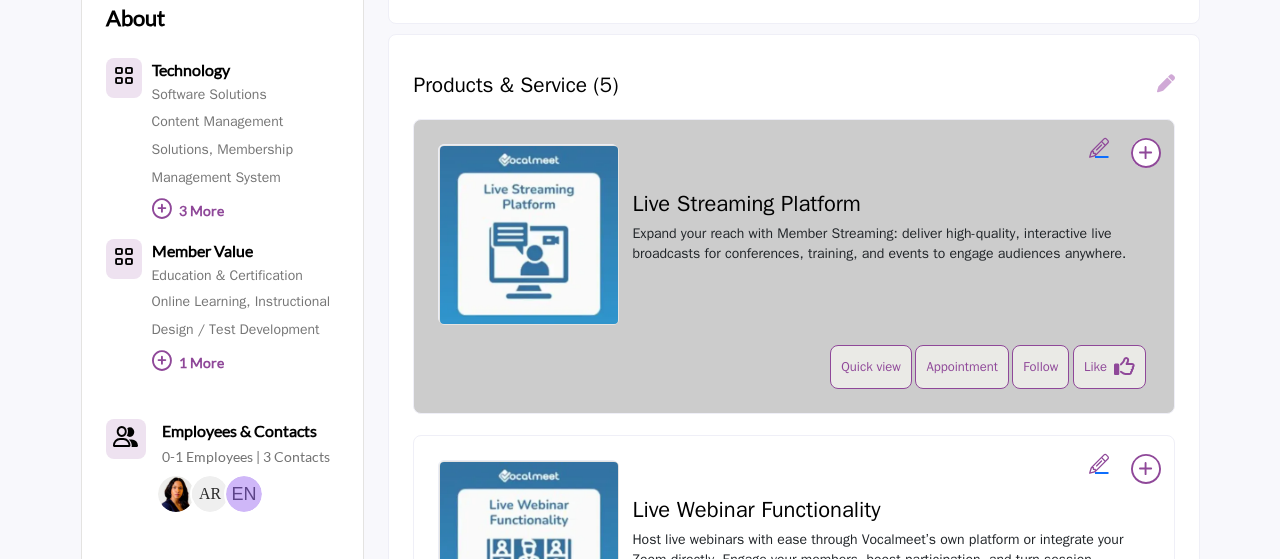 click on "Live Streaming Platform
Expand your reach with Member Streaming: deliver high-quality, interactive live broadcasts for conferences, training, and events to engage audiences anywhere.
Follow Following" at bounding box center [793, 266] 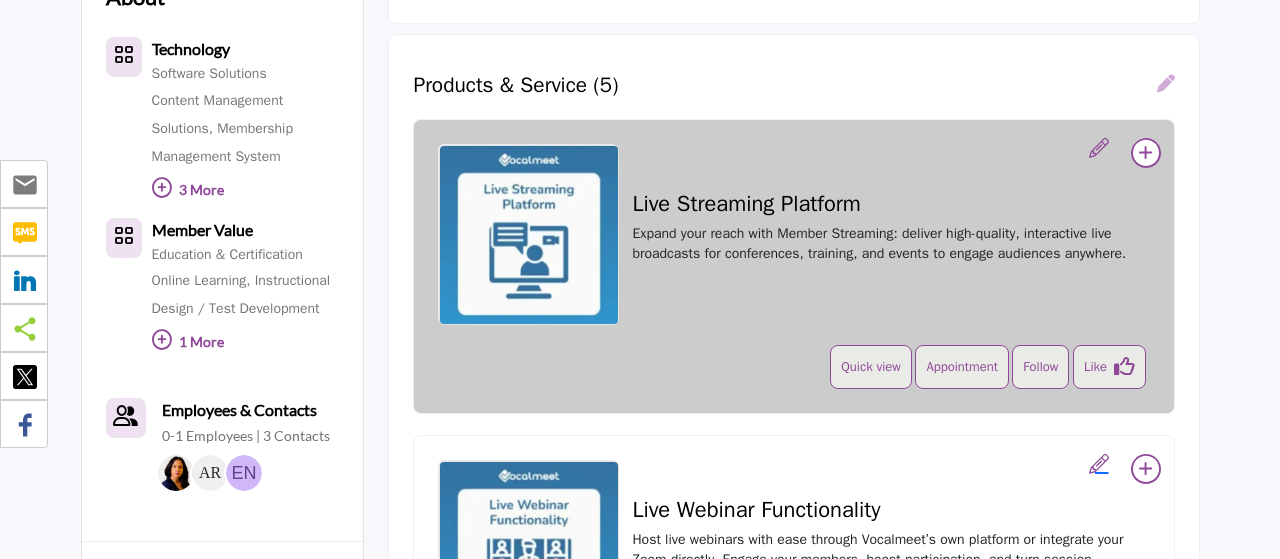 scroll, scrollTop: 710, scrollLeft: 0, axis: vertical 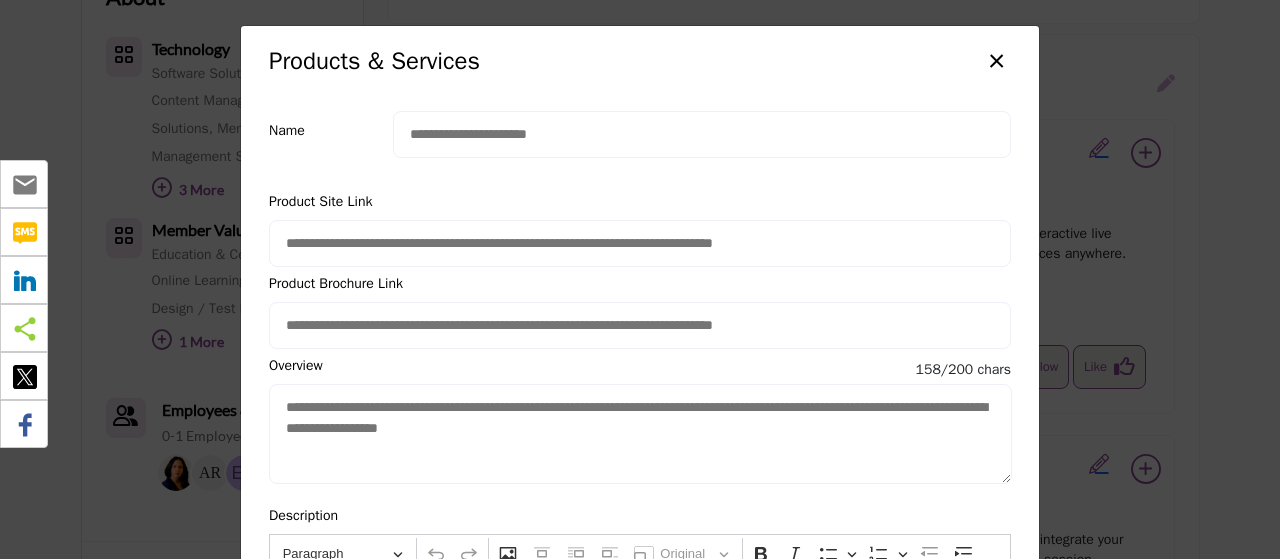 click on "×" at bounding box center (996, 59) 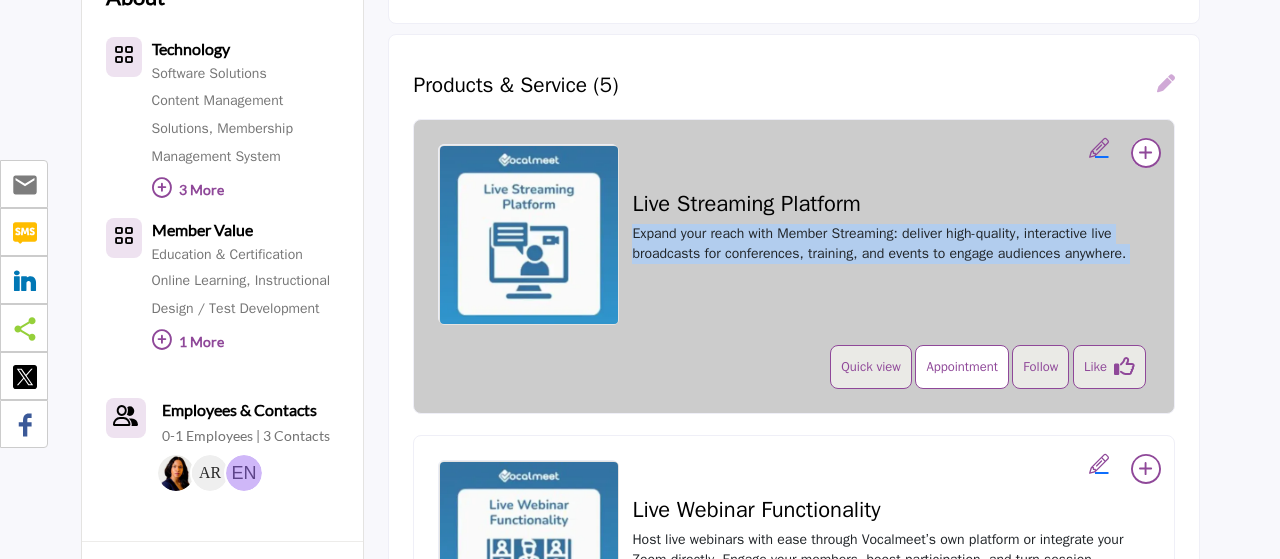 drag, startPoint x: 901, startPoint y: 149, endPoint x: 907, endPoint y: 351, distance: 202.0891 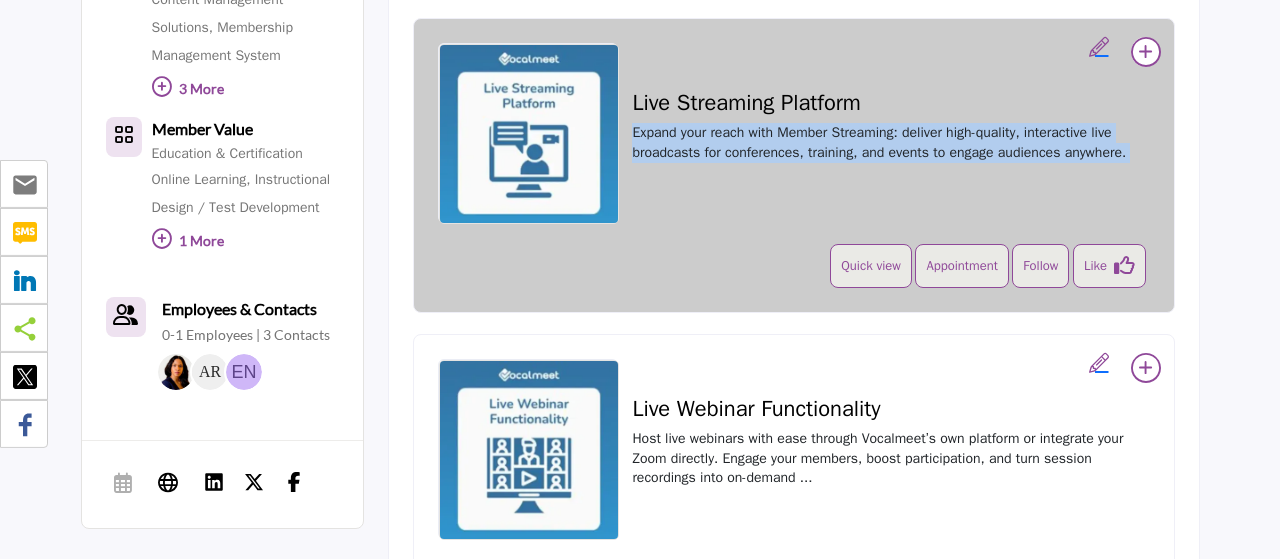 scroll, scrollTop: 814, scrollLeft: 0, axis: vertical 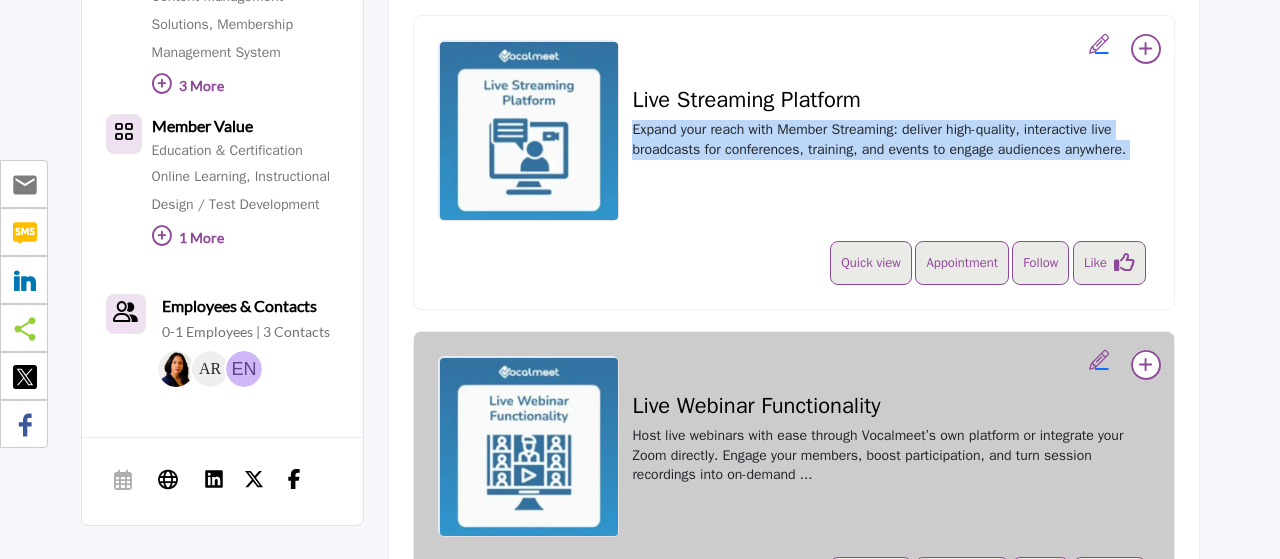 drag, startPoint x: 732, startPoint y: 185, endPoint x: 763, endPoint y: 367, distance: 184.62123 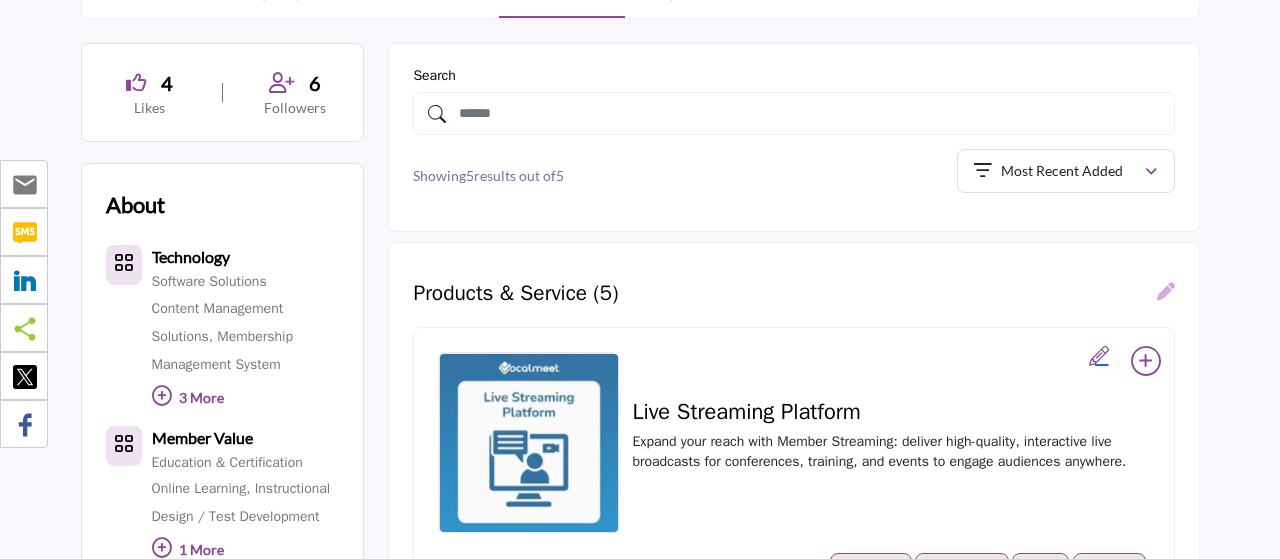 scroll, scrollTop: 86, scrollLeft: 0, axis: vertical 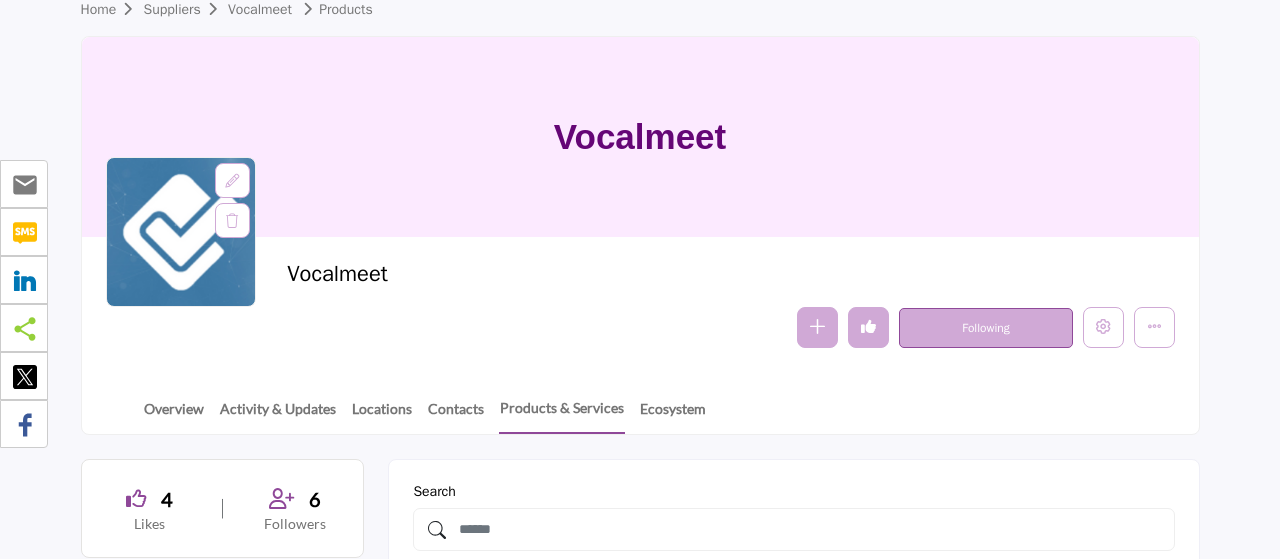 click on "Follow
Following
Message
Recommend
Add to My Suppliers
Phone Number
Claim Listing
Report Page
Visit Website" at bounding box center [886, 327] 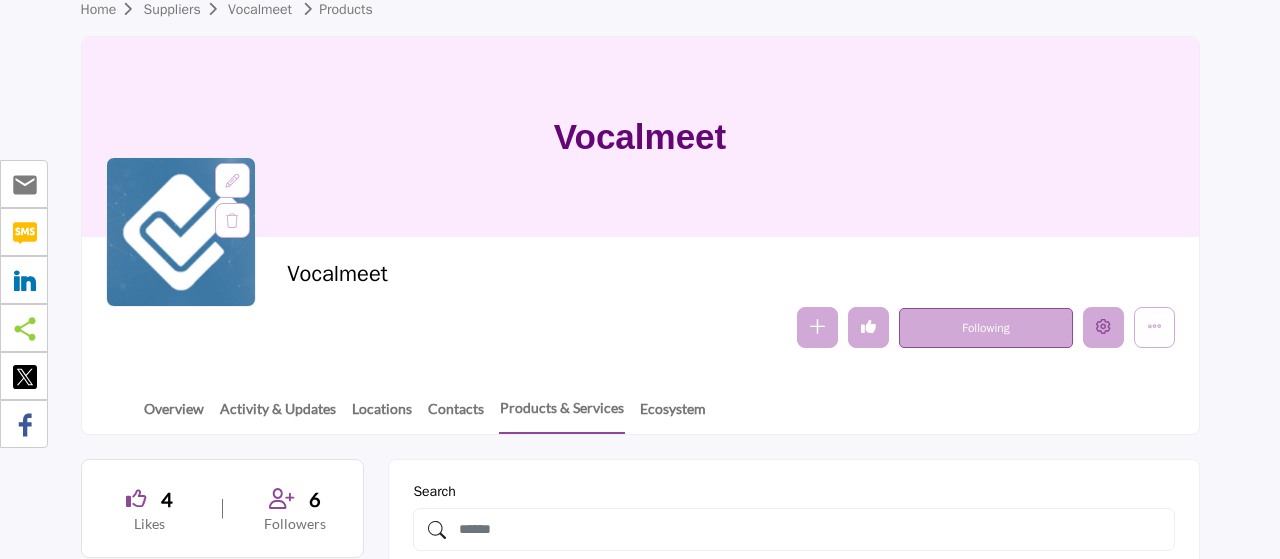 click at bounding box center (1103, 327) 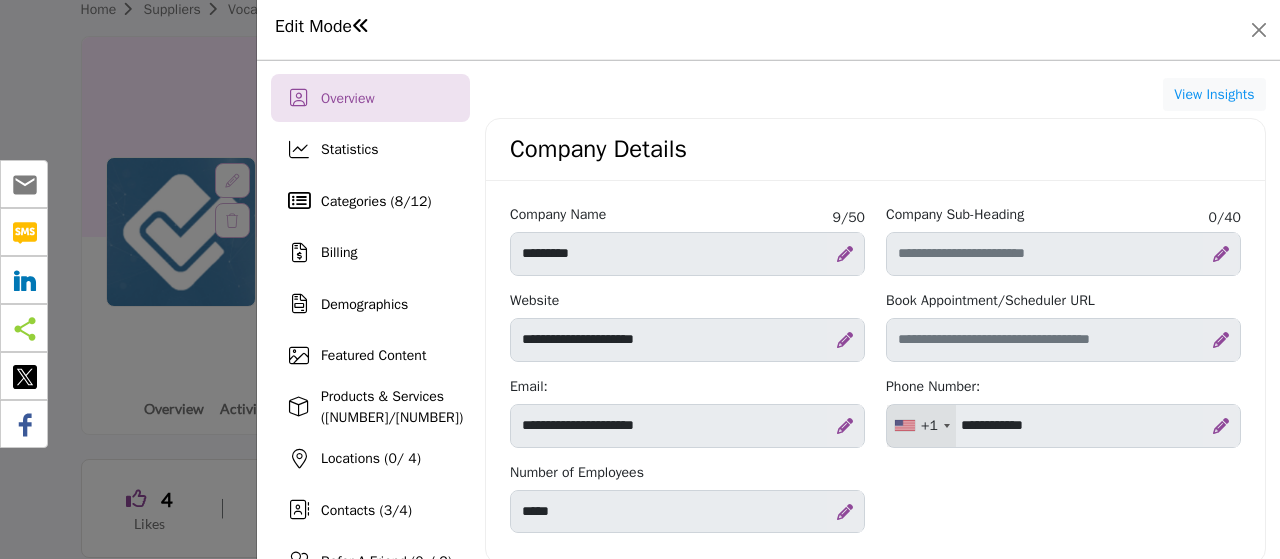 scroll, scrollTop: 190, scrollLeft: 0, axis: vertical 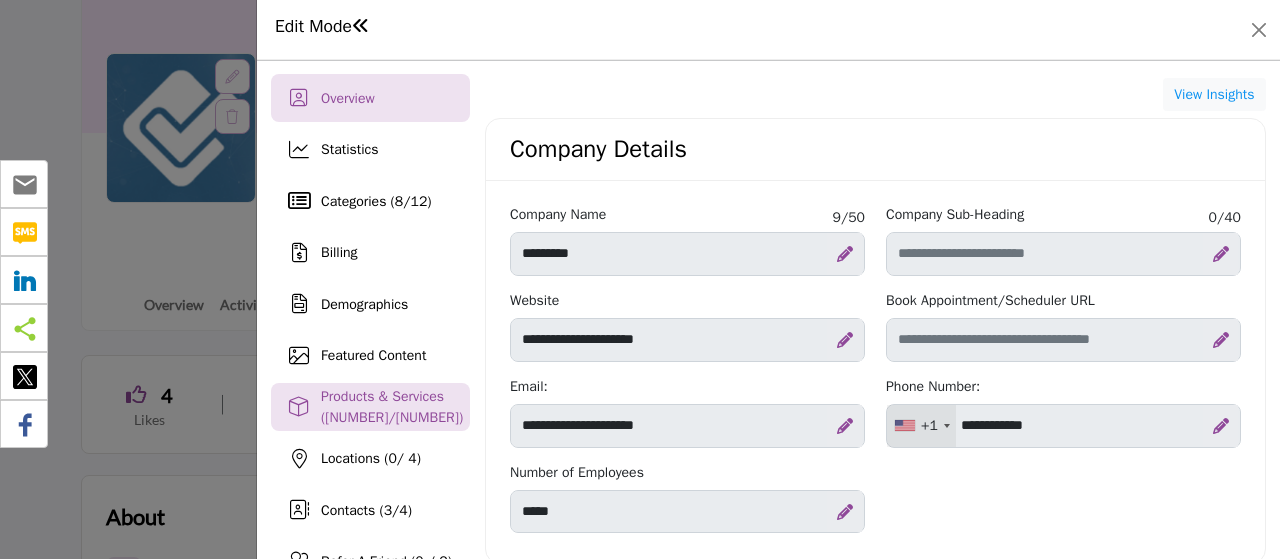 click on "Products & Services (5 / 4)" at bounding box center [395, 407] 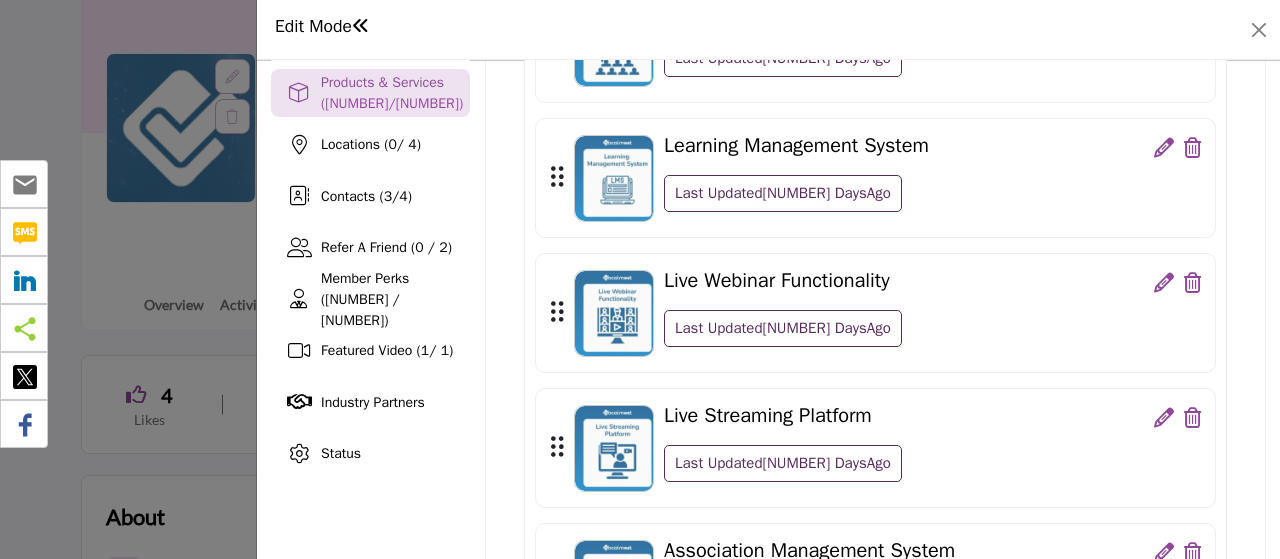 scroll, scrollTop: 202, scrollLeft: 0, axis: vertical 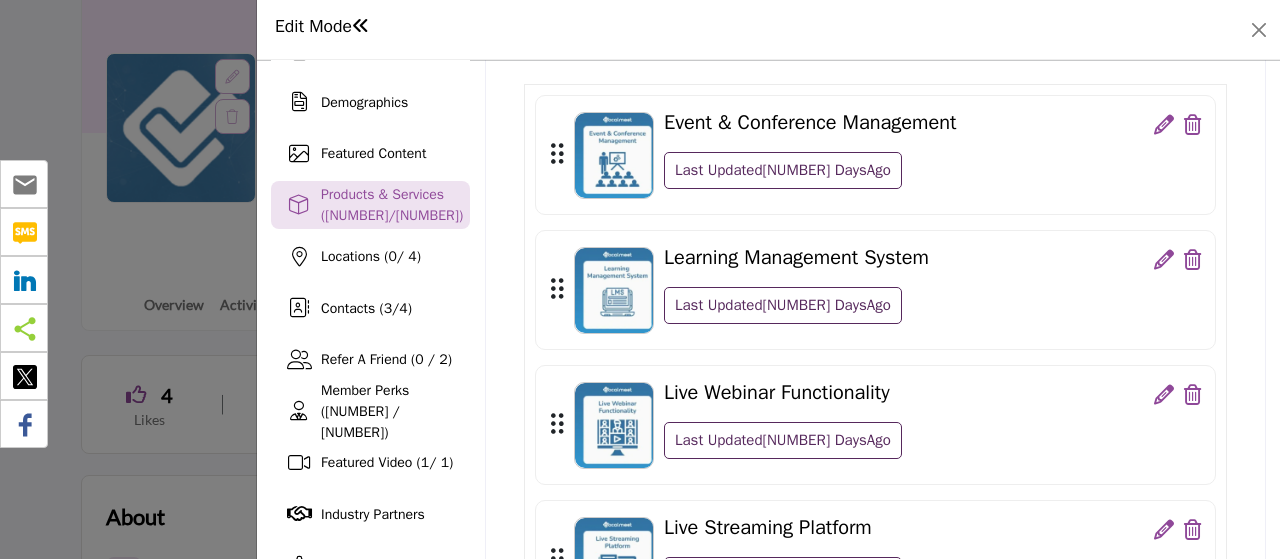 click at bounding box center (617, 155) 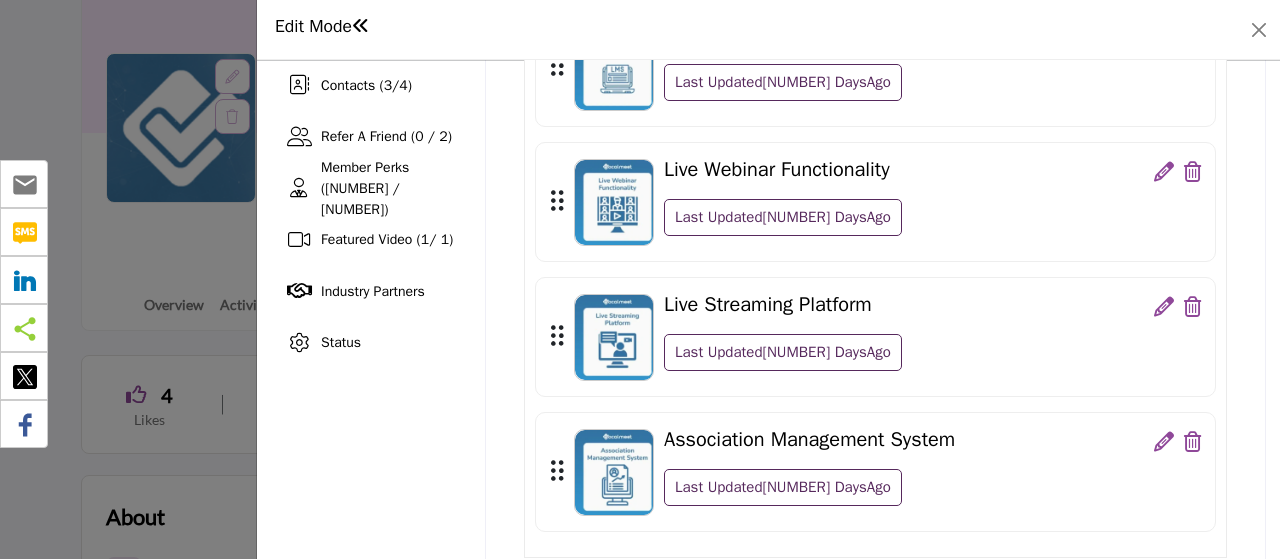 scroll, scrollTop: 426, scrollLeft: 0, axis: vertical 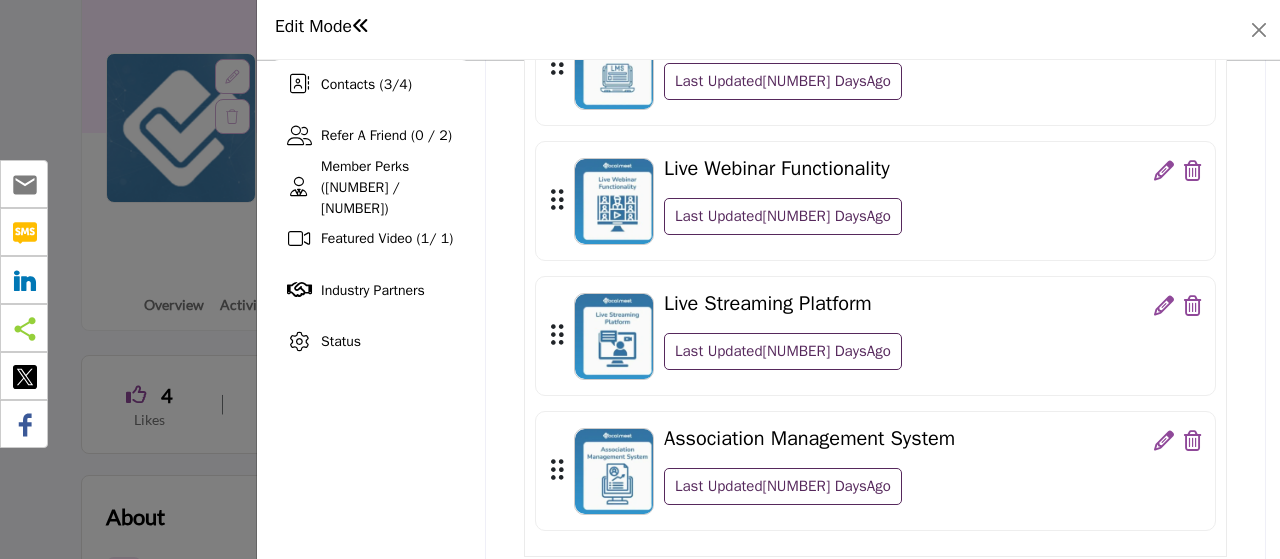 click at bounding box center [1164, 171] 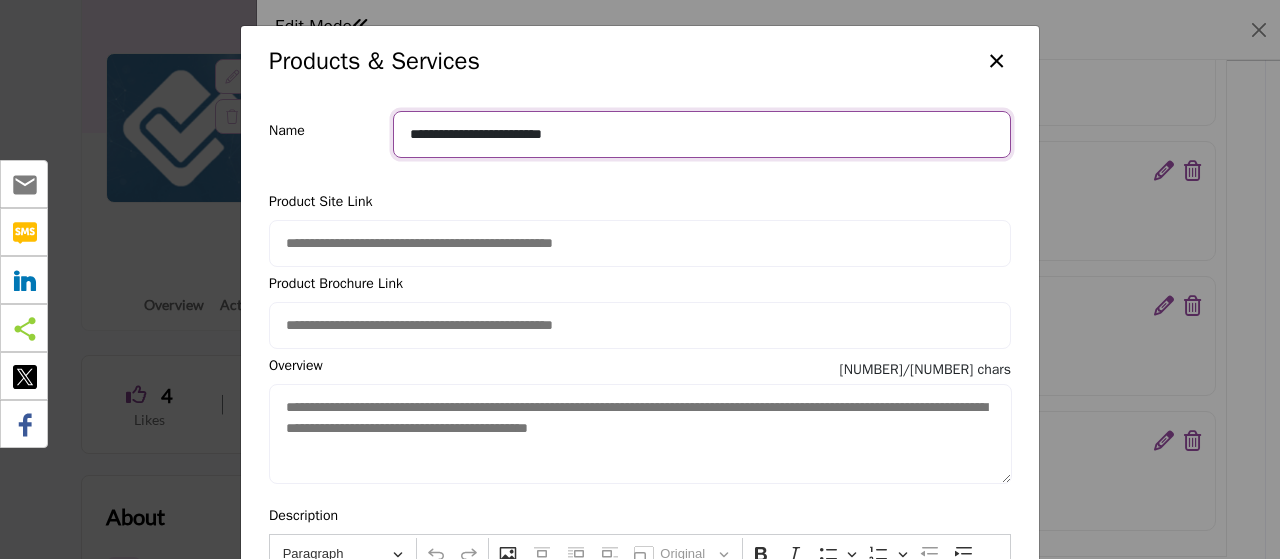 click on "**********" at bounding box center (702, 134) 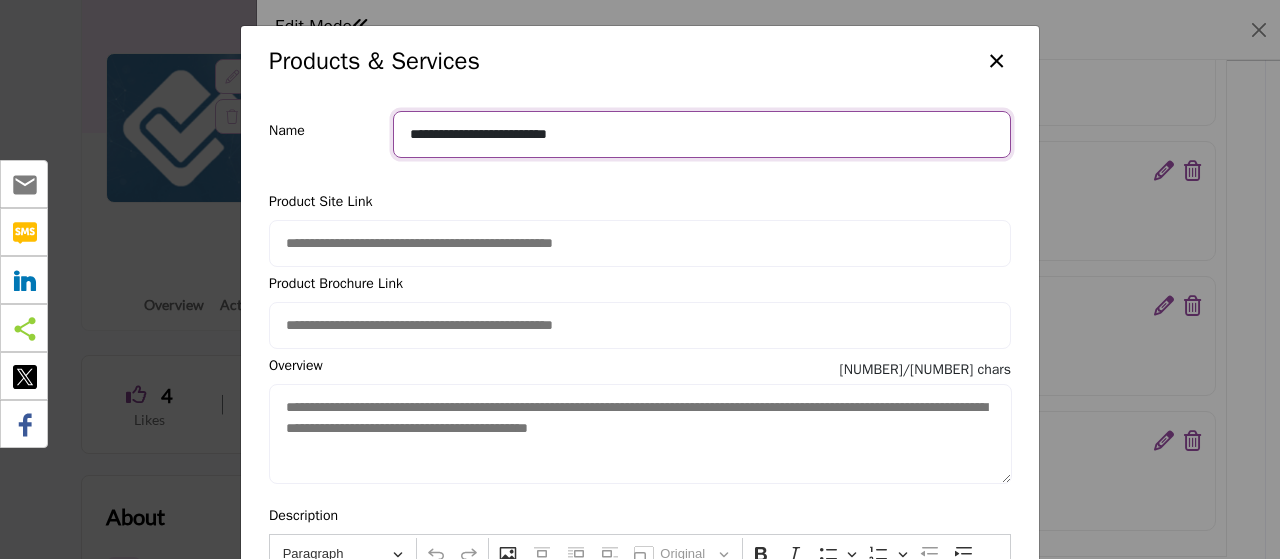 type on "**********" 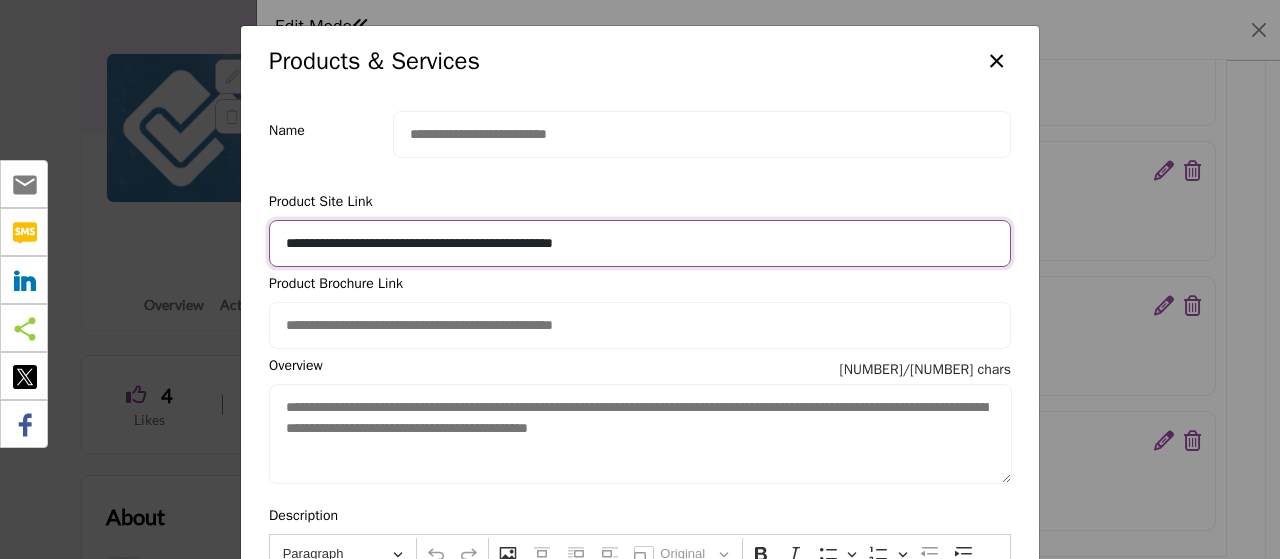 click on "**********" at bounding box center [640, 243] 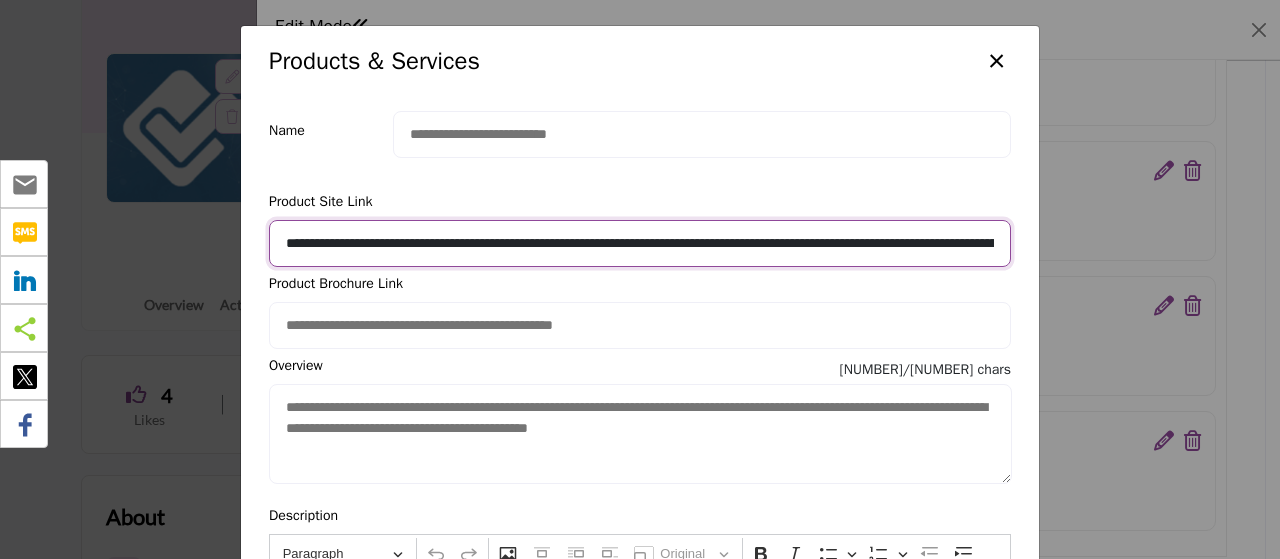 scroll, scrollTop: 0, scrollLeft: 508, axis: horizontal 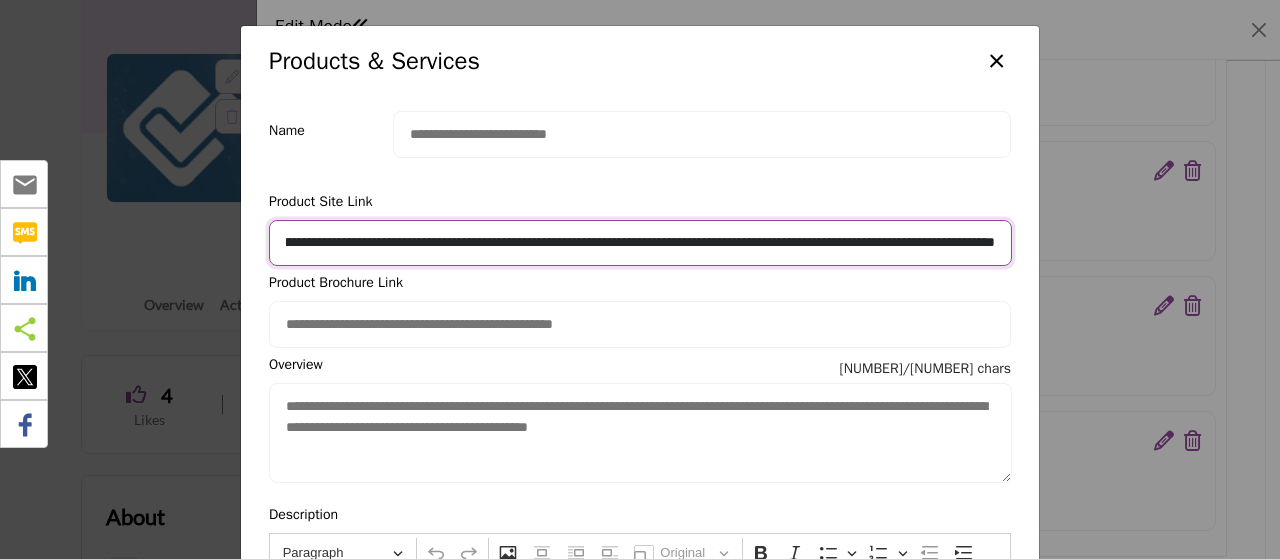 type on "**********" 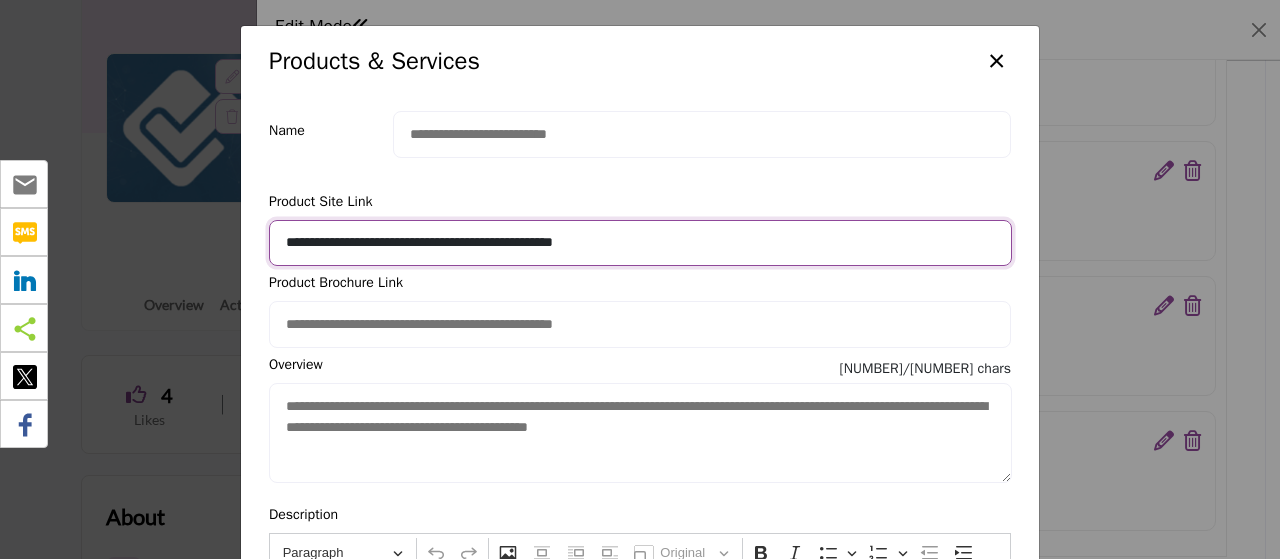 scroll, scrollTop: 0, scrollLeft: 0, axis: both 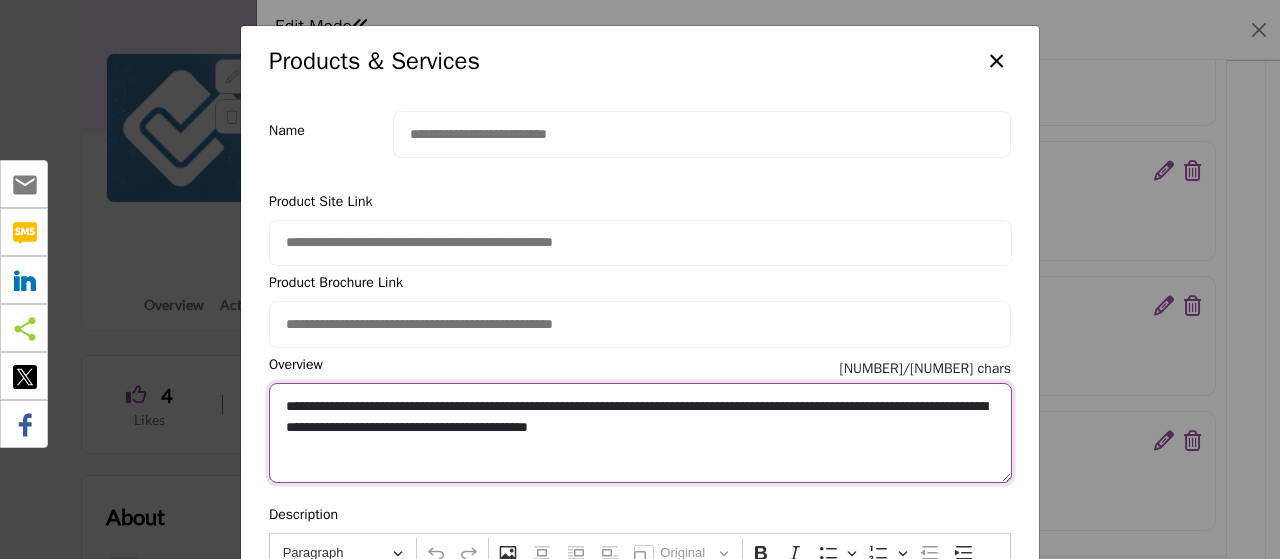 click on "**********" at bounding box center [640, 433] 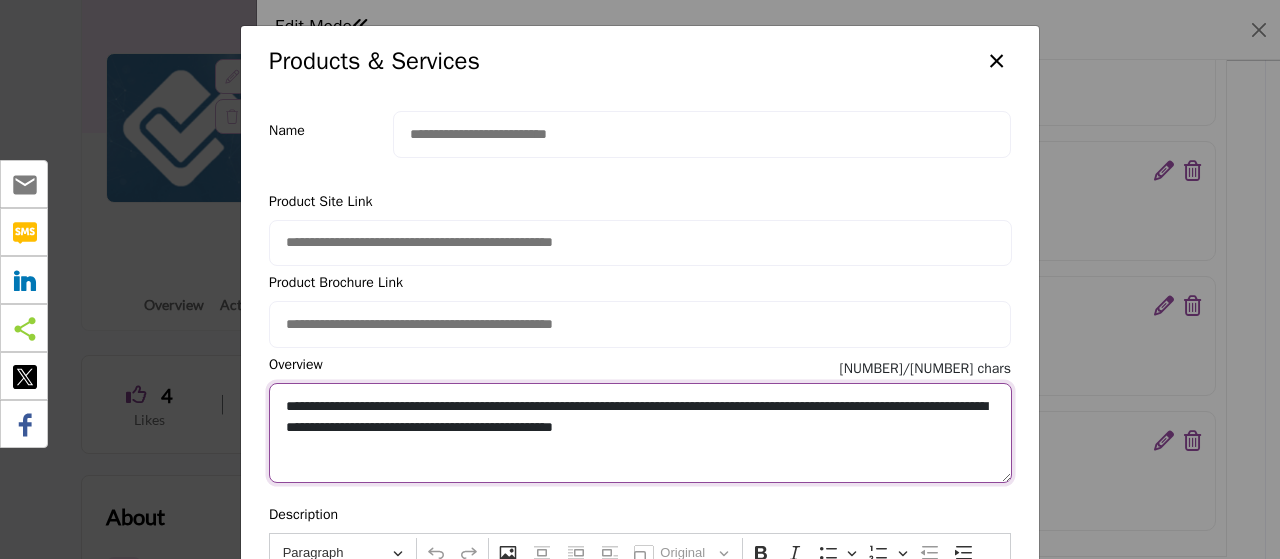 type on "**********" 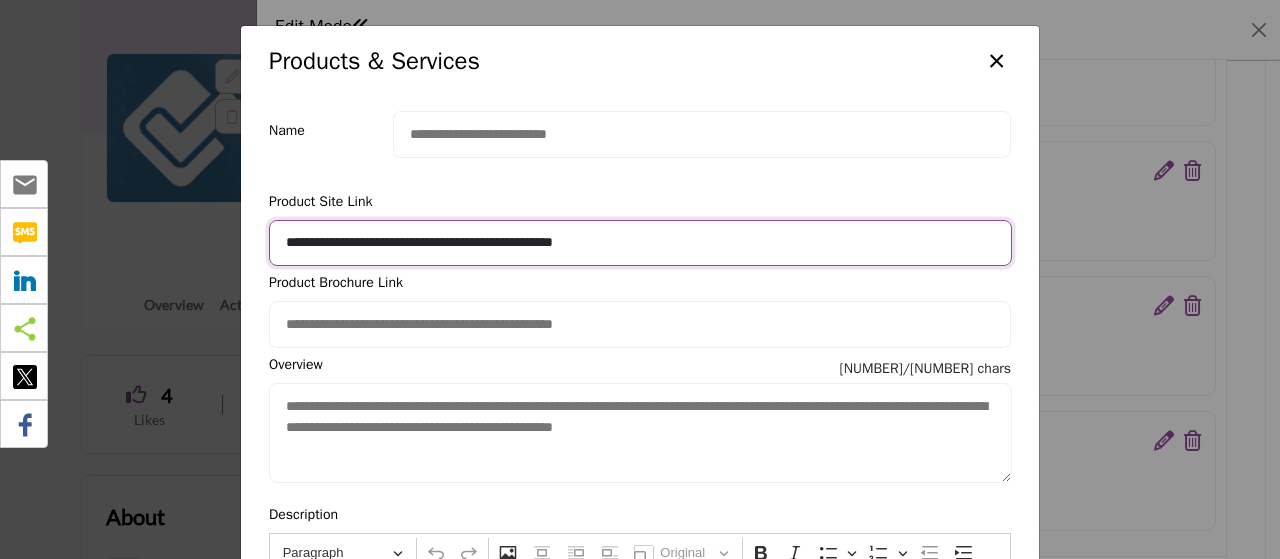 click on "**********" at bounding box center (640, 243) 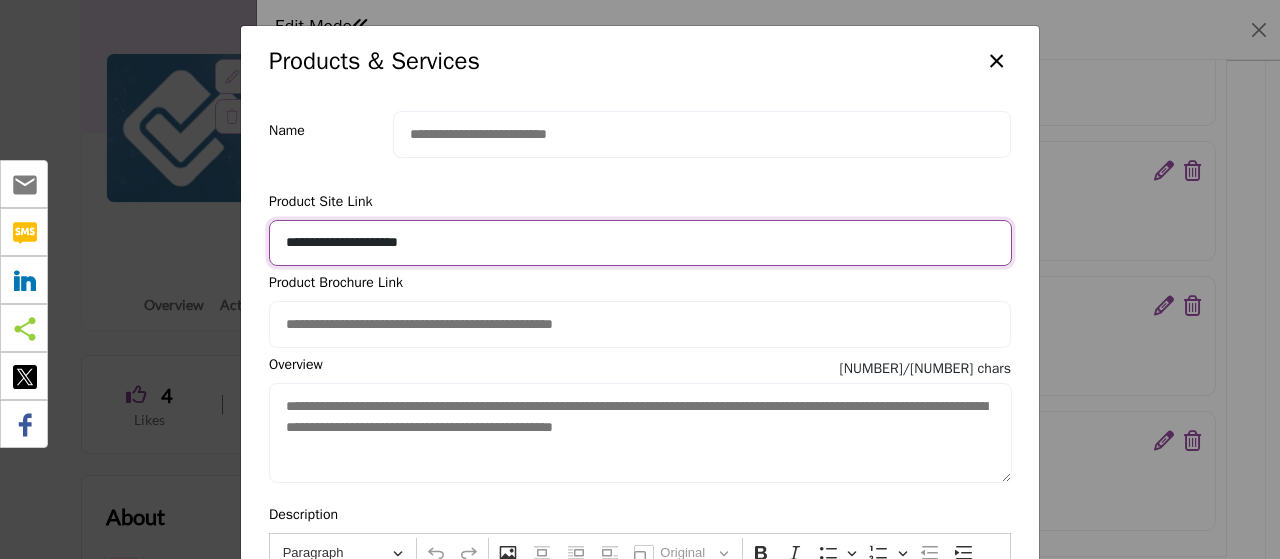 type on "**********" 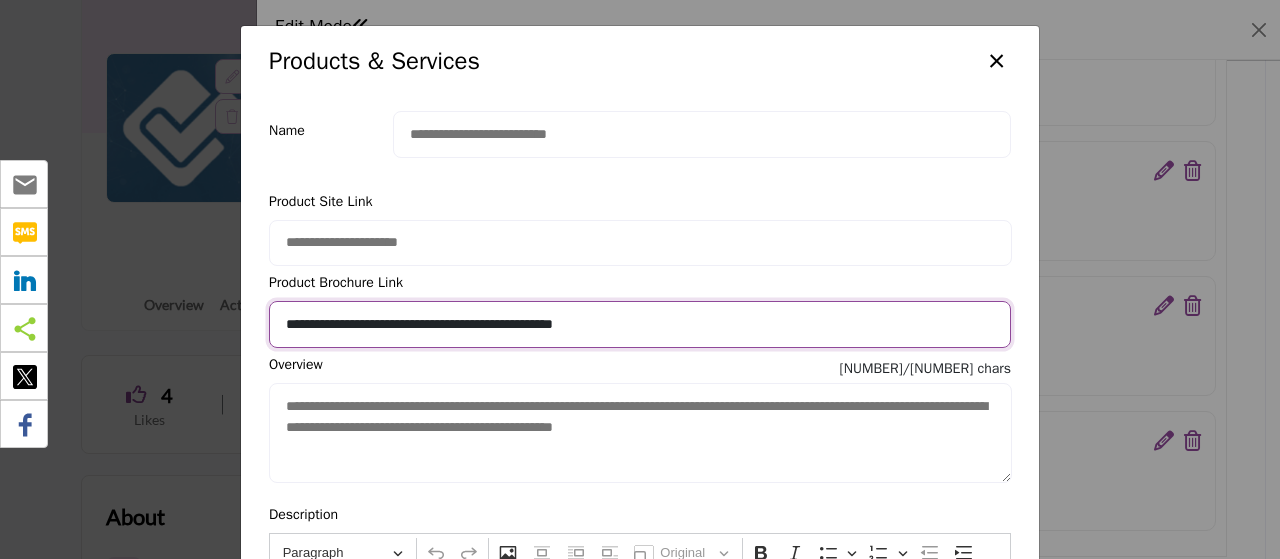 click on "**********" at bounding box center (640, 324) 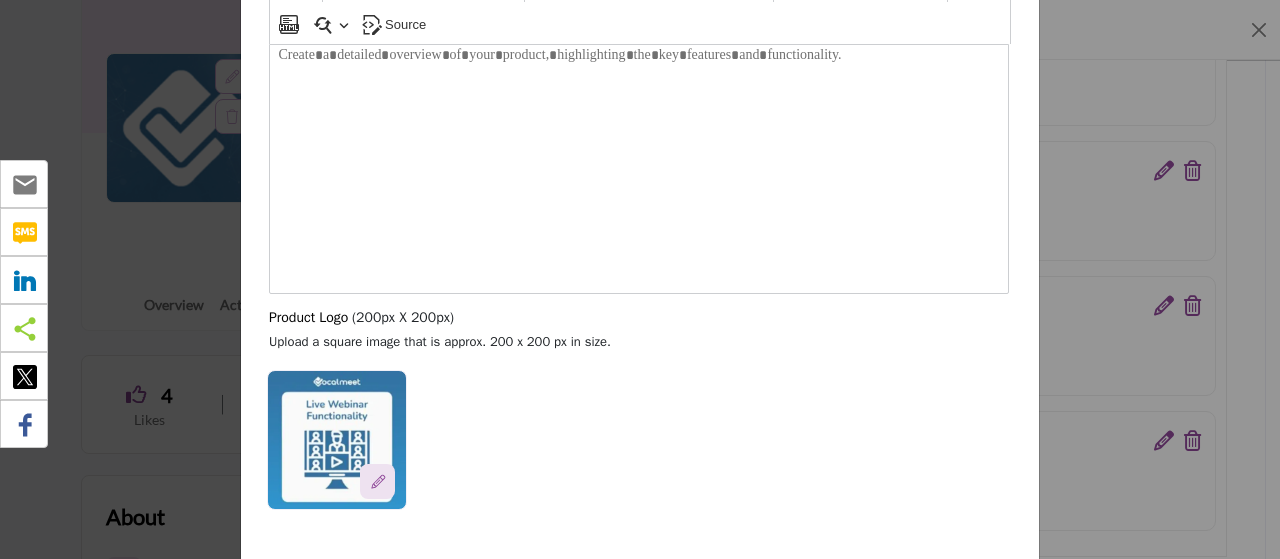 scroll, scrollTop: 646, scrollLeft: 0, axis: vertical 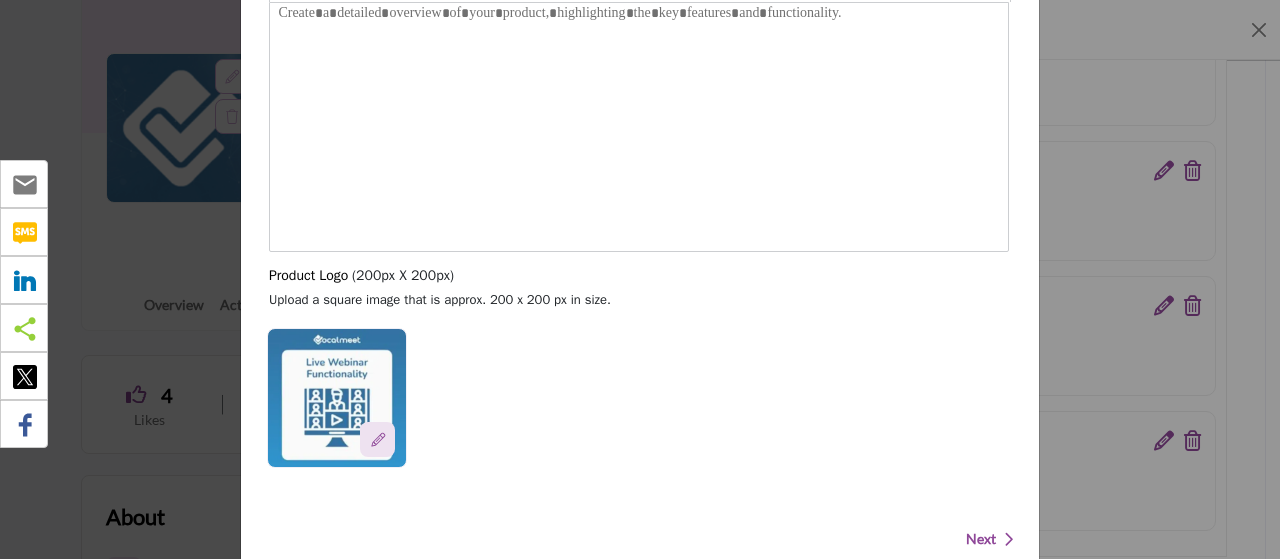 click at bounding box center [377, 439] 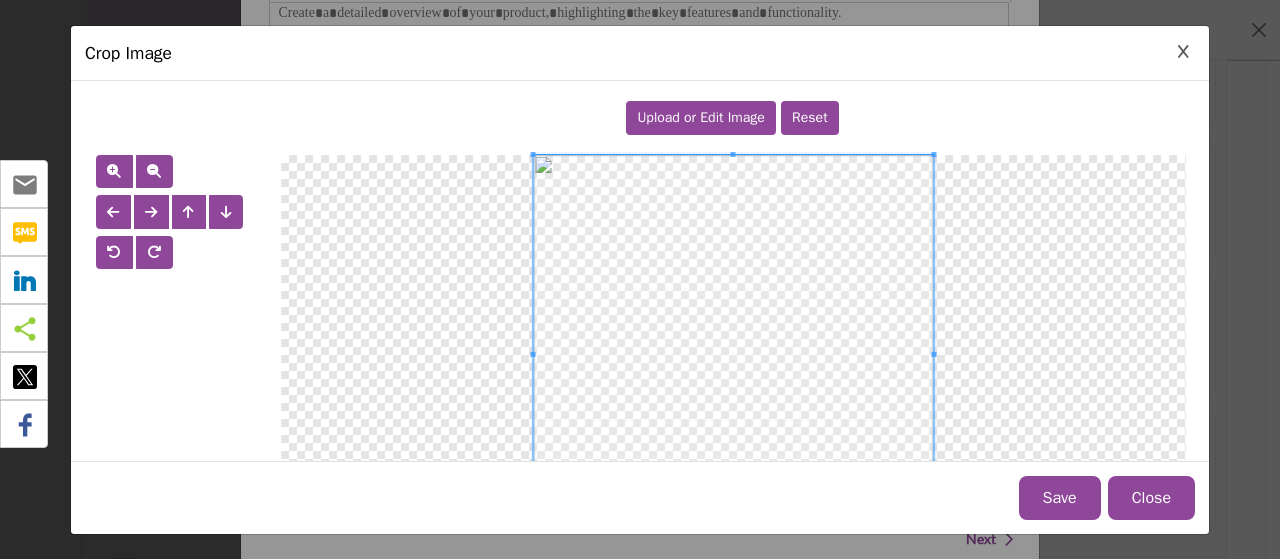 click on "Upload or Edit Image" at bounding box center [701, 117] 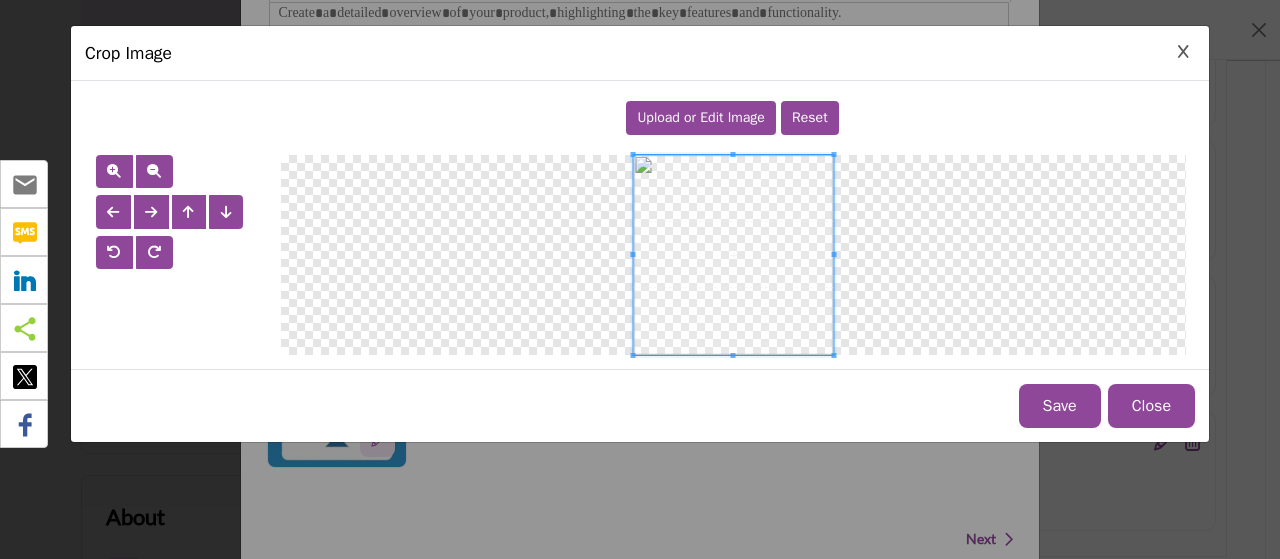click on "Save" at bounding box center (1060, 406) 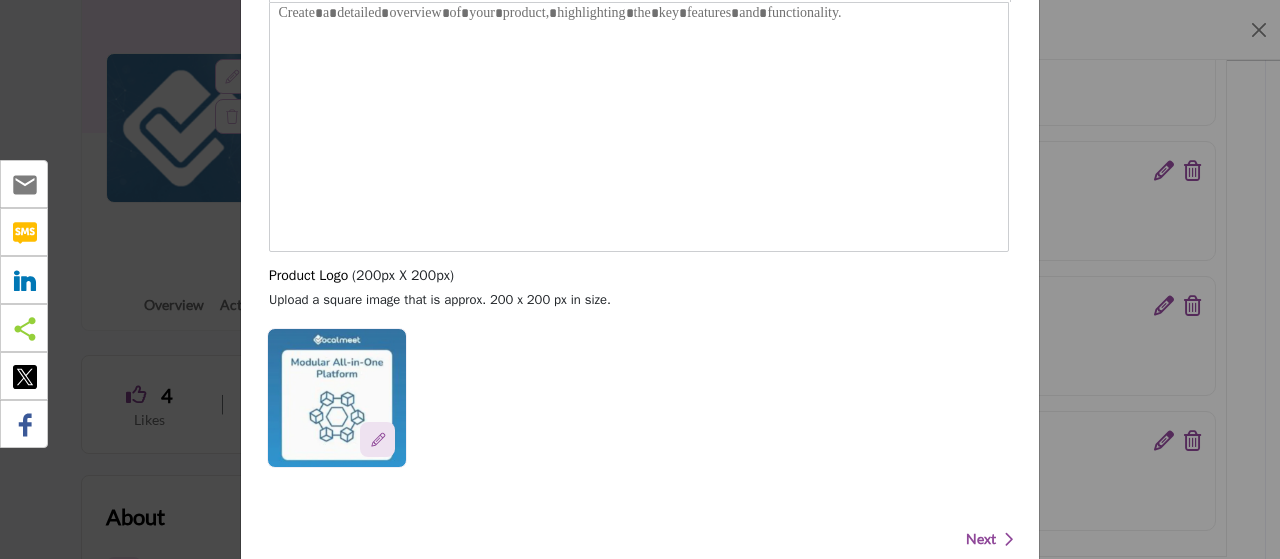 click on "Upload a square image that is approx. 200 x 200 px in size." at bounding box center [514, 379] 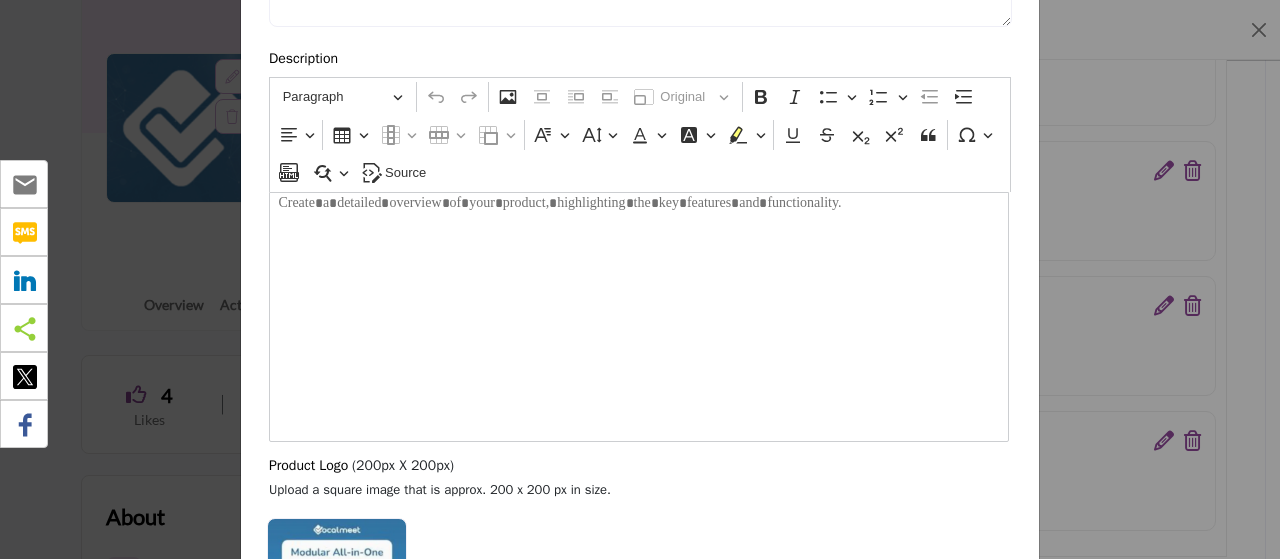 scroll, scrollTop: 422, scrollLeft: 0, axis: vertical 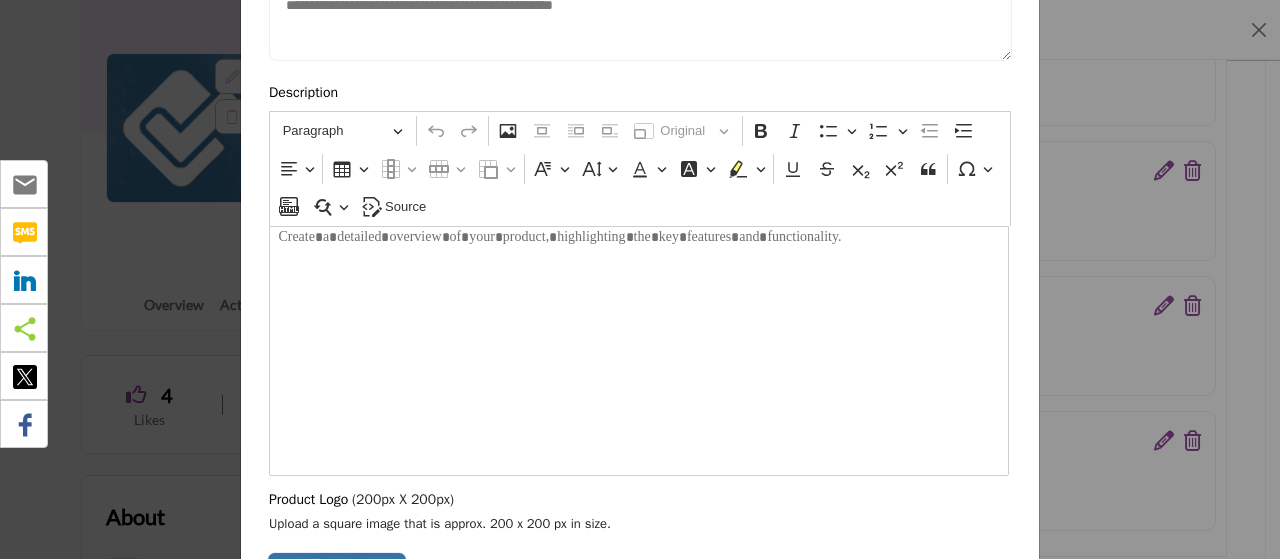 click at bounding box center (639, 351) 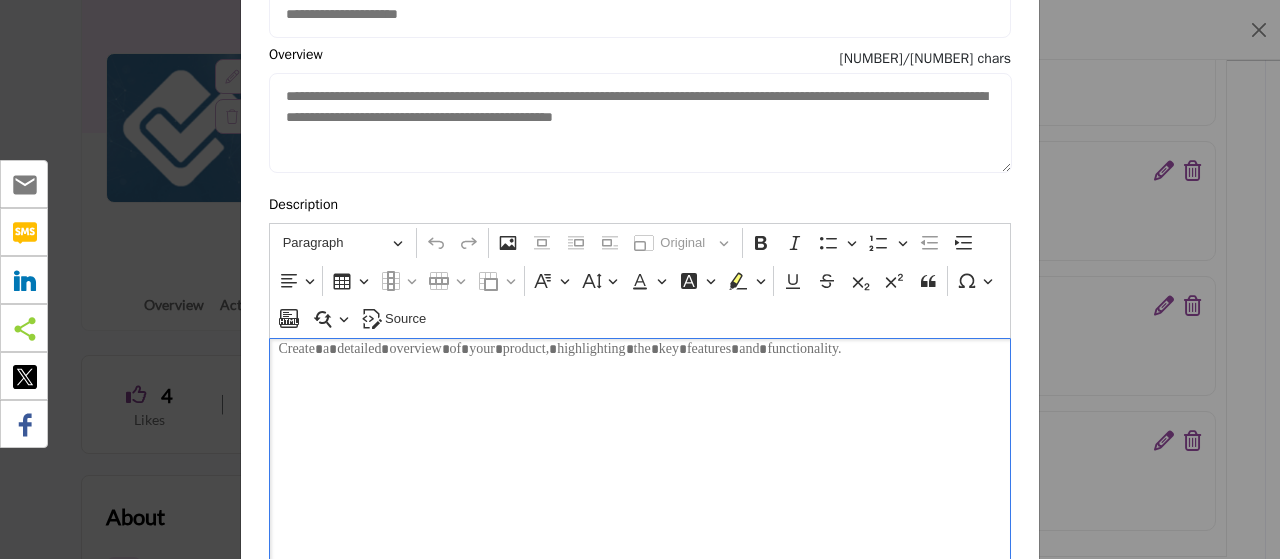 scroll, scrollTop: 198, scrollLeft: 0, axis: vertical 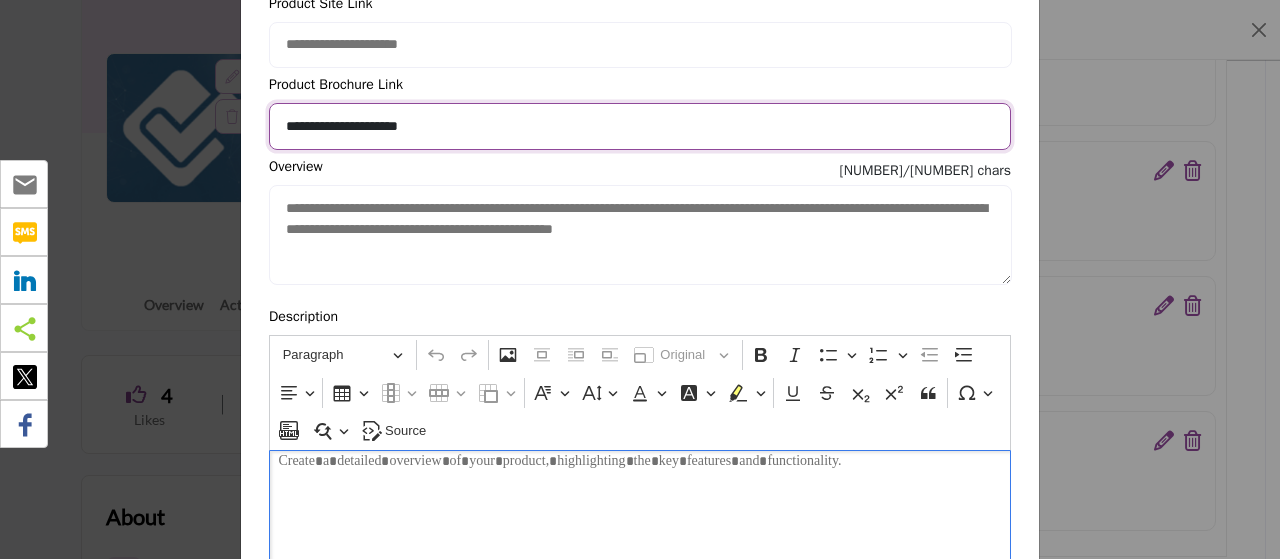 click on "**********" at bounding box center (640, 126) 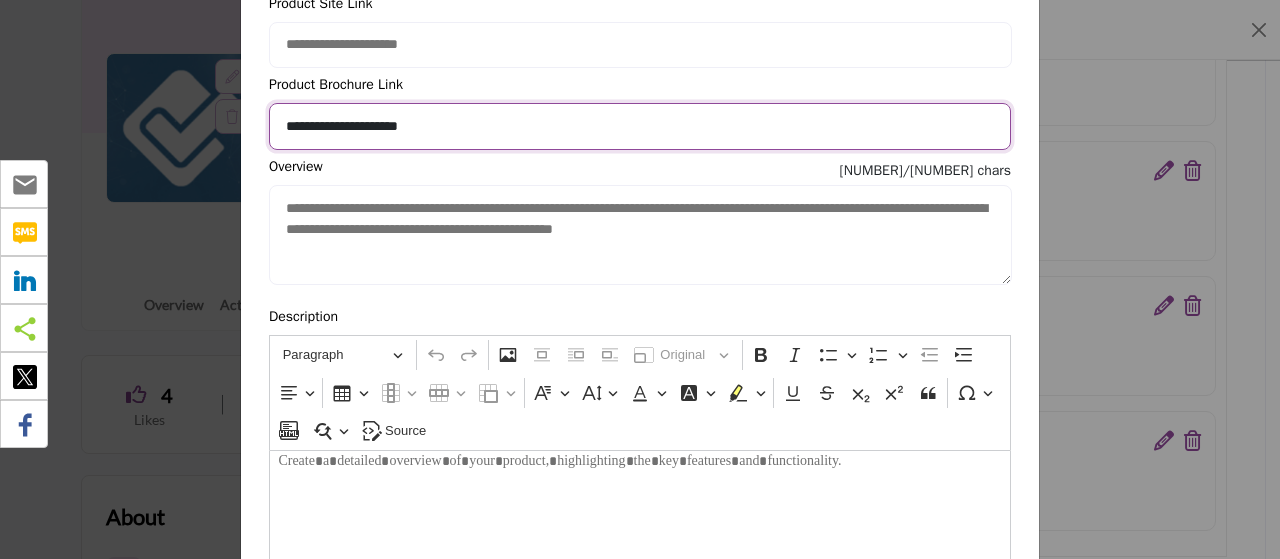 paste on "**********" 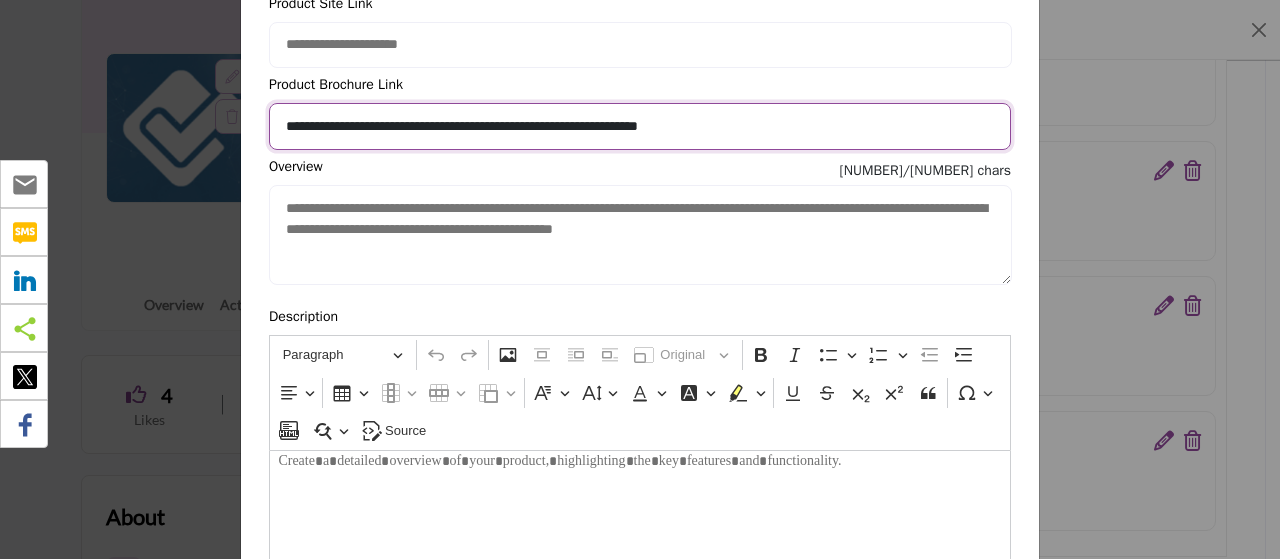 type on "**********" 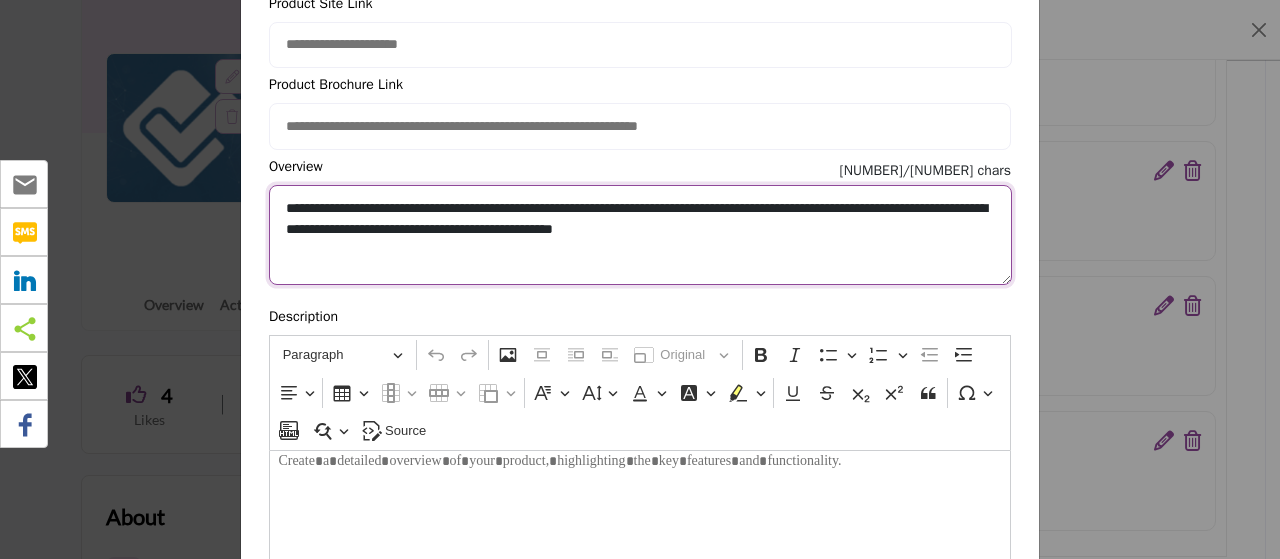 click on "**********" at bounding box center (640, 235) 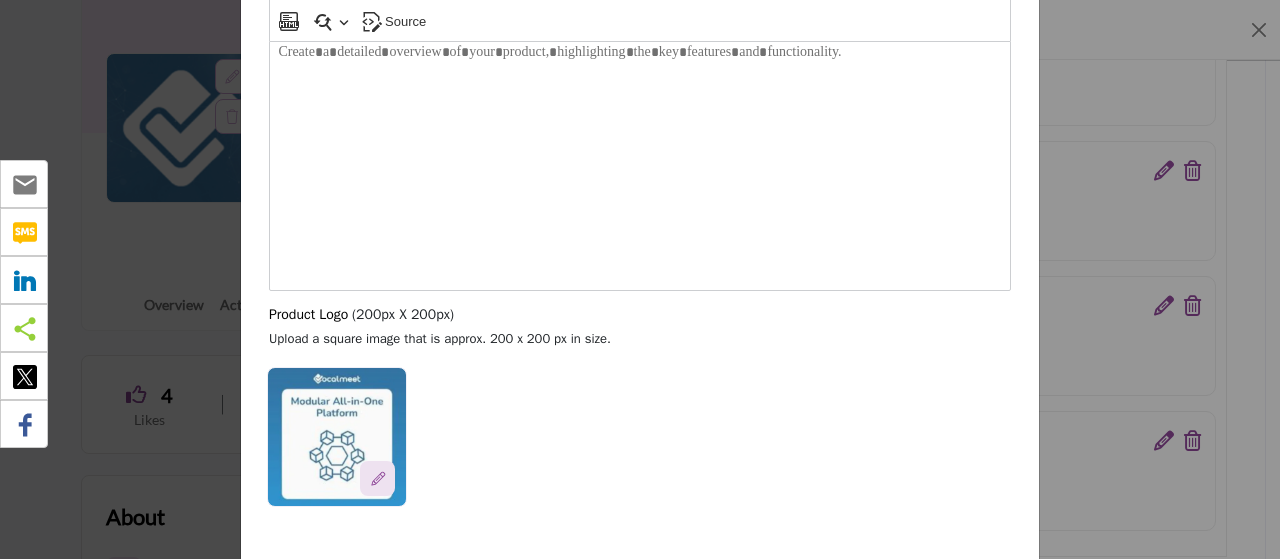 scroll, scrollTop: 646, scrollLeft: 0, axis: vertical 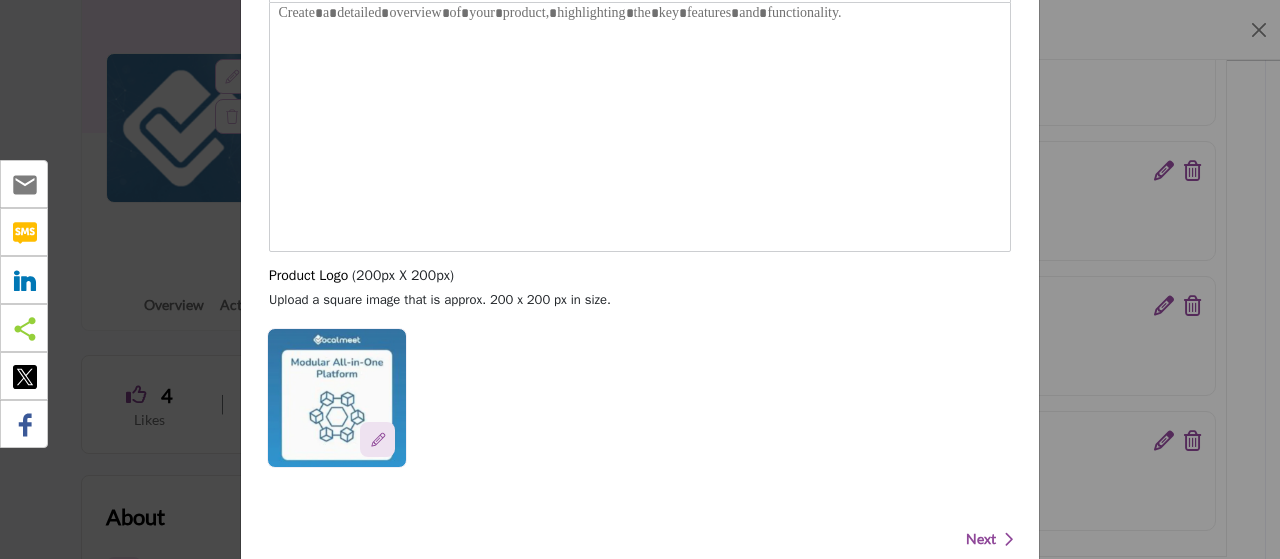 click on "Next" at bounding box center [981, 539] 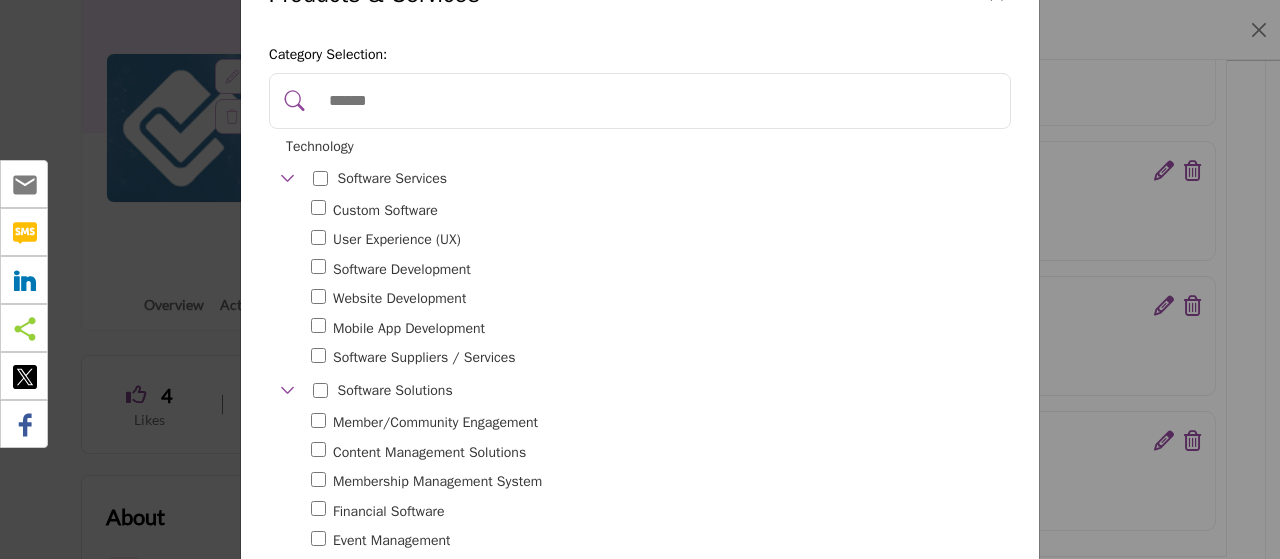 scroll, scrollTop: 112, scrollLeft: 0, axis: vertical 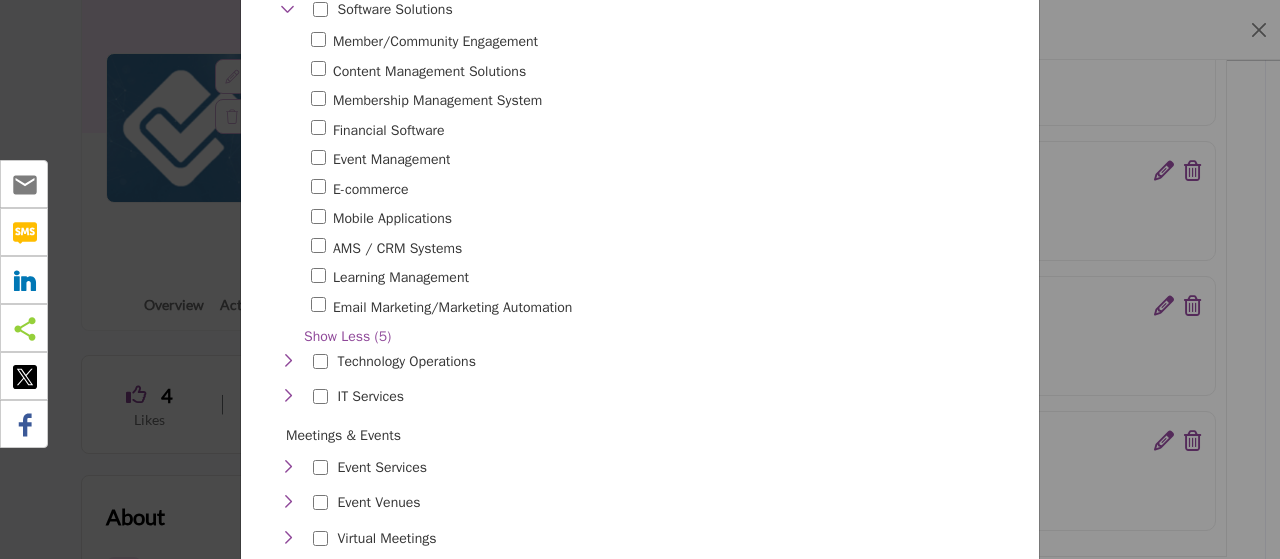 click at bounding box center [318, 130] 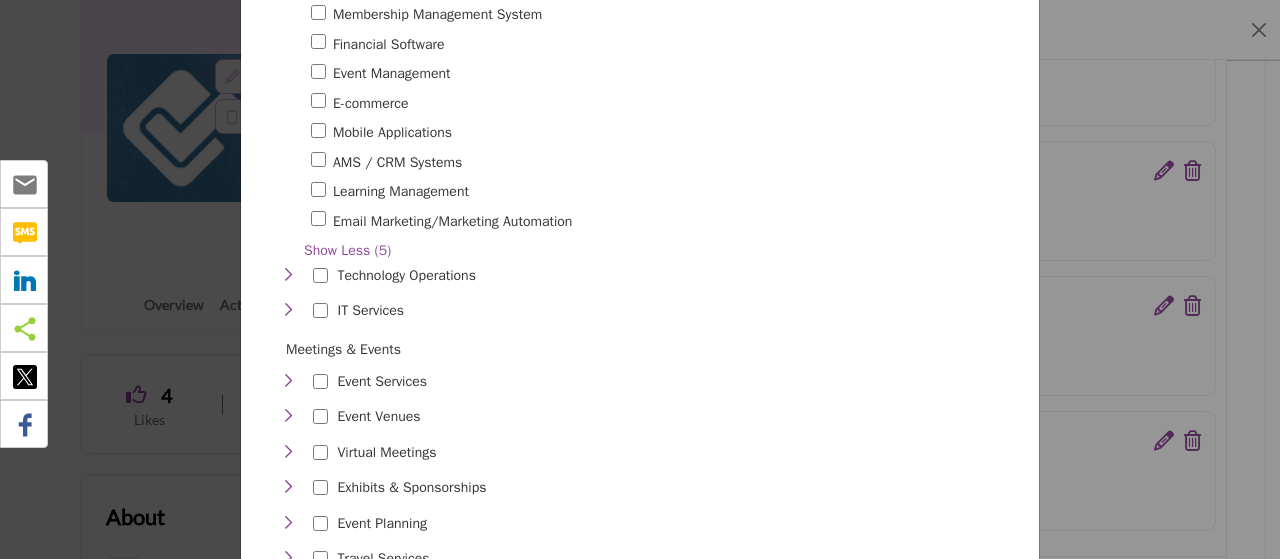 scroll, scrollTop: 560, scrollLeft: 0, axis: vertical 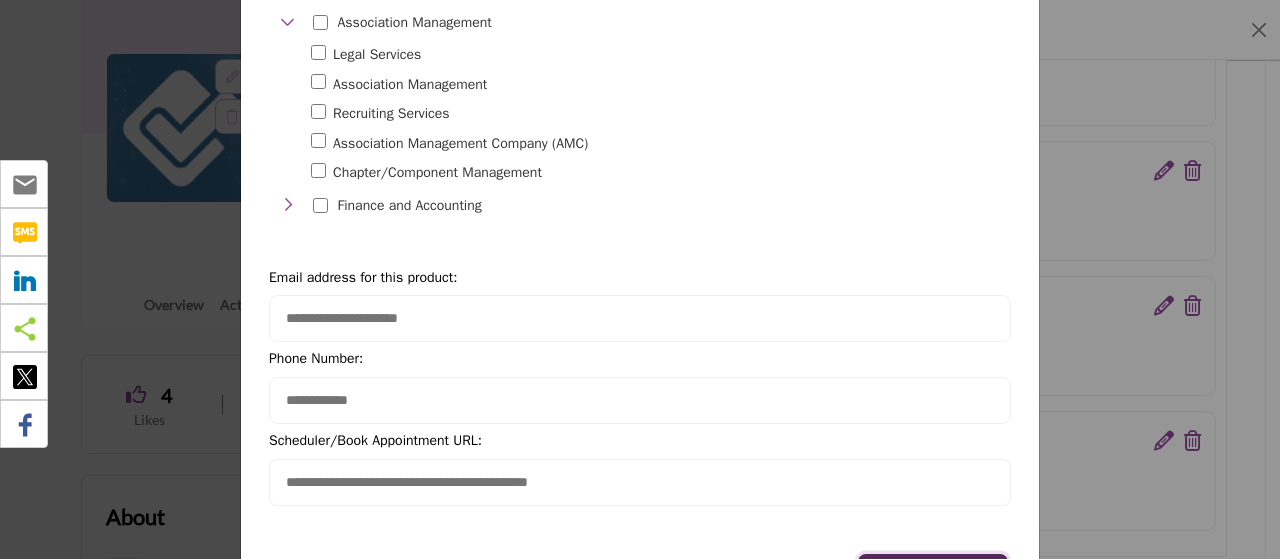 click on "Update" at bounding box center (933, 576) 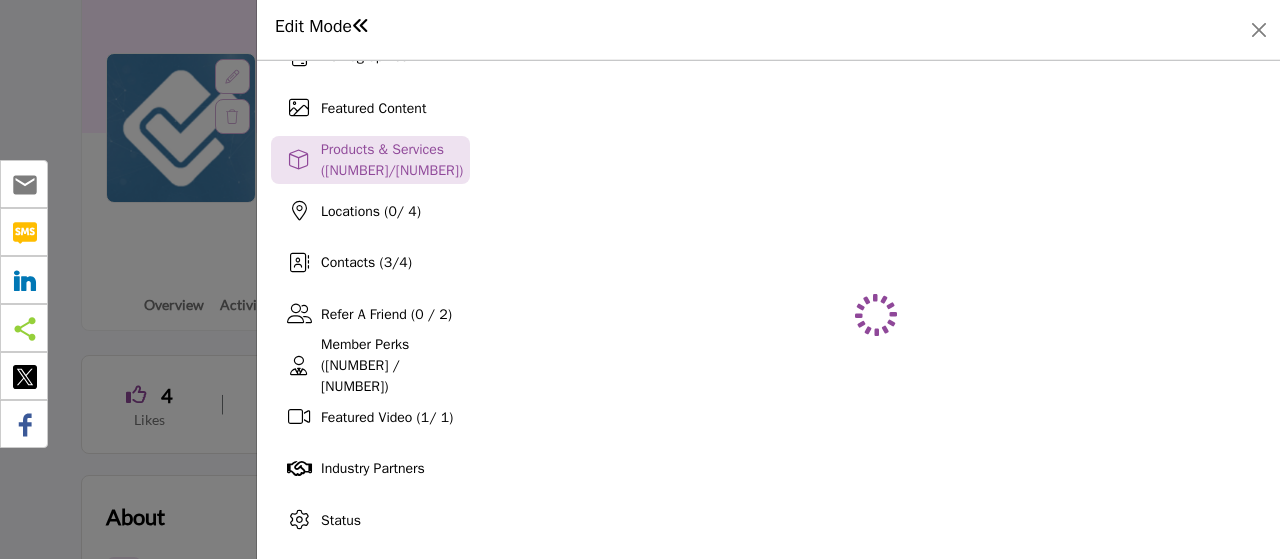 scroll, scrollTop: 246, scrollLeft: 0, axis: vertical 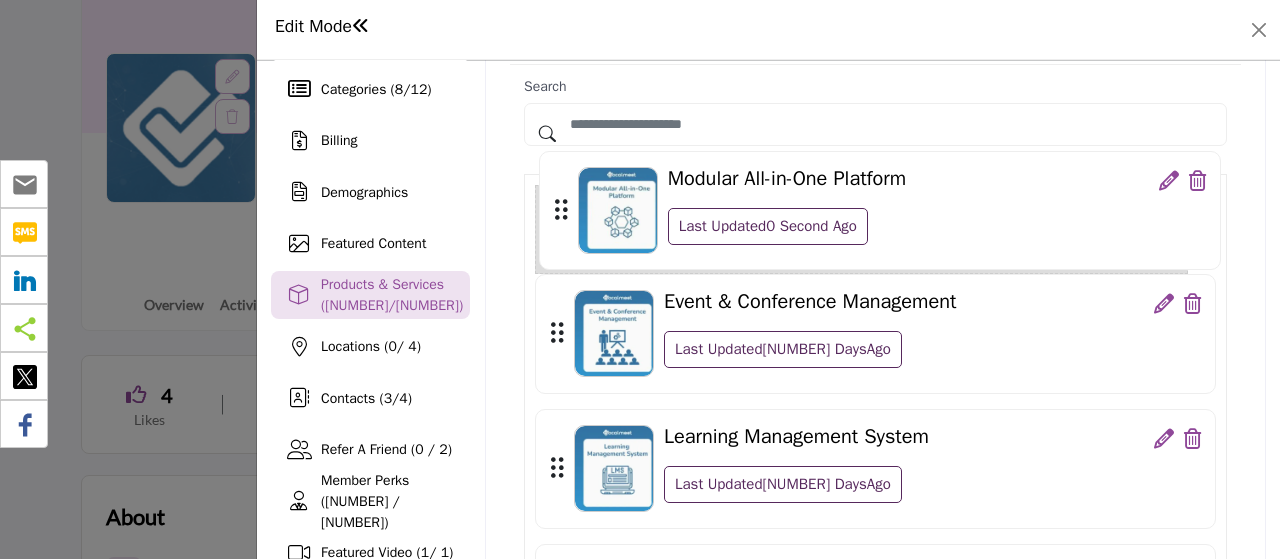 drag, startPoint x: 553, startPoint y: 505, endPoint x: 557, endPoint y: 205, distance: 300.02667 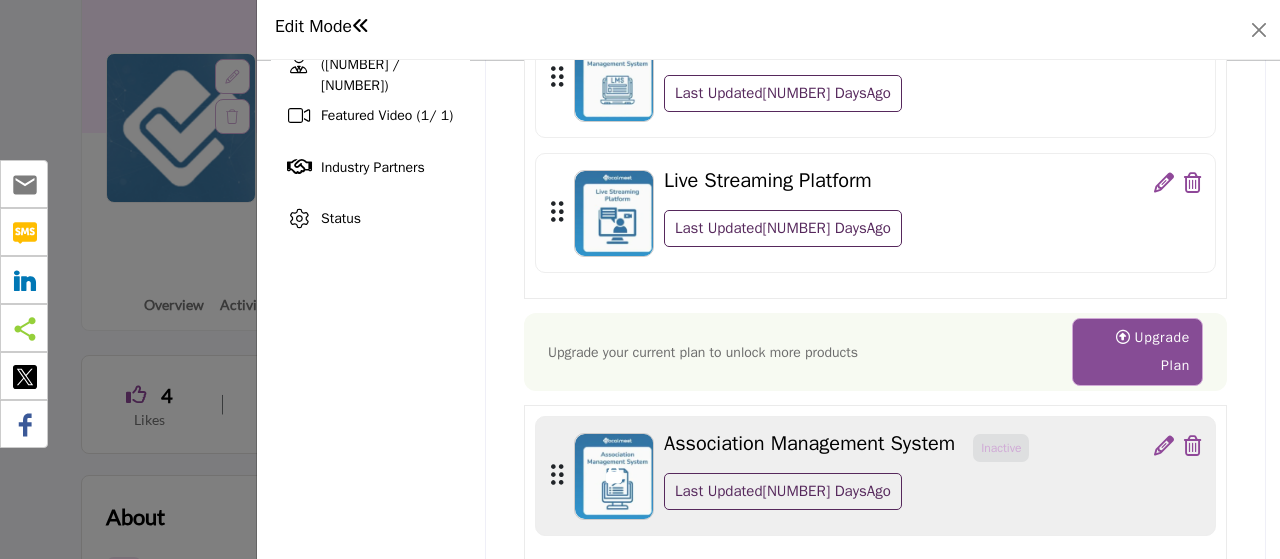 scroll, scrollTop: 560, scrollLeft: 0, axis: vertical 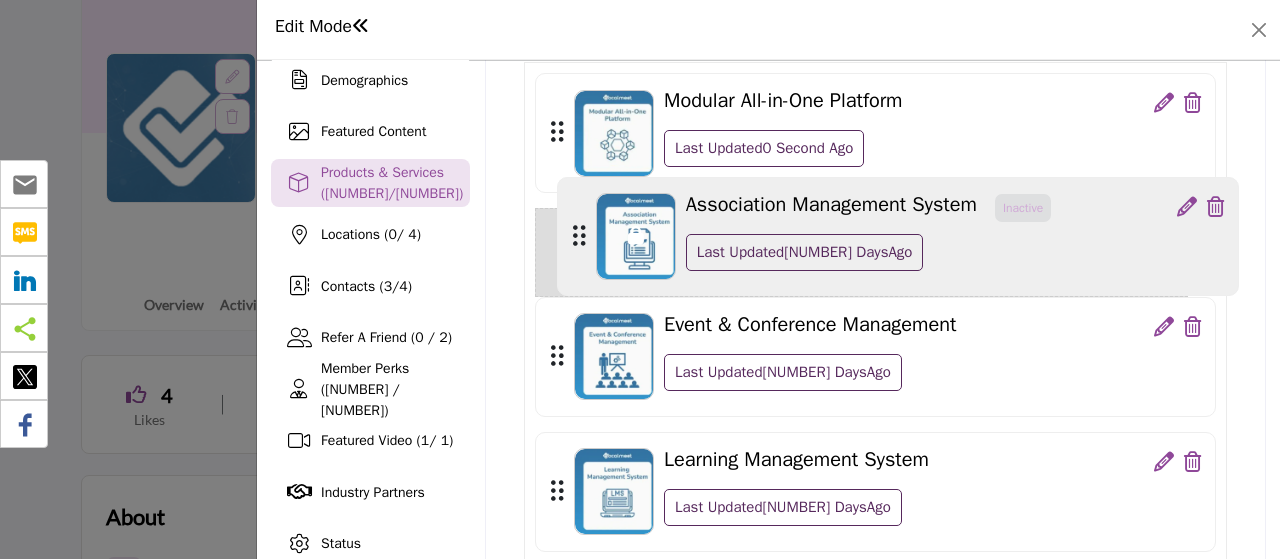 drag, startPoint x: 553, startPoint y: 454, endPoint x: 575, endPoint y: 234, distance: 221.09726 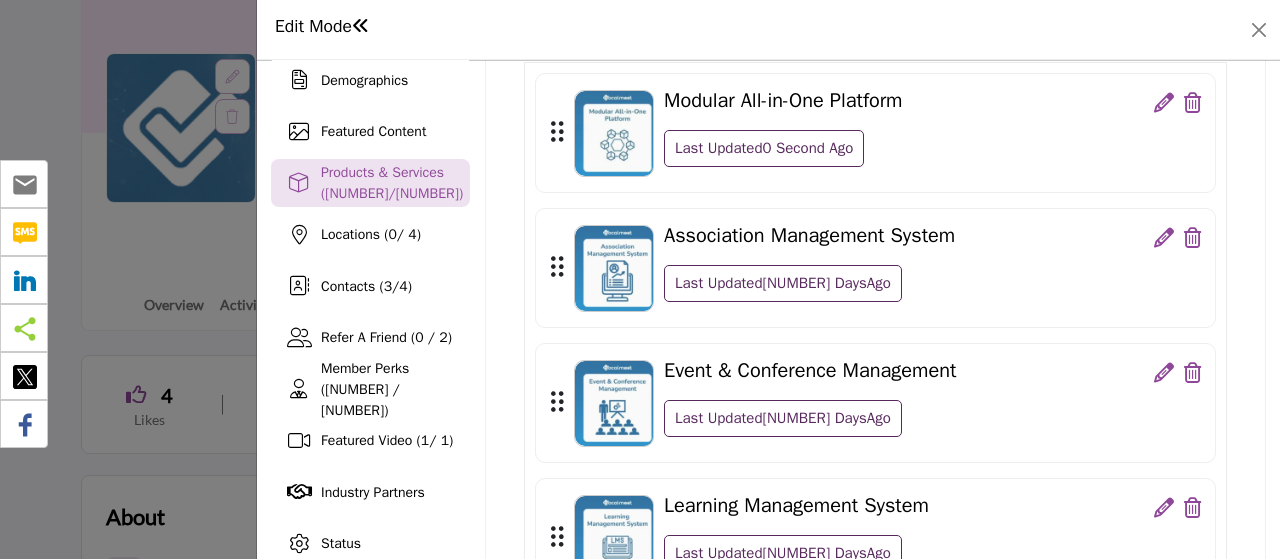 click at bounding box center [1164, 238] 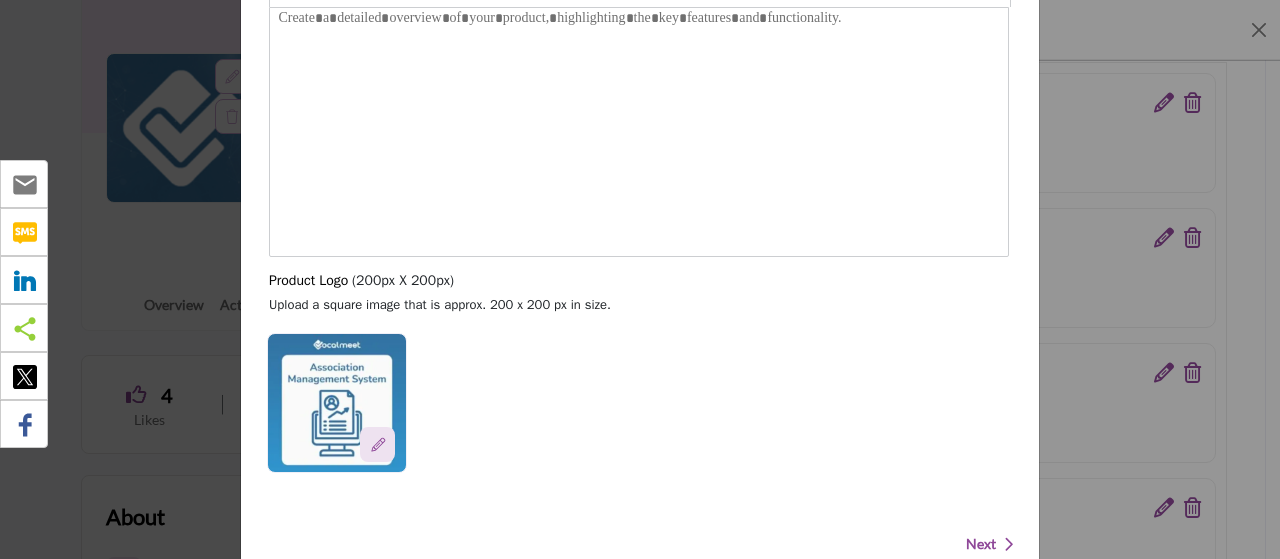 scroll, scrollTop: 646, scrollLeft: 0, axis: vertical 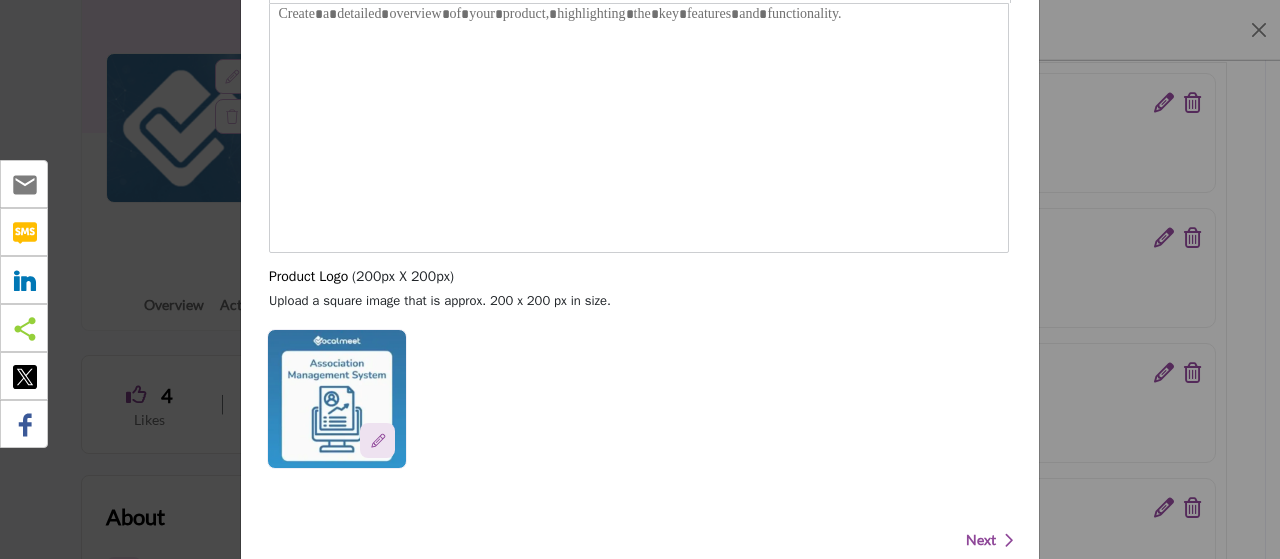click on "Next" at bounding box center (984, 540) 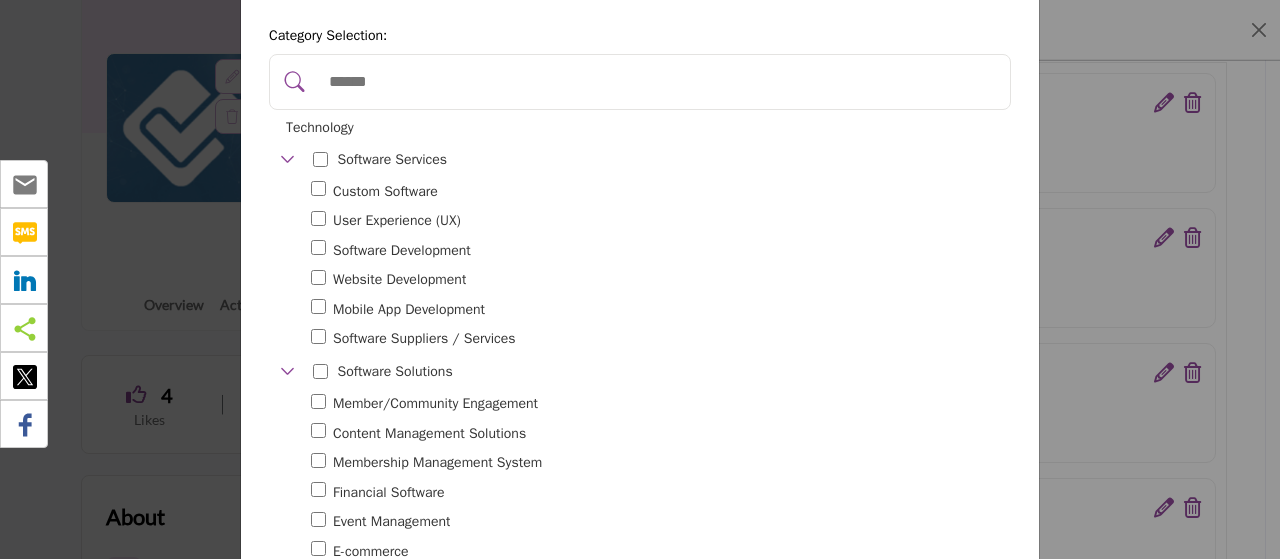 scroll, scrollTop: 198, scrollLeft: 0, axis: vertical 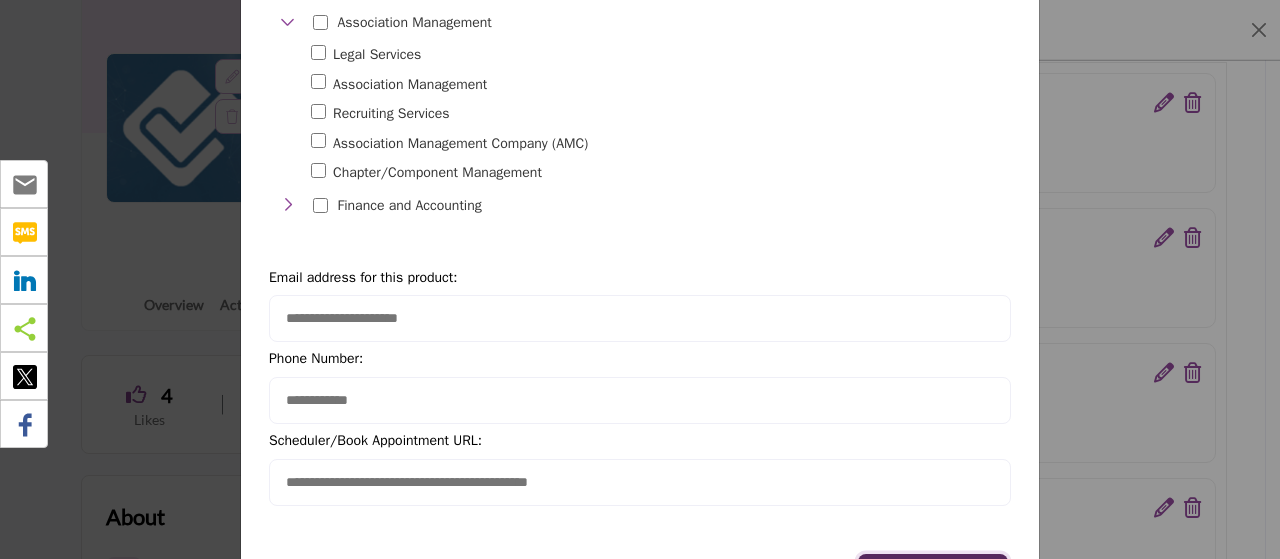 click on "Update" at bounding box center (933, 576) 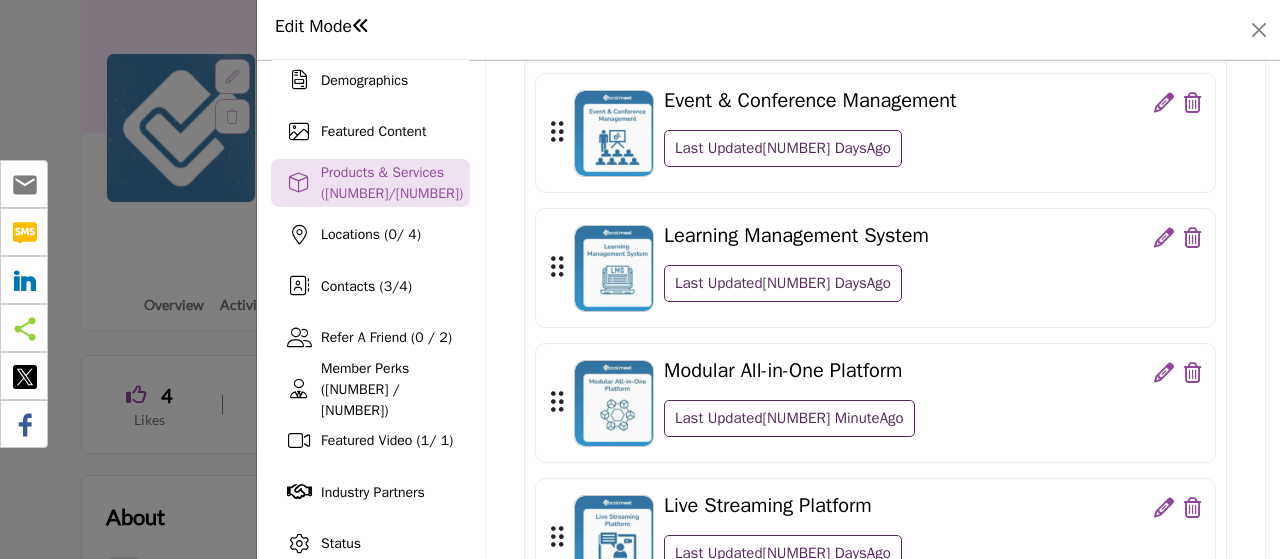 scroll, scrollTop: 112, scrollLeft: 0, axis: vertical 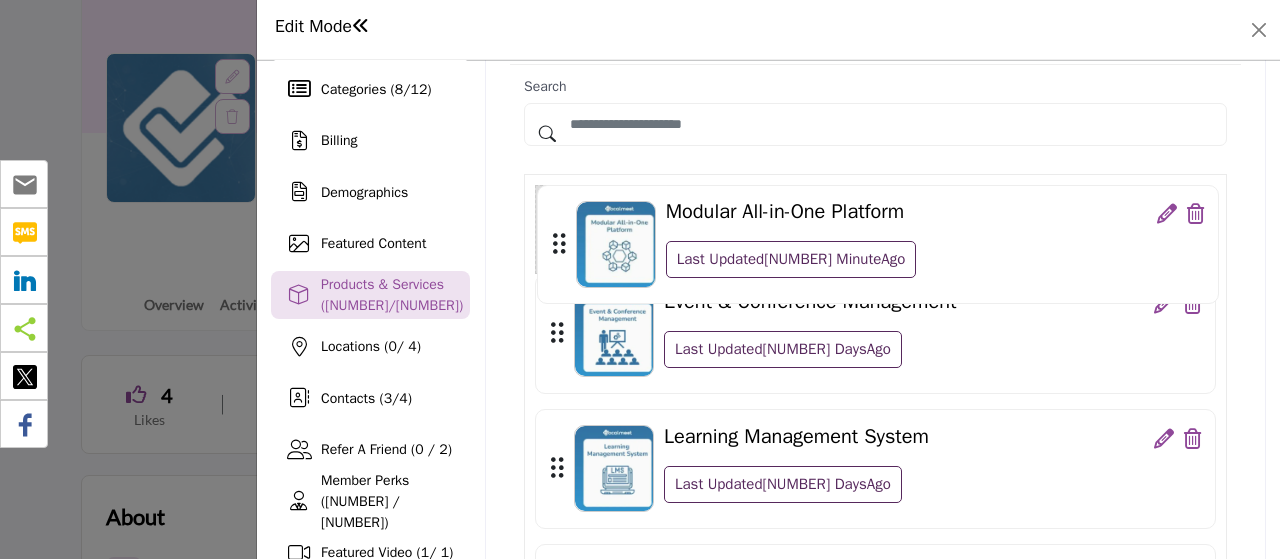 drag, startPoint x: 566, startPoint y: 303, endPoint x: 556, endPoint y: 230, distance: 73.68175 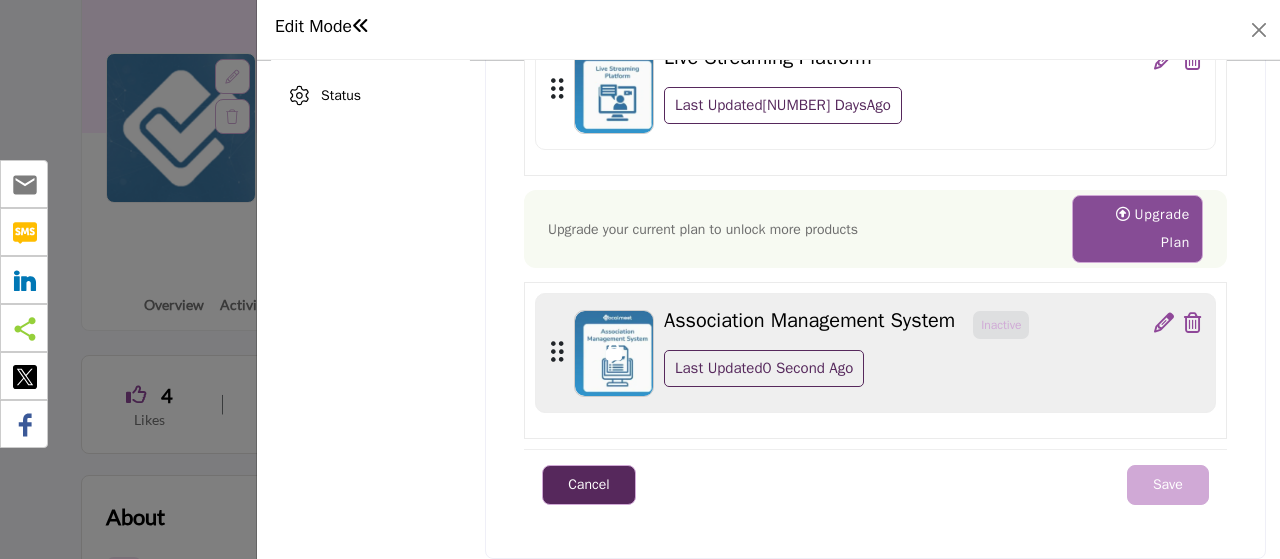 scroll, scrollTop: 560, scrollLeft: 0, axis: vertical 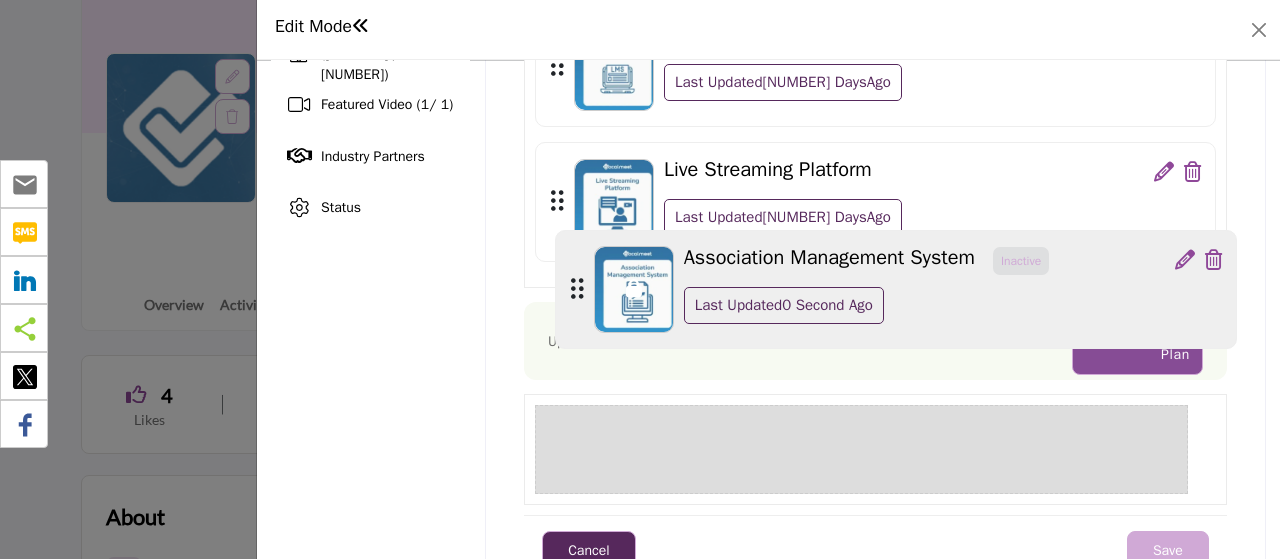 drag, startPoint x: 573, startPoint y: 305, endPoint x: 579, endPoint y: 276, distance: 29.614185 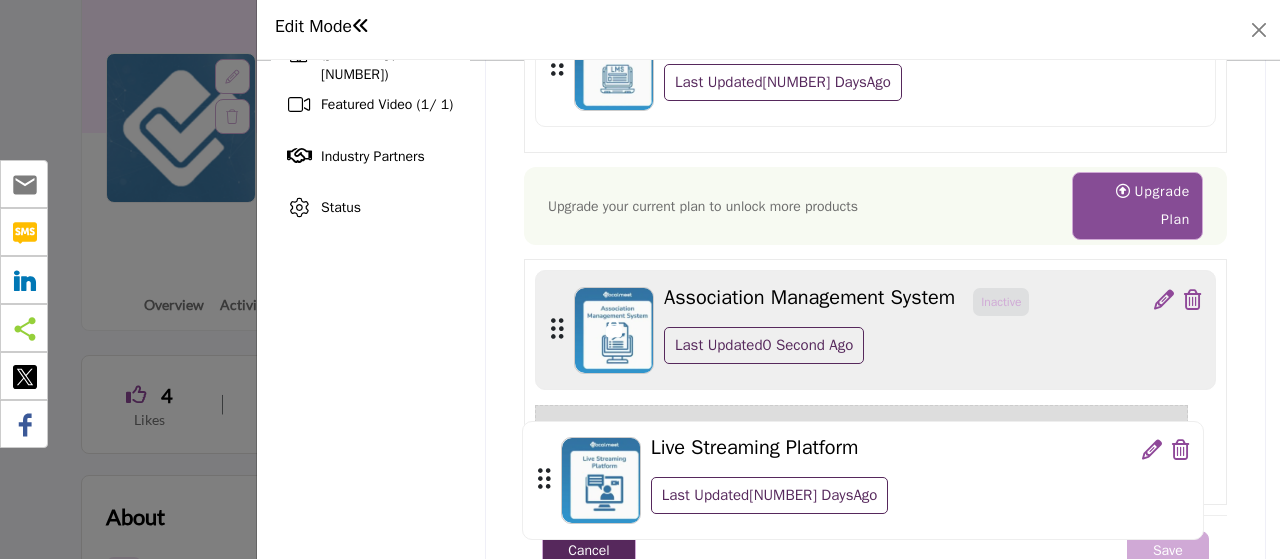 drag, startPoint x: 560, startPoint y: 193, endPoint x: 547, endPoint y: 478, distance: 285.29633 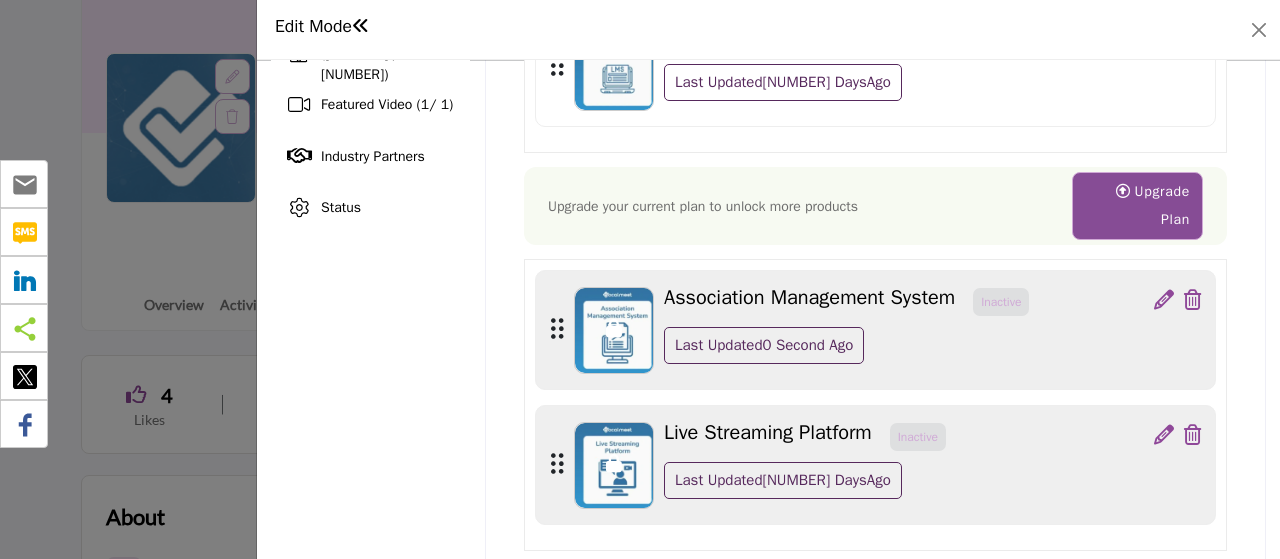 scroll, scrollTop: 448, scrollLeft: 0, axis: vertical 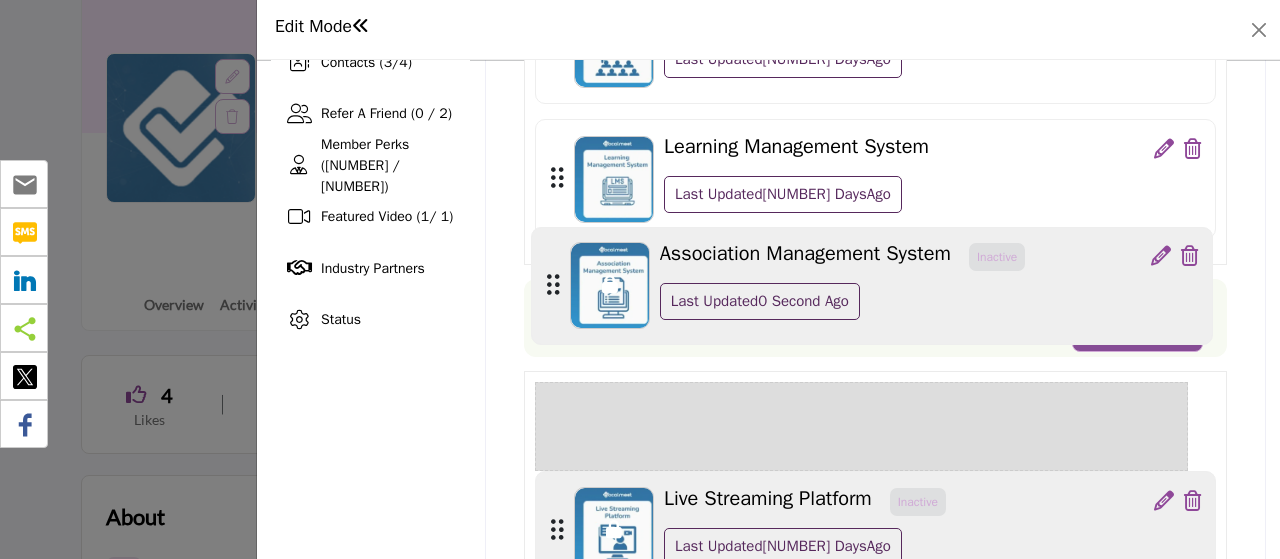 drag, startPoint x: 559, startPoint y: 441, endPoint x: 556, endPoint y: 292, distance: 149.0302 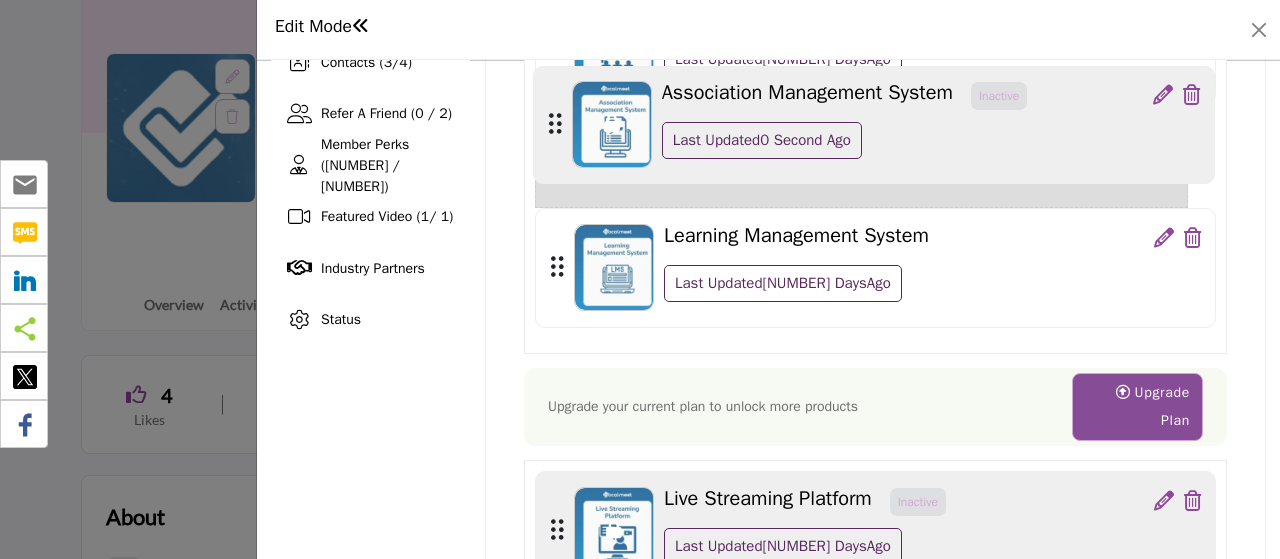 drag, startPoint x: 556, startPoint y: 439, endPoint x: 554, endPoint y: 129, distance: 310.00644 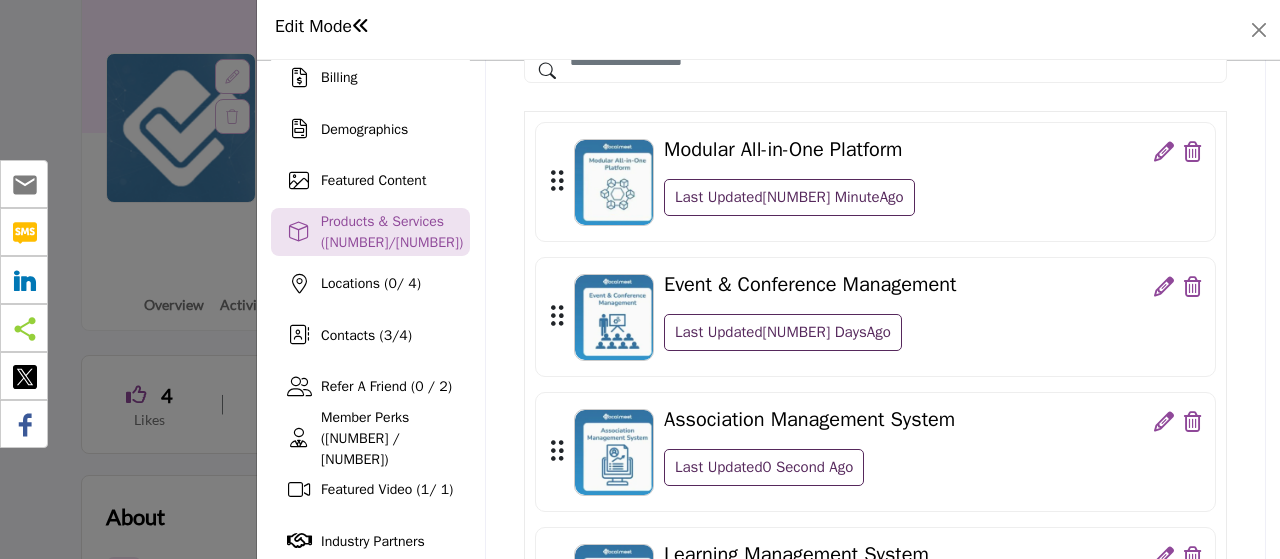 scroll, scrollTop: 224, scrollLeft: 0, axis: vertical 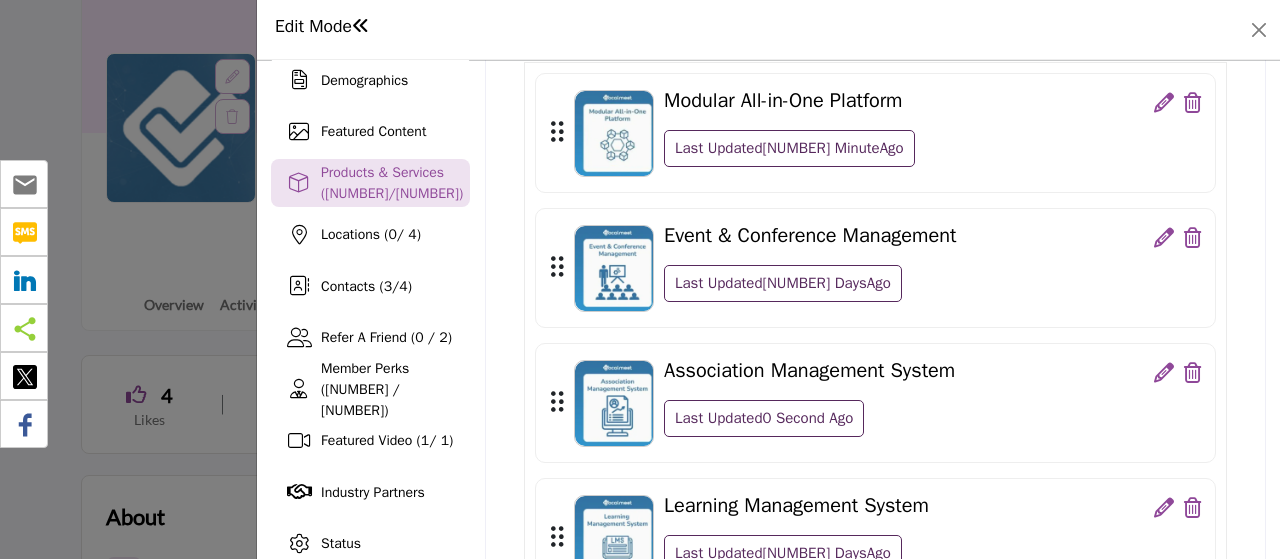 drag, startPoint x: 564, startPoint y: 408, endPoint x: 577, endPoint y: 226, distance: 182.4637 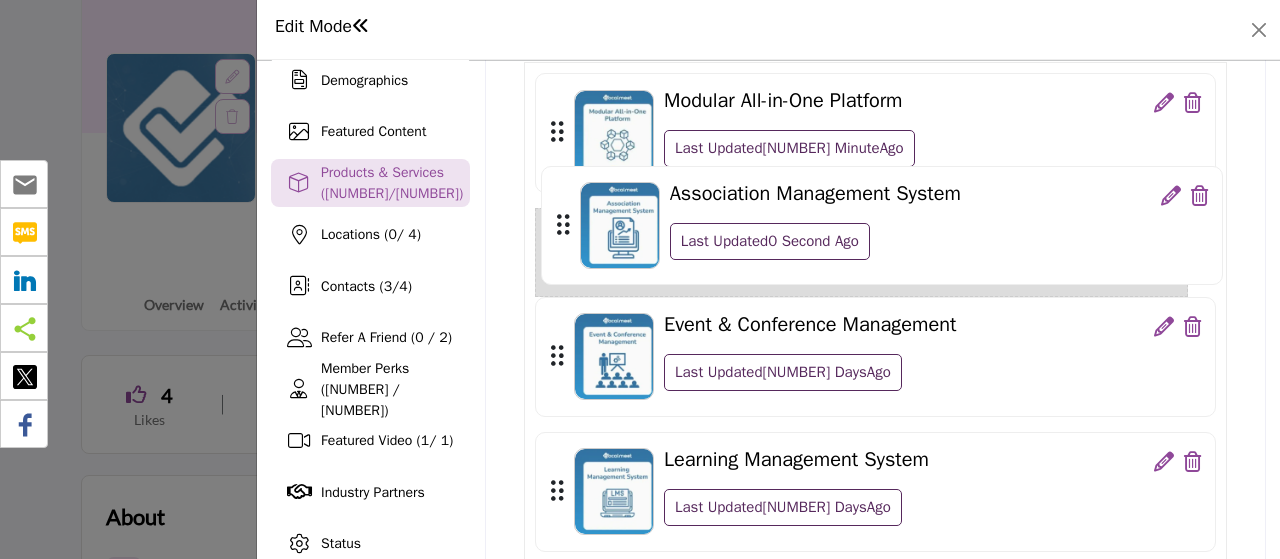 drag, startPoint x: 555, startPoint y: 399, endPoint x: 561, endPoint y: 225, distance: 174.10342 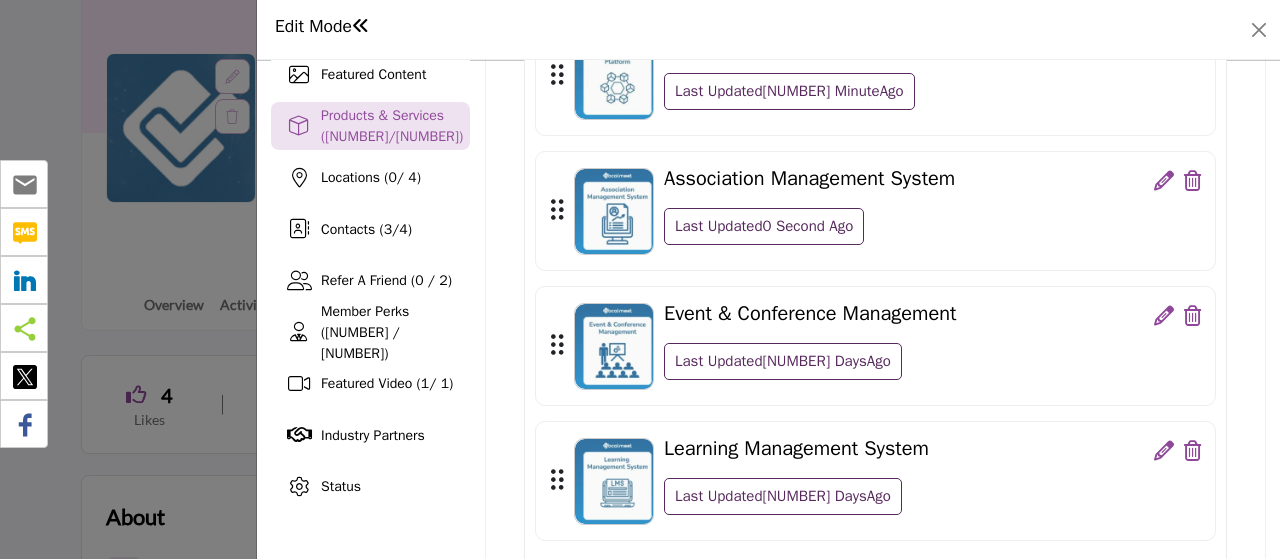 scroll, scrollTop: 336, scrollLeft: 0, axis: vertical 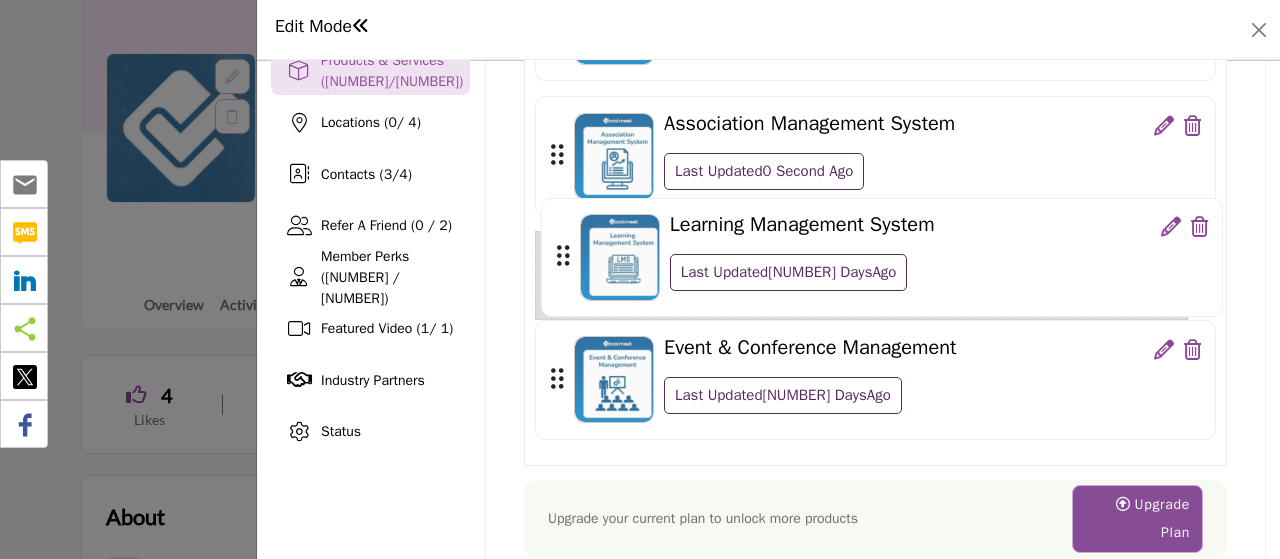drag, startPoint x: 555, startPoint y: 425, endPoint x: 562, endPoint y: 260, distance: 165.14842 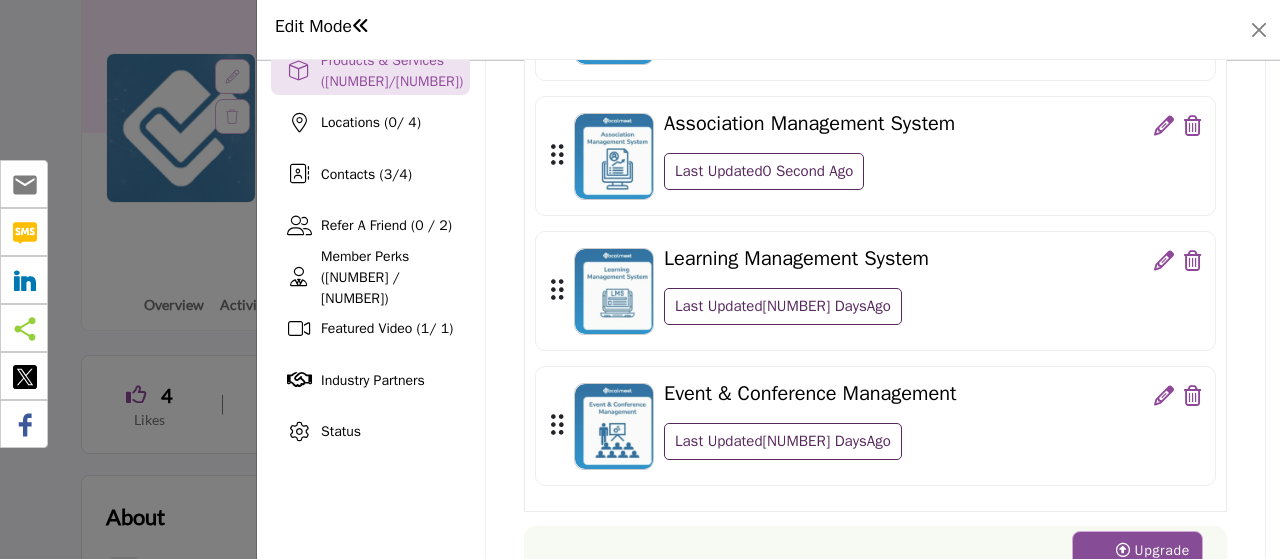 click on "Learning Management System
Last Updated  7 Days Ago" at bounding box center [933, 291] 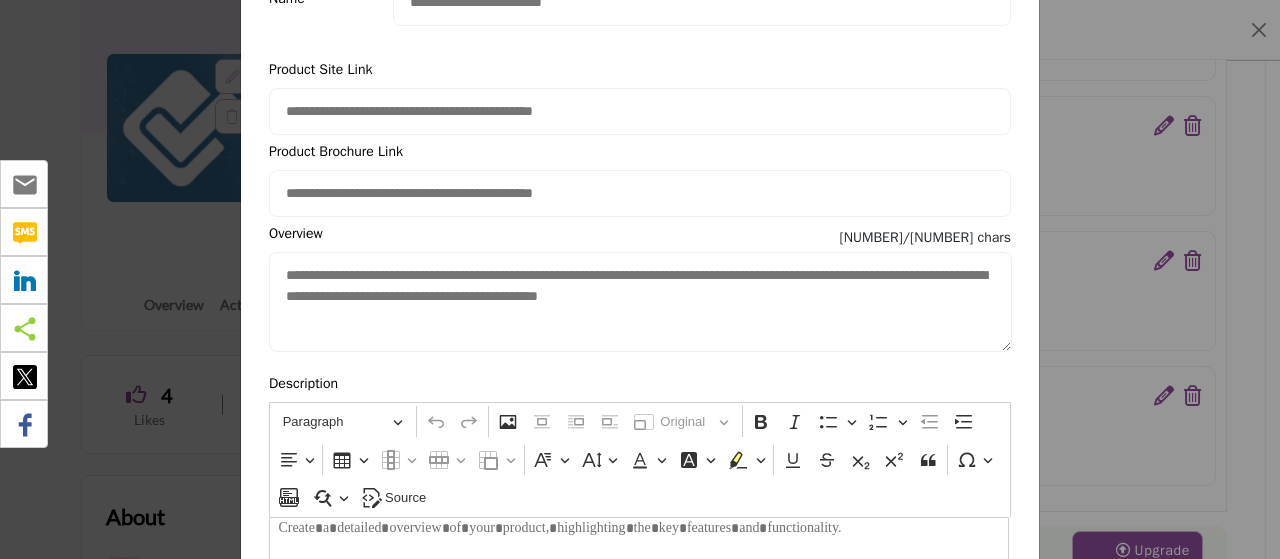 scroll, scrollTop: 86, scrollLeft: 0, axis: vertical 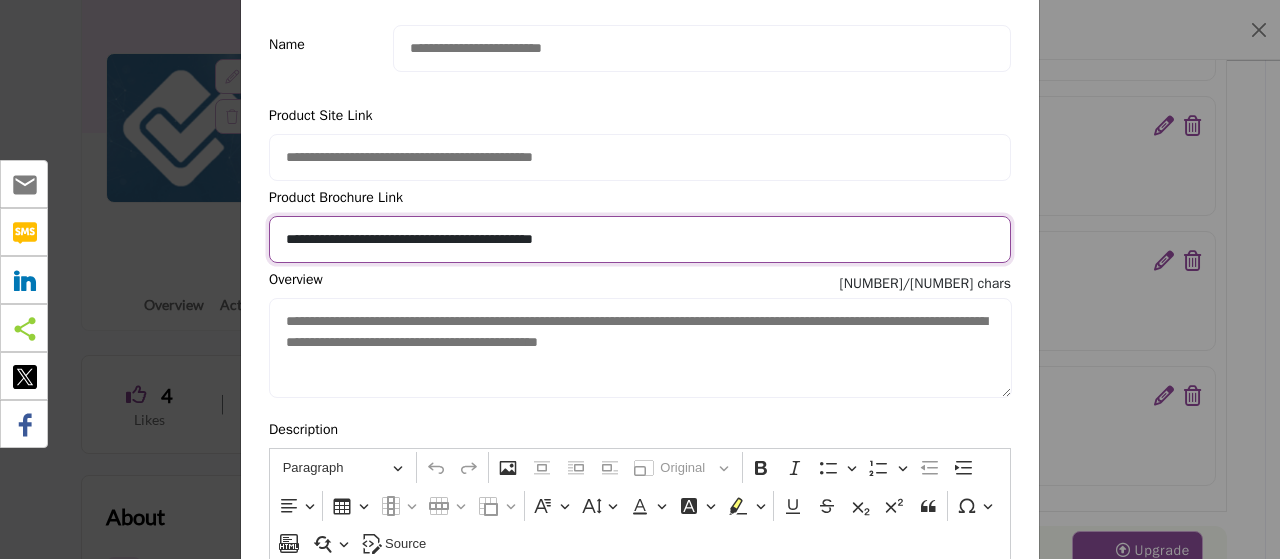 click on "**********" at bounding box center (640, 239) 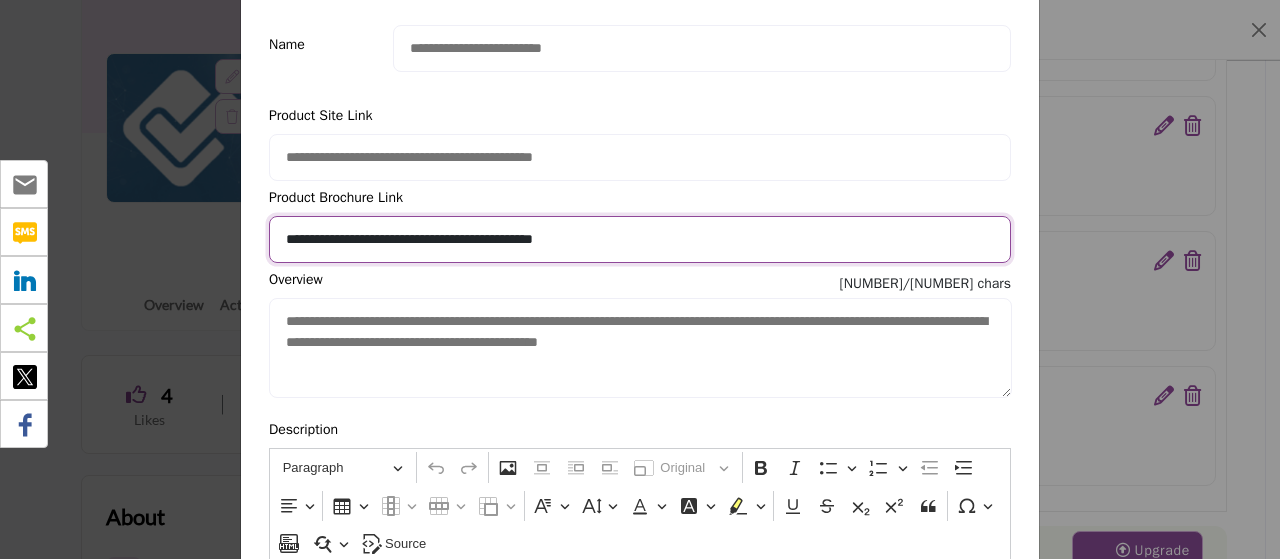 paste on "**********" 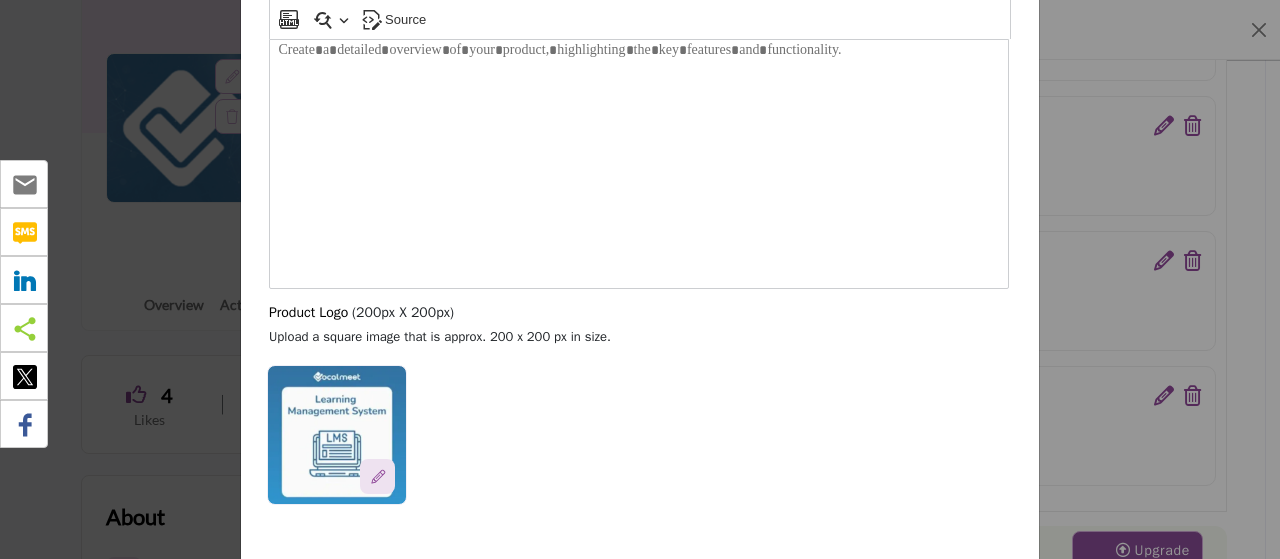 scroll, scrollTop: 646, scrollLeft: 0, axis: vertical 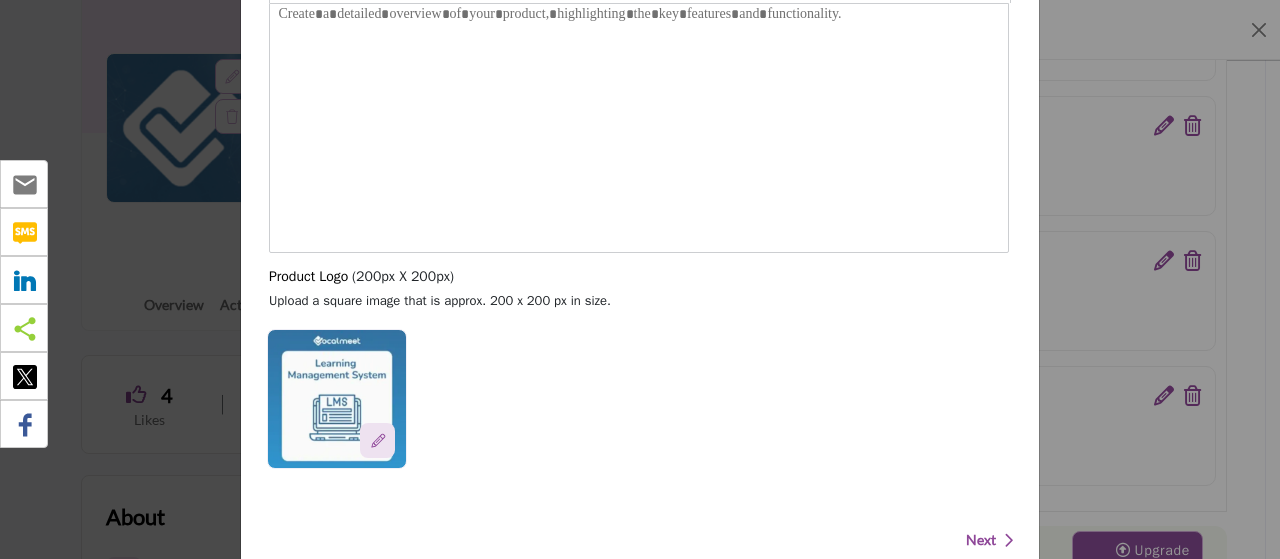 click on "Next" at bounding box center (981, 540) 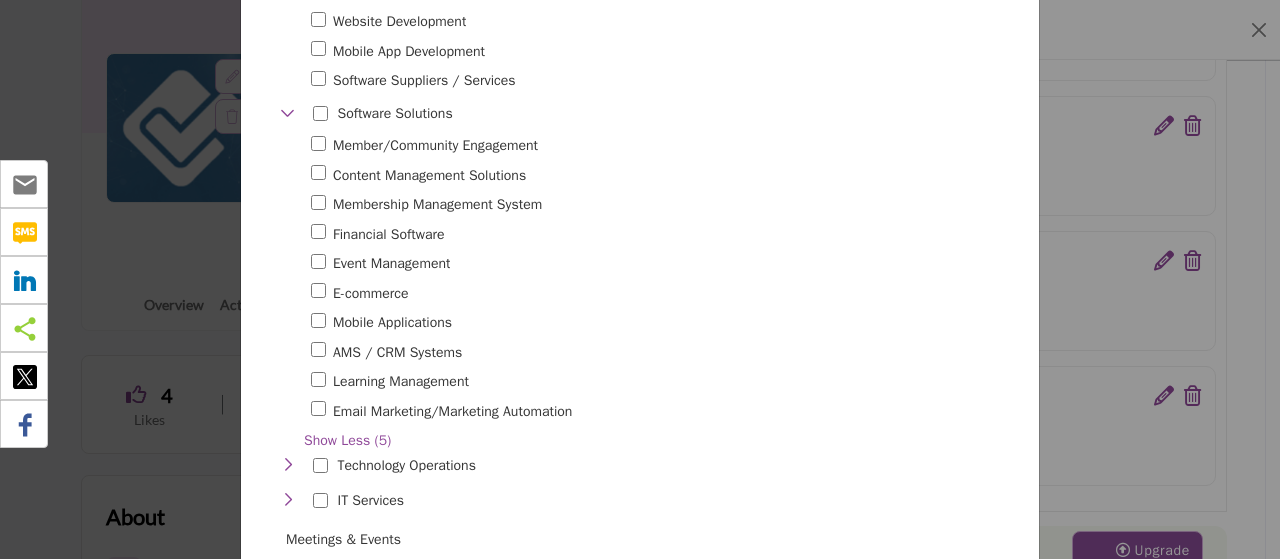 scroll, scrollTop: 310, scrollLeft: 0, axis: vertical 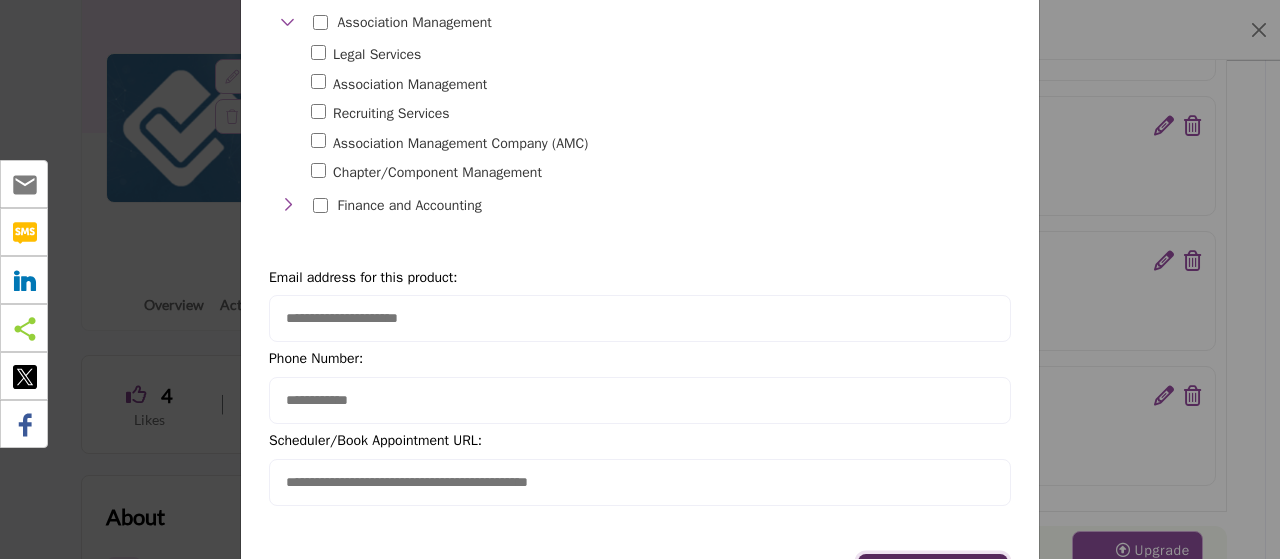 click on "Update" at bounding box center (932, 576) 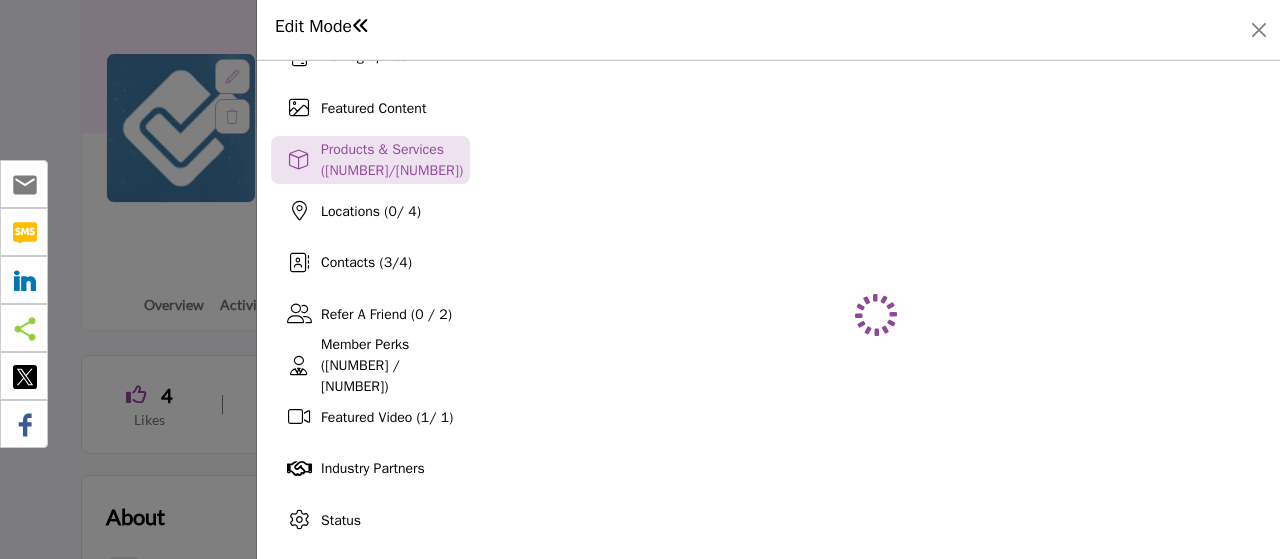 scroll, scrollTop: 246, scrollLeft: 0, axis: vertical 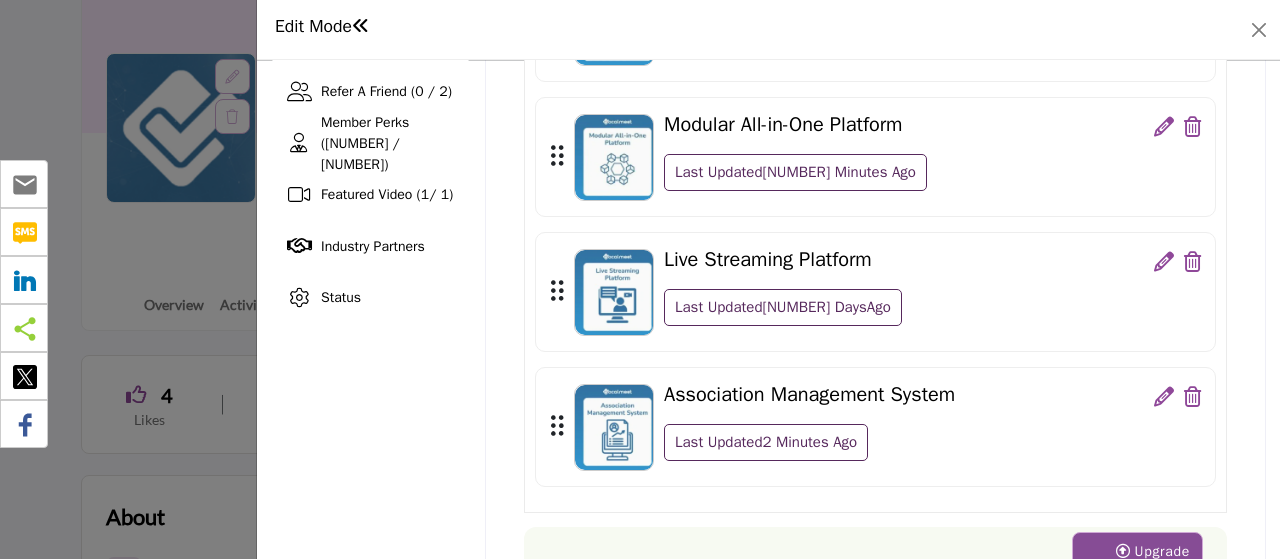 click at bounding box center [1164, 397] 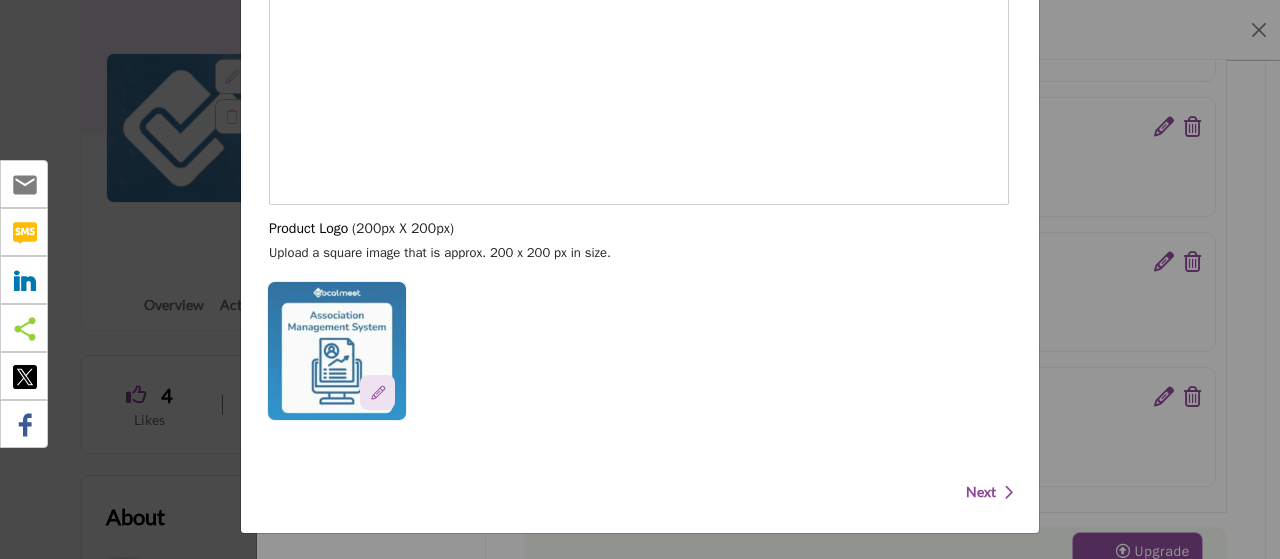 click on "**********" at bounding box center (640, -369) 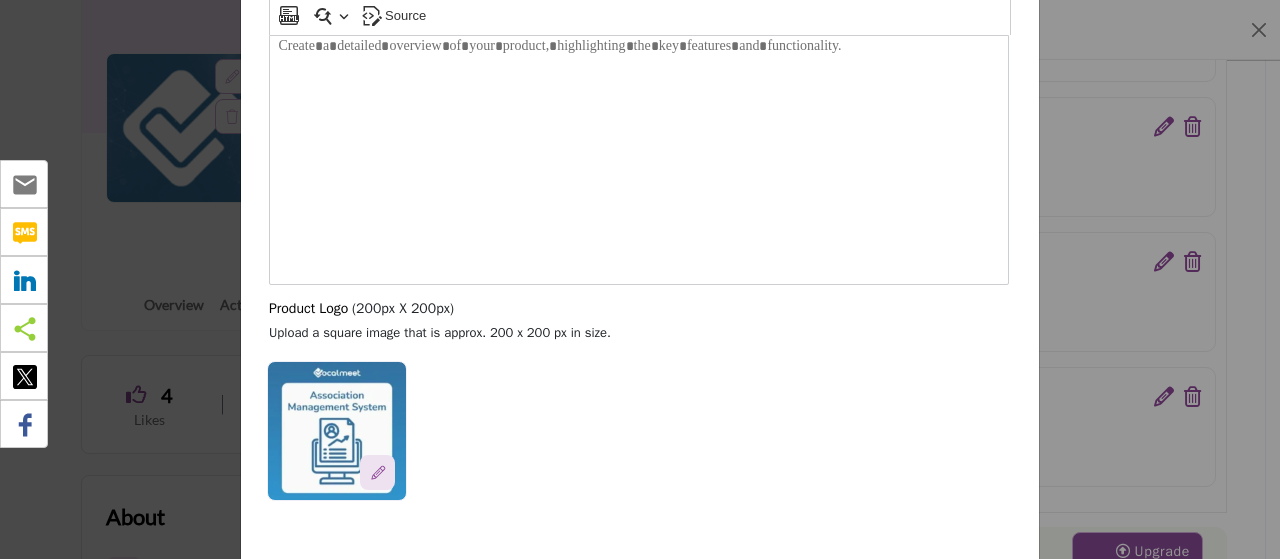 scroll, scrollTop: 646, scrollLeft: 0, axis: vertical 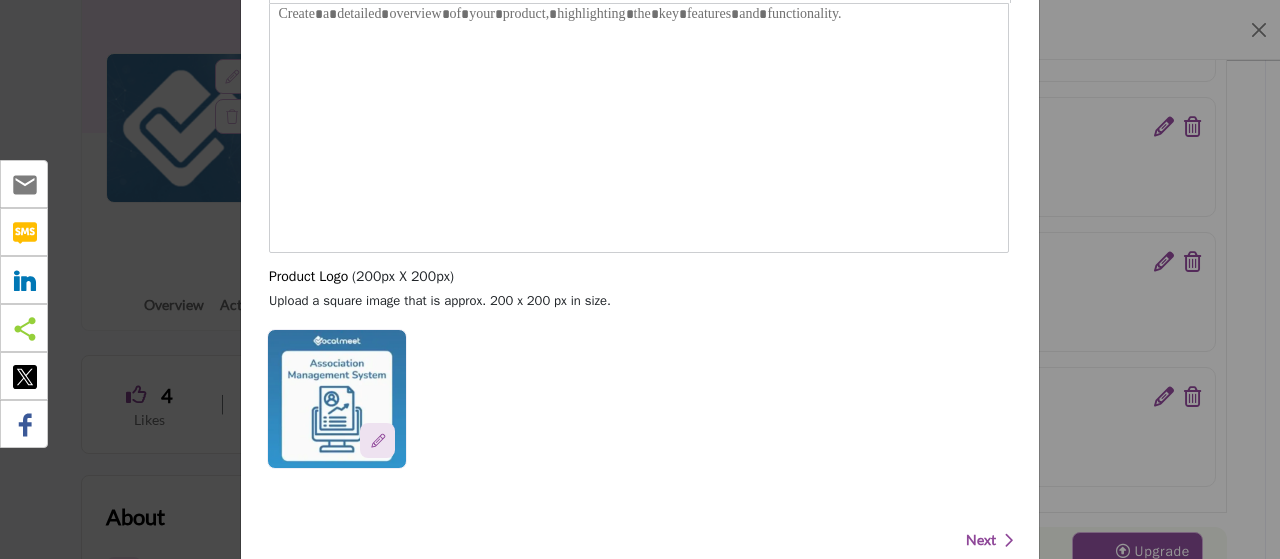 click on "Next" at bounding box center [981, 540] 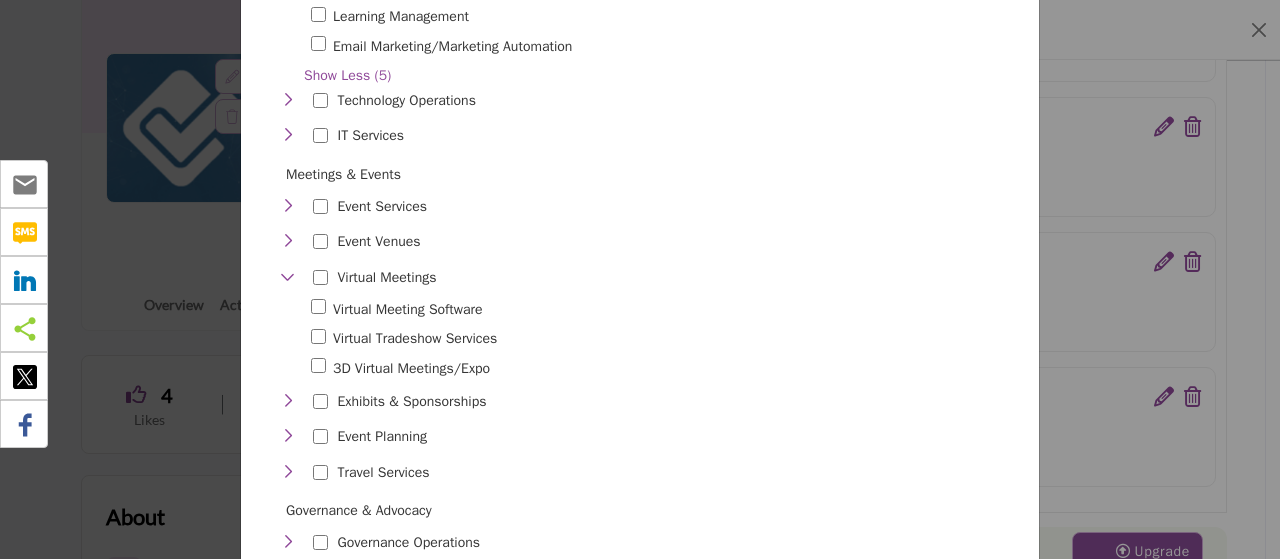 scroll, scrollTop: 758, scrollLeft: 0, axis: vertical 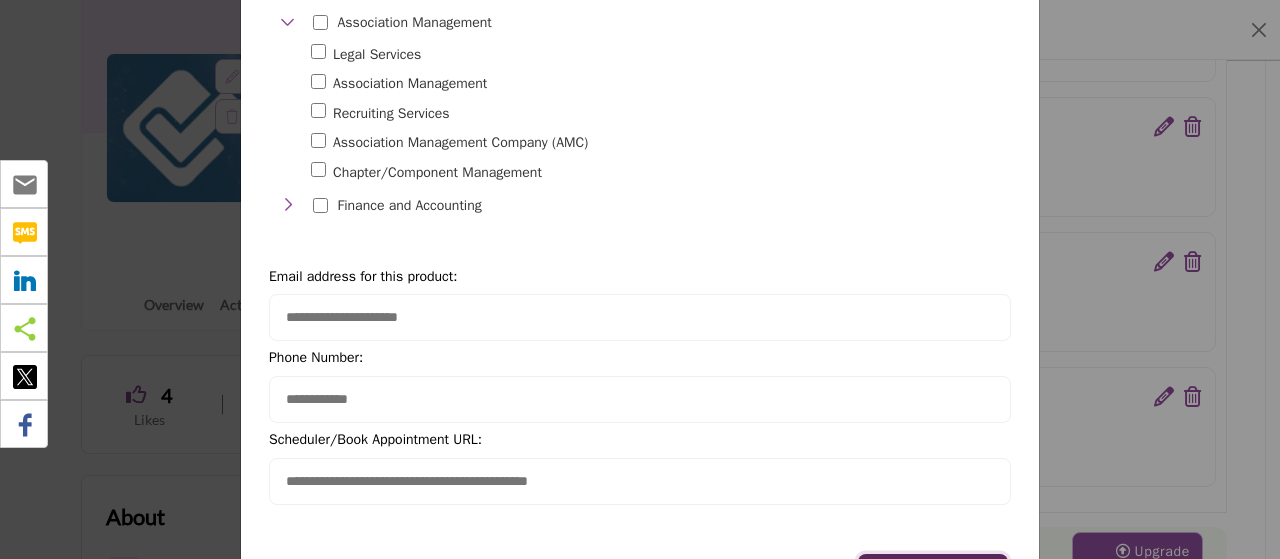 click on "Update" at bounding box center [932, 575] 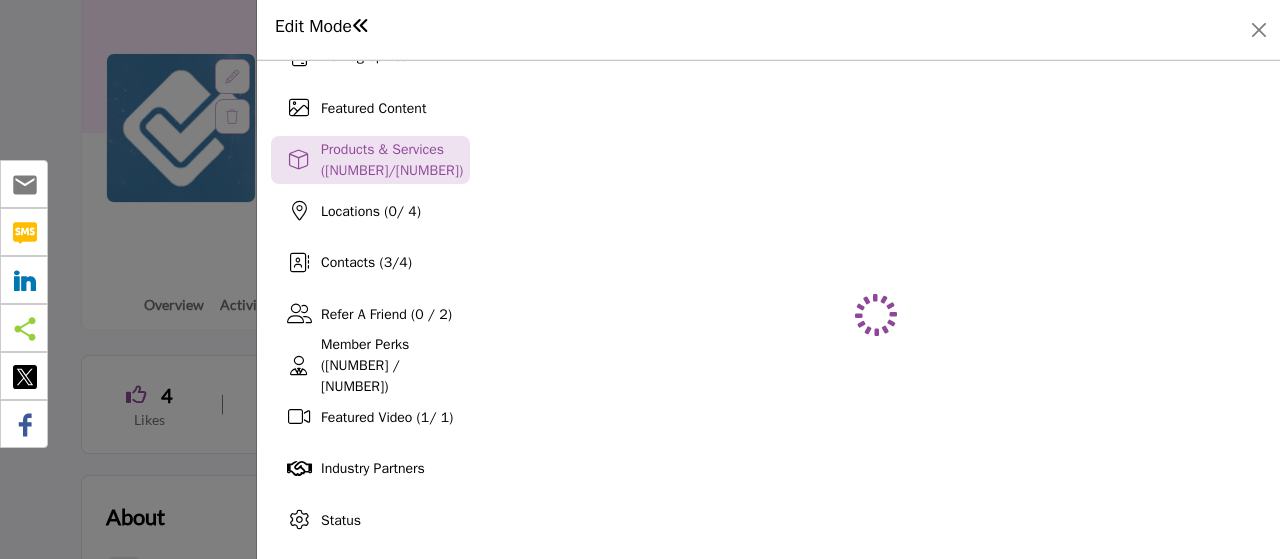 scroll, scrollTop: 246, scrollLeft: 0, axis: vertical 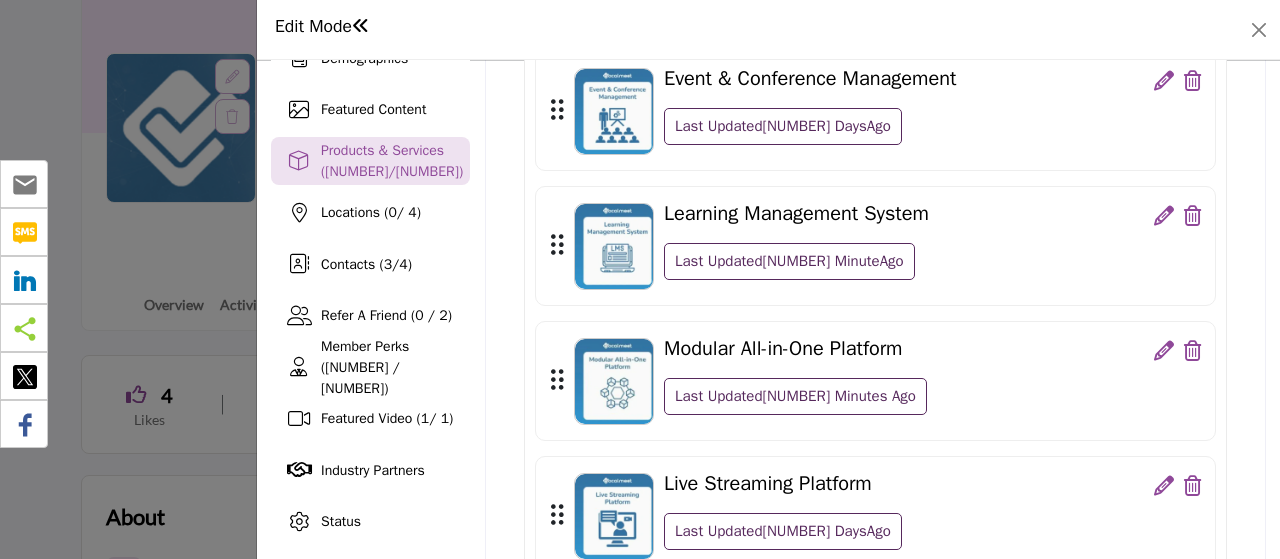 click at bounding box center (1164, 351) 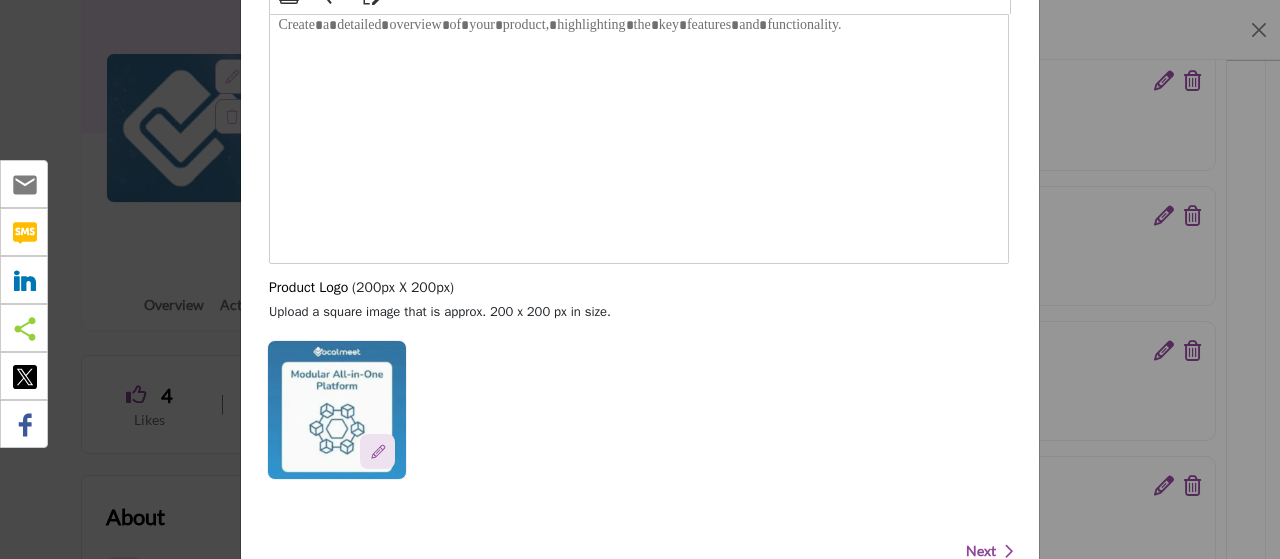 scroll, scrollTop: 646, scrollLeft: 0, axis: vertical 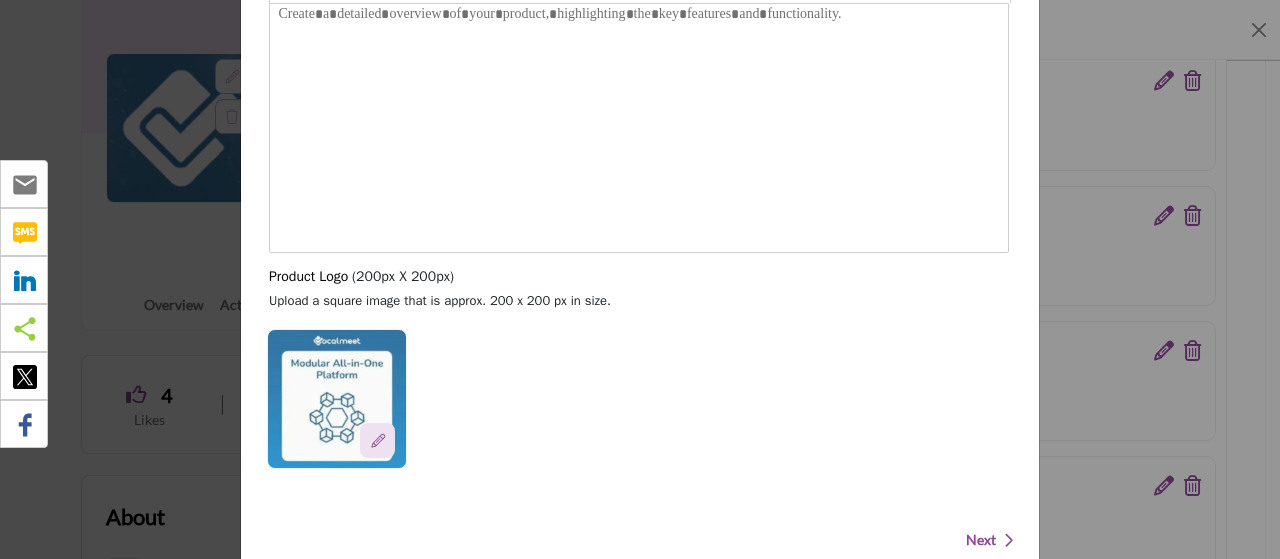 click on "Next" at bounding box center [981, 540] 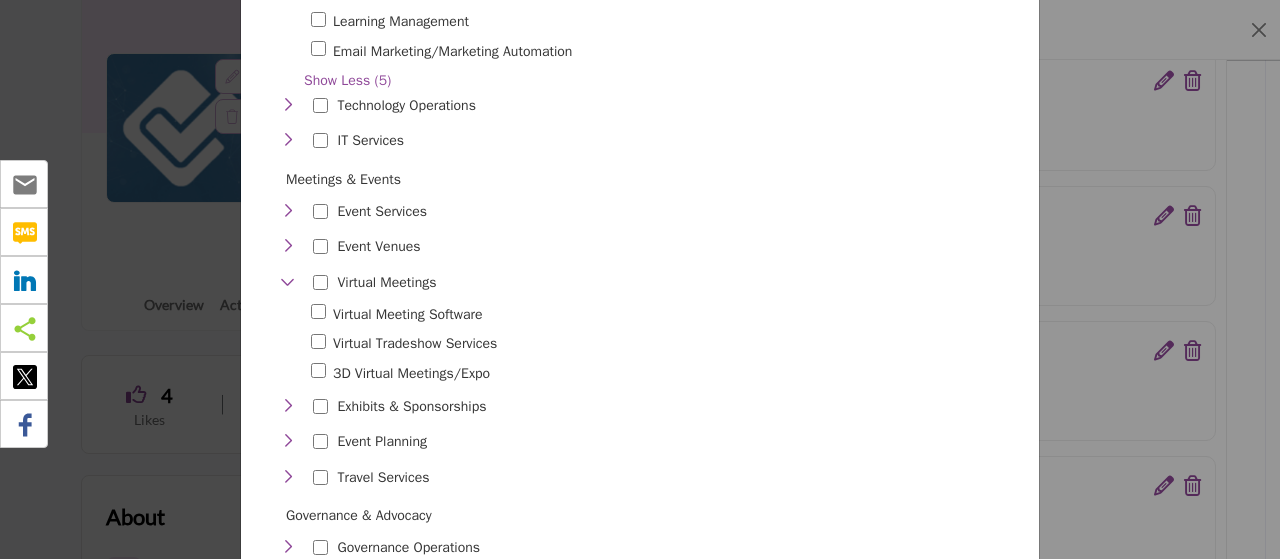 scroll, scrollTop: 758, scrollLeft: 0, axis: vertical 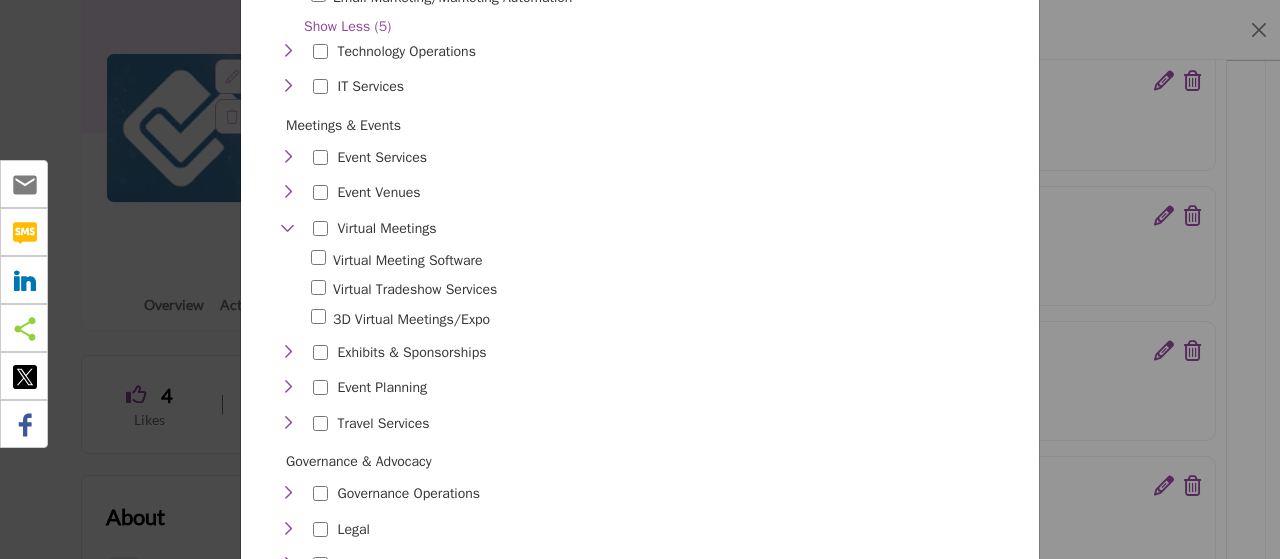 click on "3D Virtual Meetings/Expo
1" at bounding box center (664, 319) 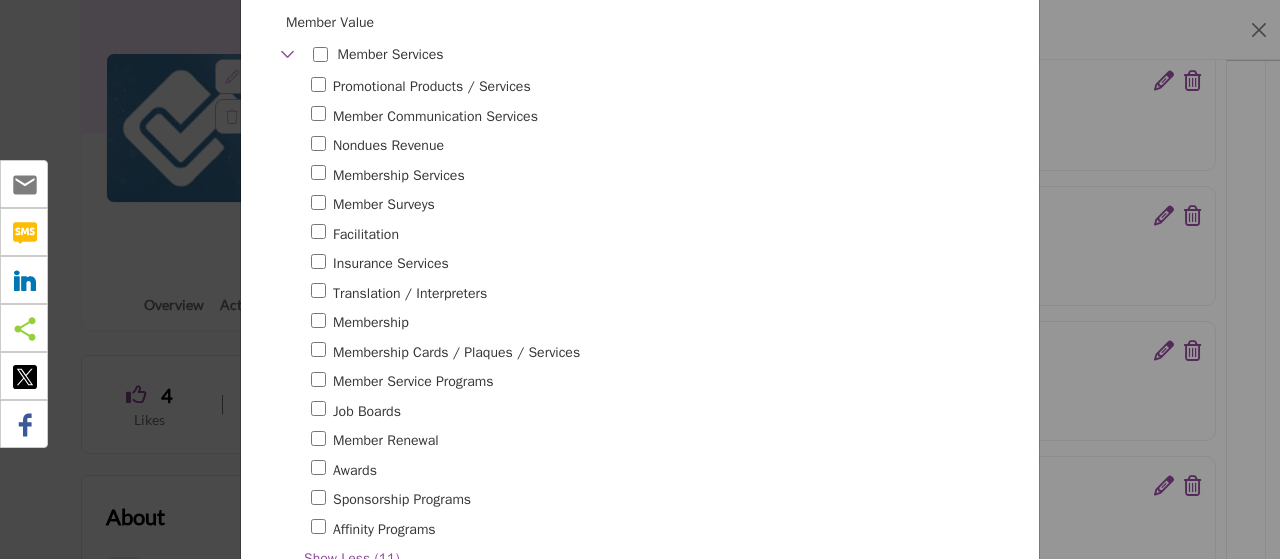 scroll, scrollTop: 1430, scrollLeft: 0, axis: vertical 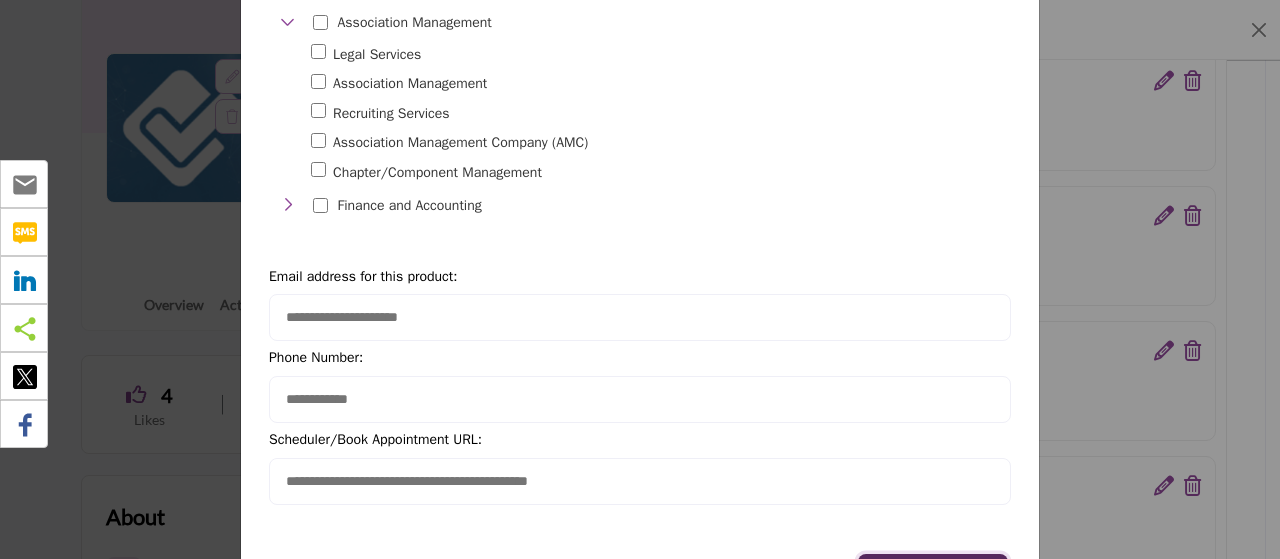 click on "Update" at bounding box center (932, 575) 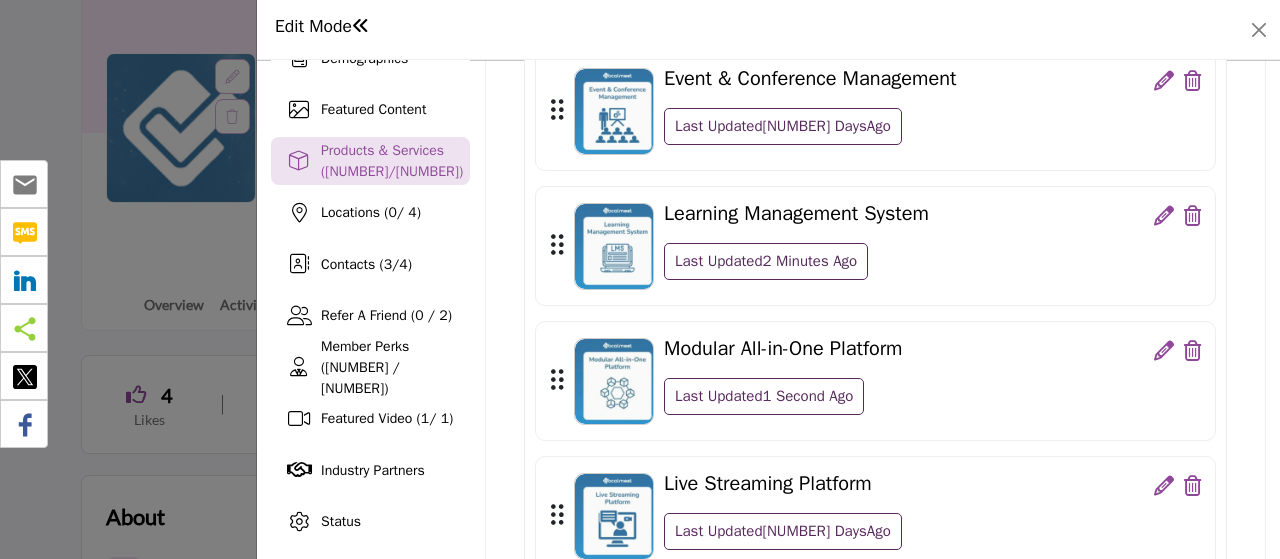 click at bounding box center [1164, 216] 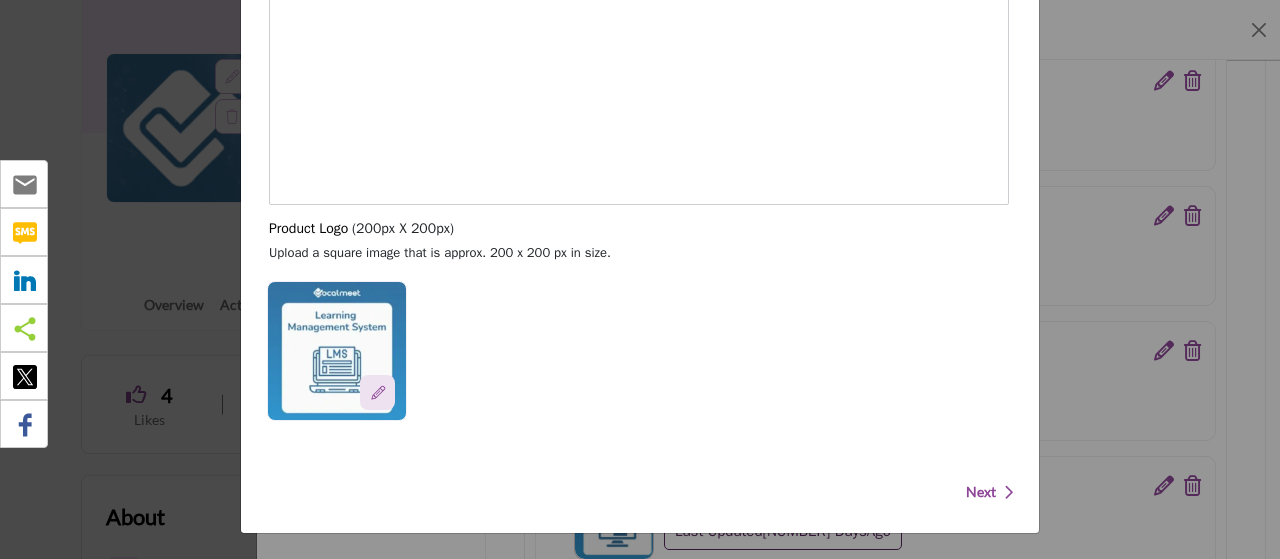 scroll, scrollTop: 646, scrollLeft: 0, axis: vertical 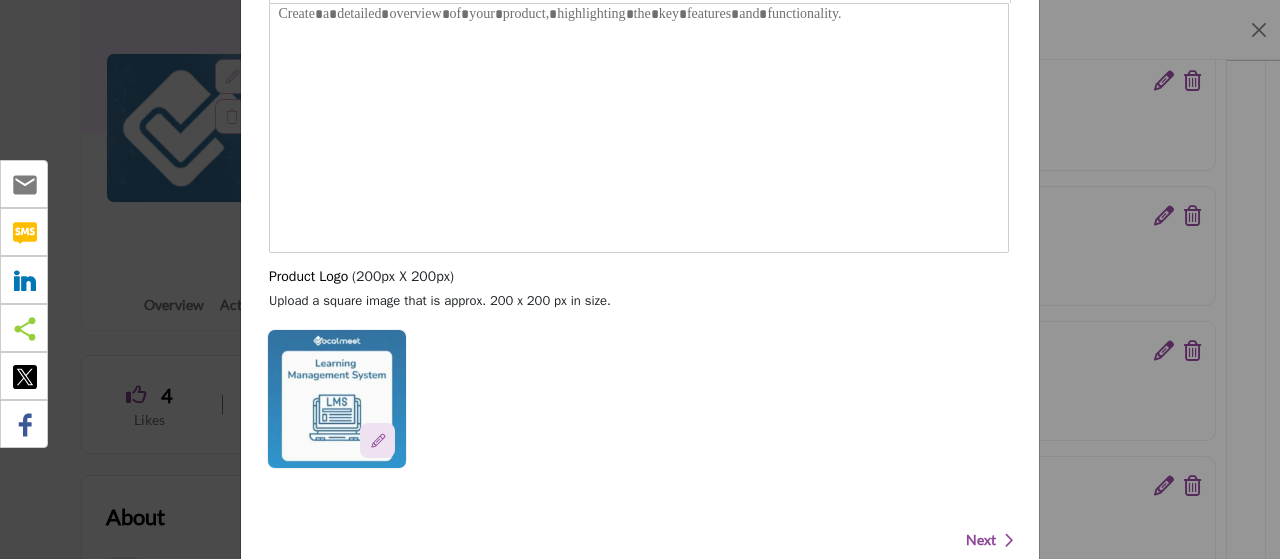 click on "Next" at bounding box center [984, 540] 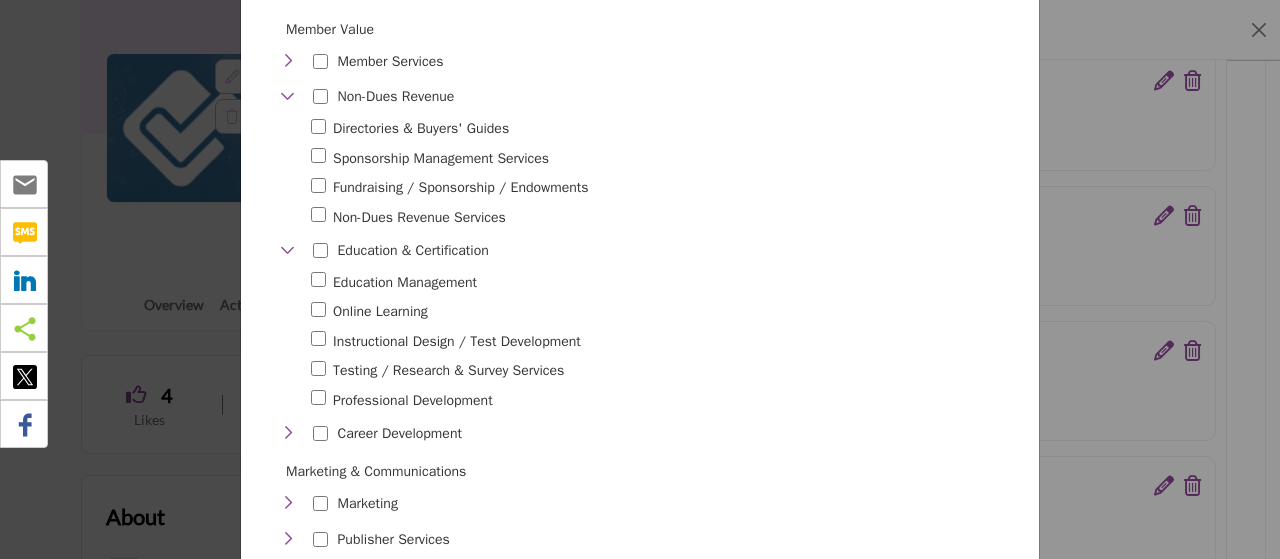 scroll, scrollTop: 1318, scrollLeft: 0, axis: vertical 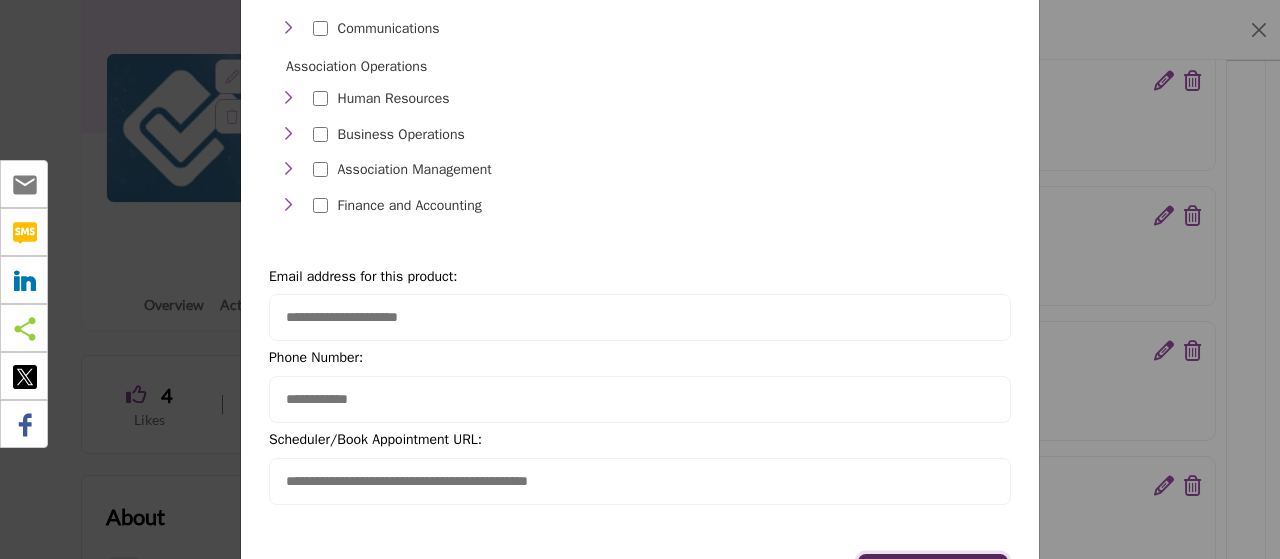 click on "Update" at bounding box center (932, 575) 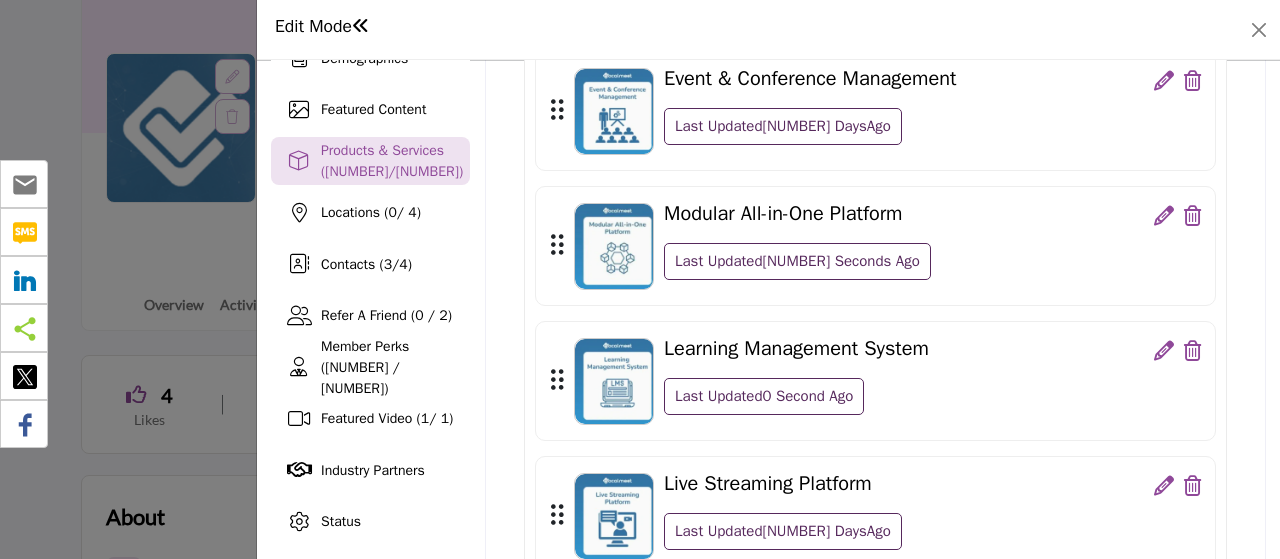 scroll, scrollTop: 134, scrollLeft: 0, axis: vertical 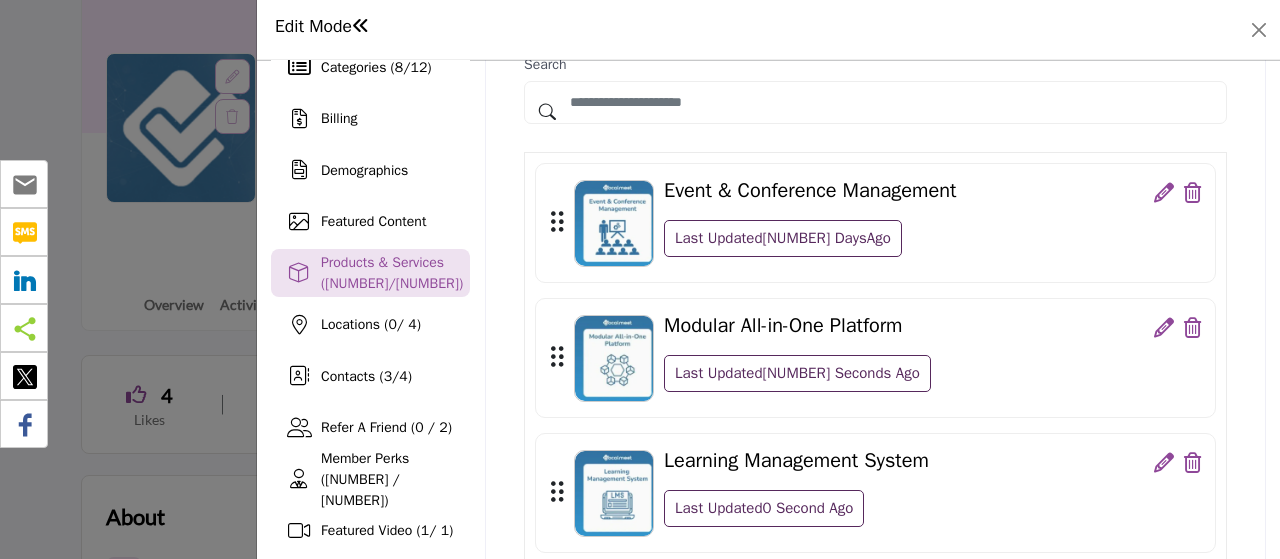 click on "Event & Conference Management
Last Updated  7 Days Ago" at bounding box center (933, 223) 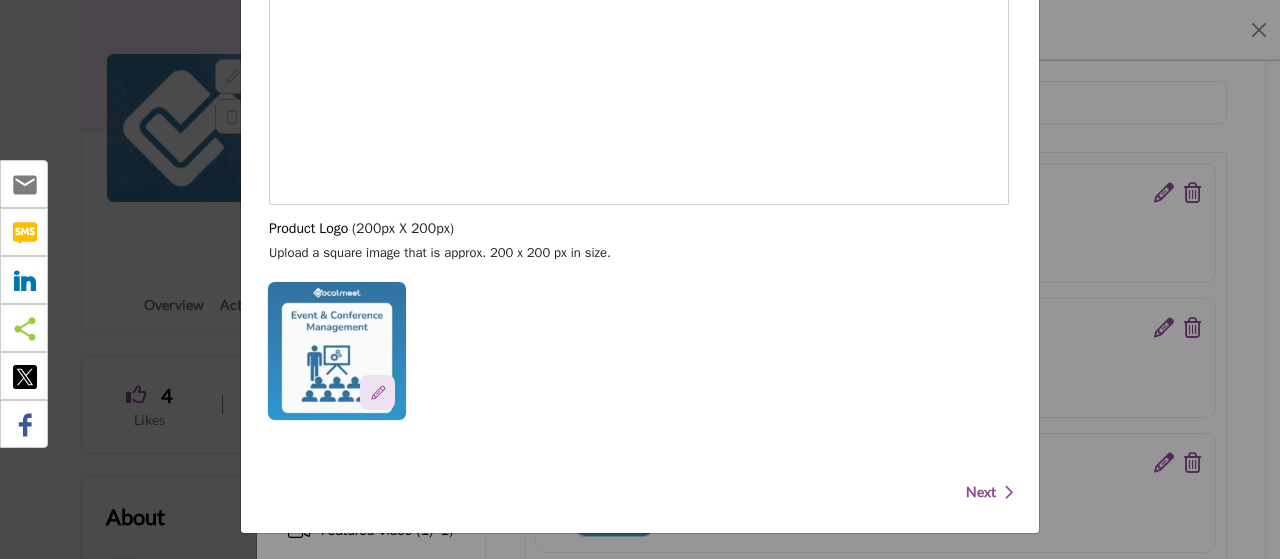 click on "**********" at bounding box center (640, 8) 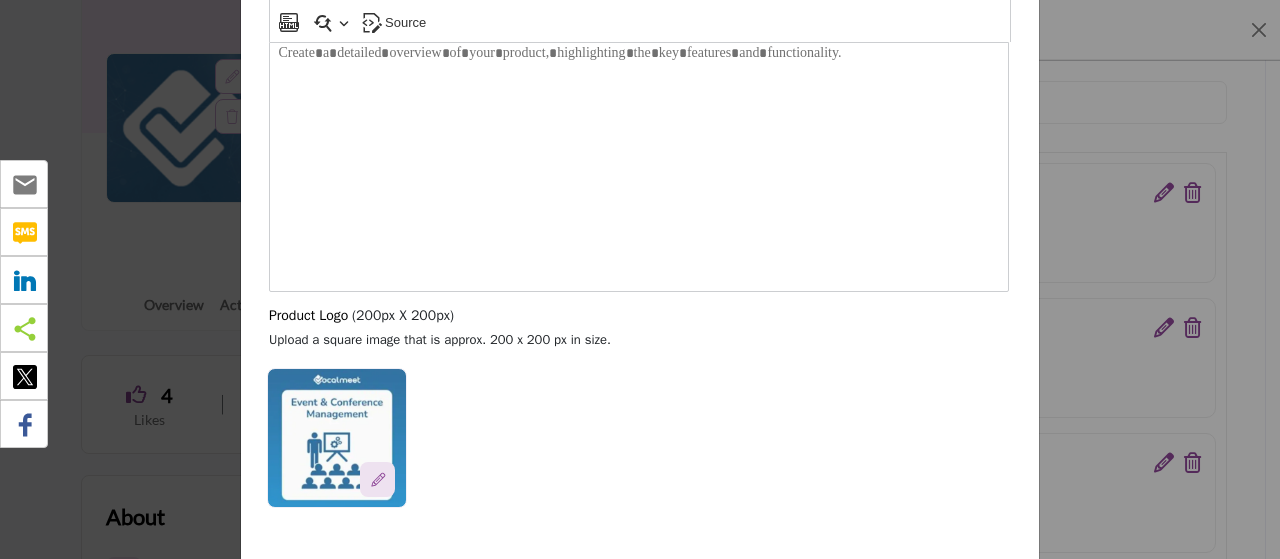 scroll, scrollTop: 646, scrollLeft: 0, axis: vertical 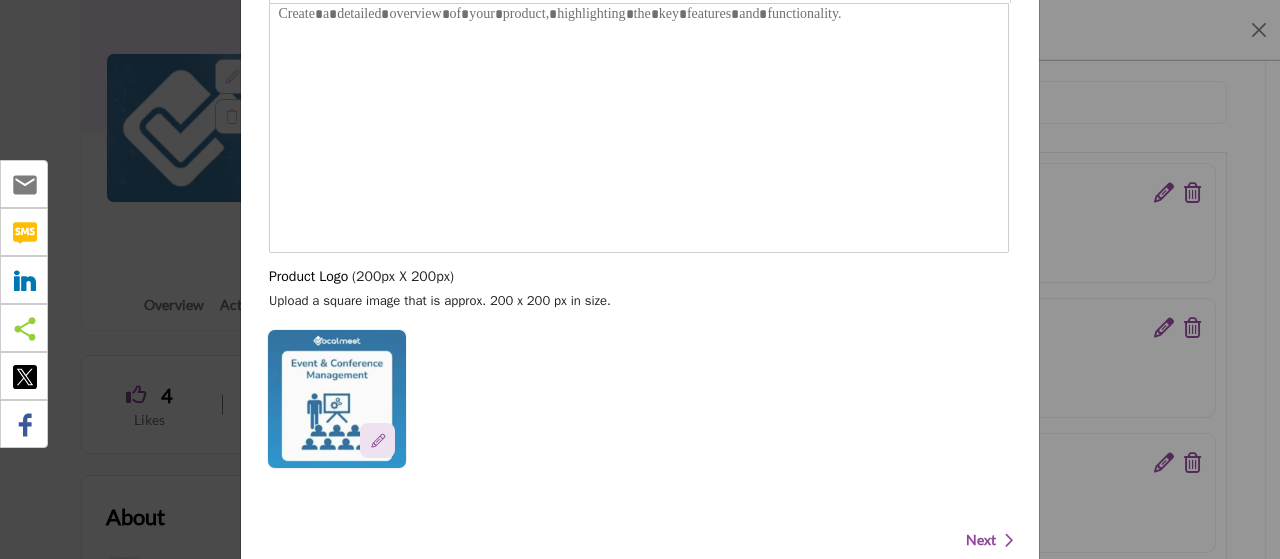 click on "Next" at bounding box center [981, 540] 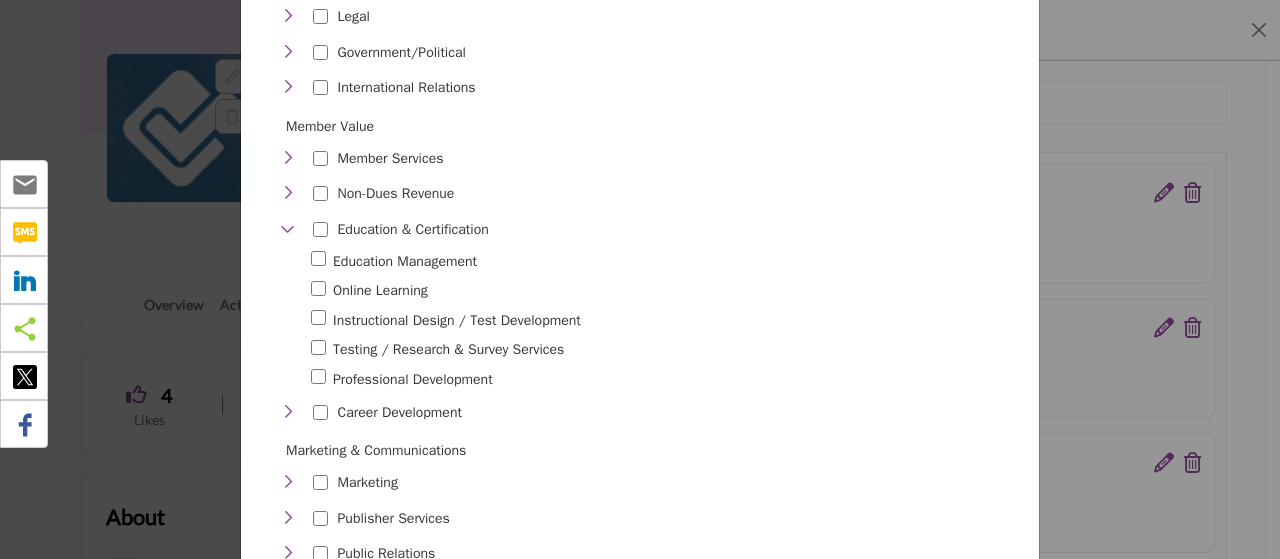 scroll, scrollTop: 1232, scrollLeft: 0, axis: vertical 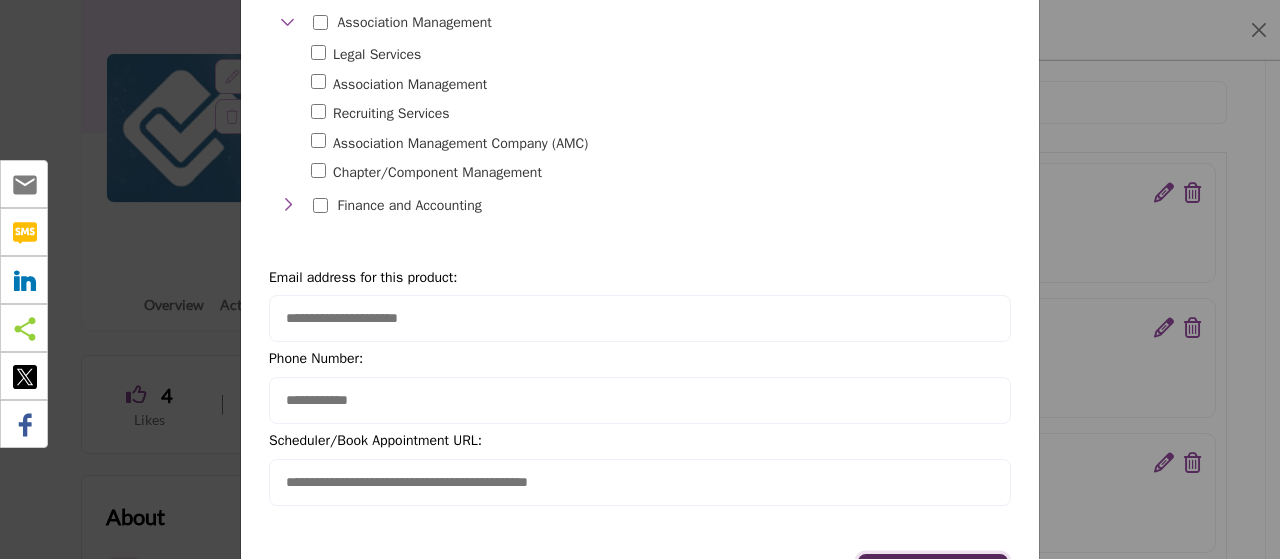 click on "Update" at bounding box center (933, 576) 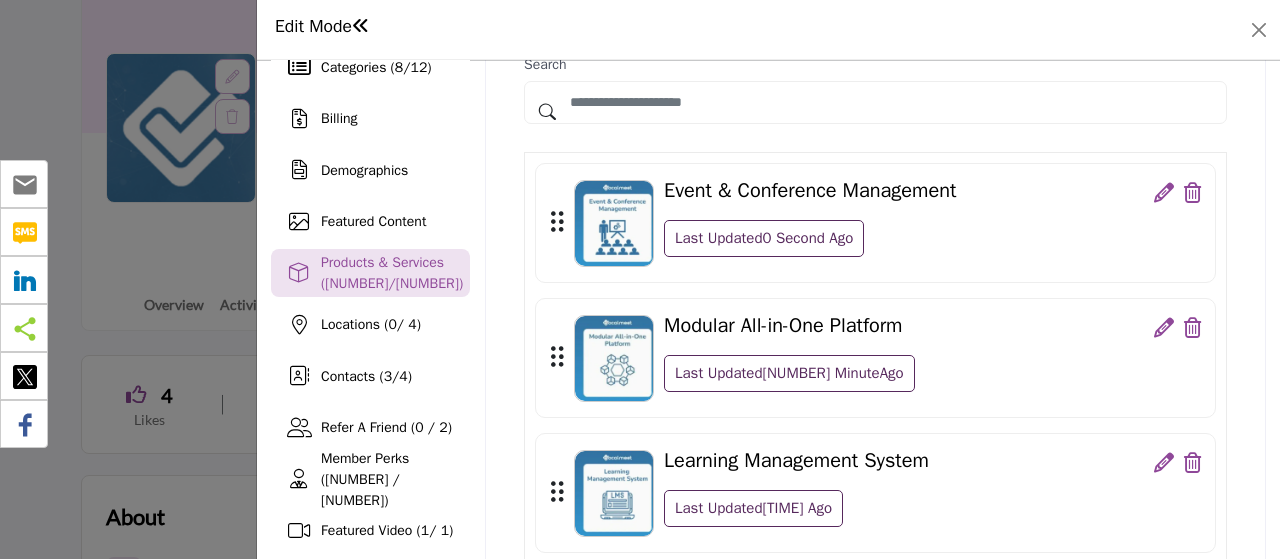 scroll, scrollTop: 134, scrollLeft: 0, axis: vertical 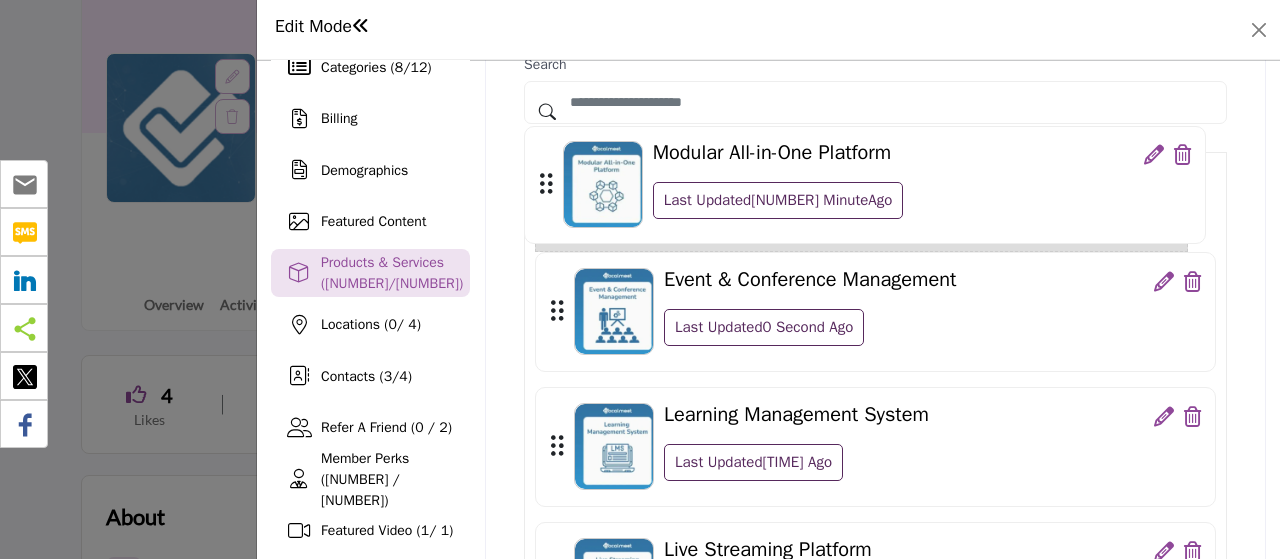 drag, startPoint x: 558, startPoint y: 361, endPoint x: 548, endPoint y: 186, distance: 175.28548 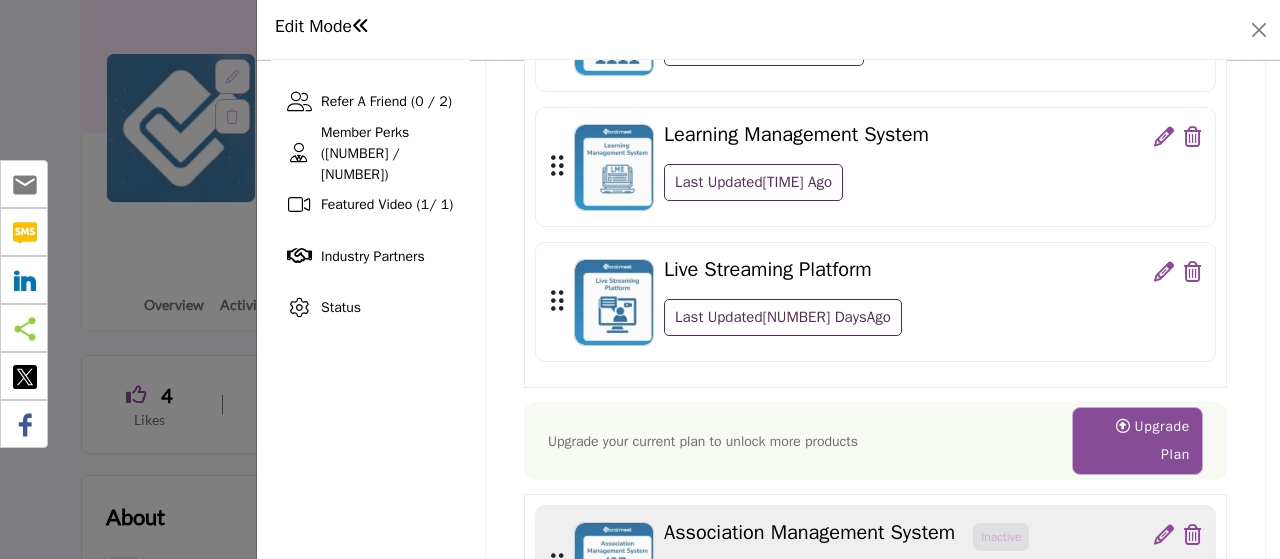 scroll, scrollTop: 460, scrollLeft: 0, axis: vertical 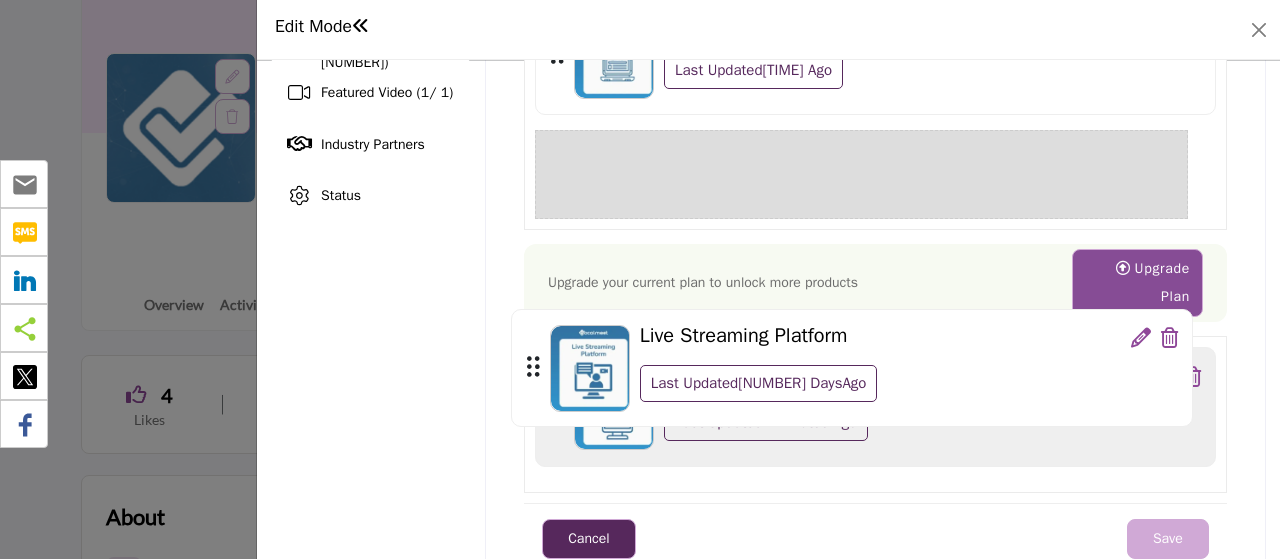 drag, startPoint x: 562, startPoint y: 309, endPoint x: 541, endPoint y: 483, distance: 175.26266 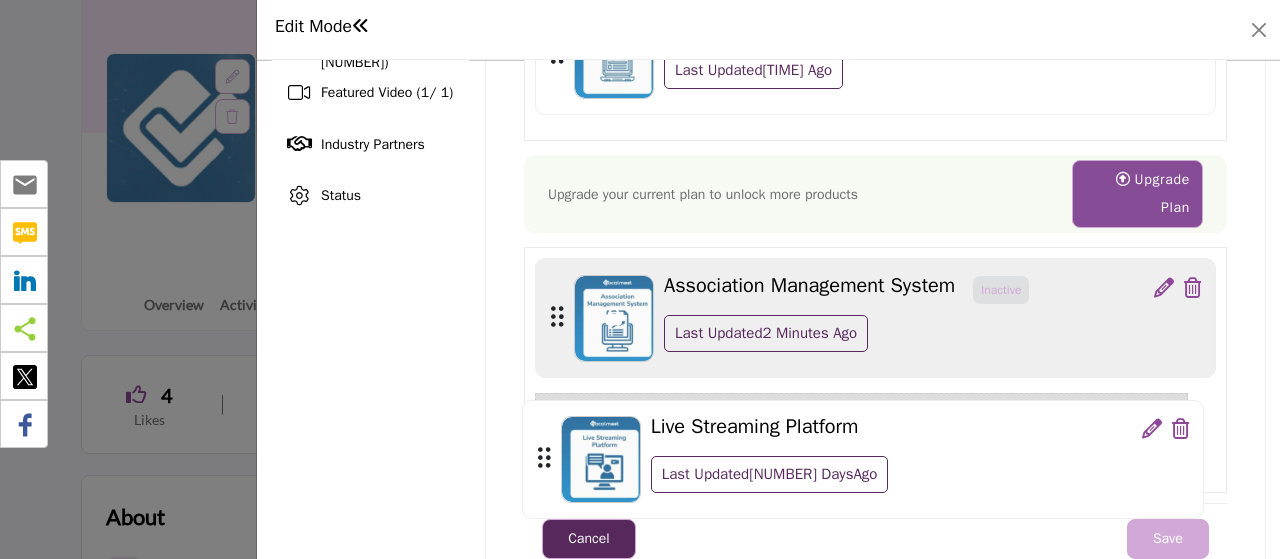 drag, startPoint x: 559, startPoint y: 193, endPoint x: 546, endPoint y: 453, distance: 260.3248 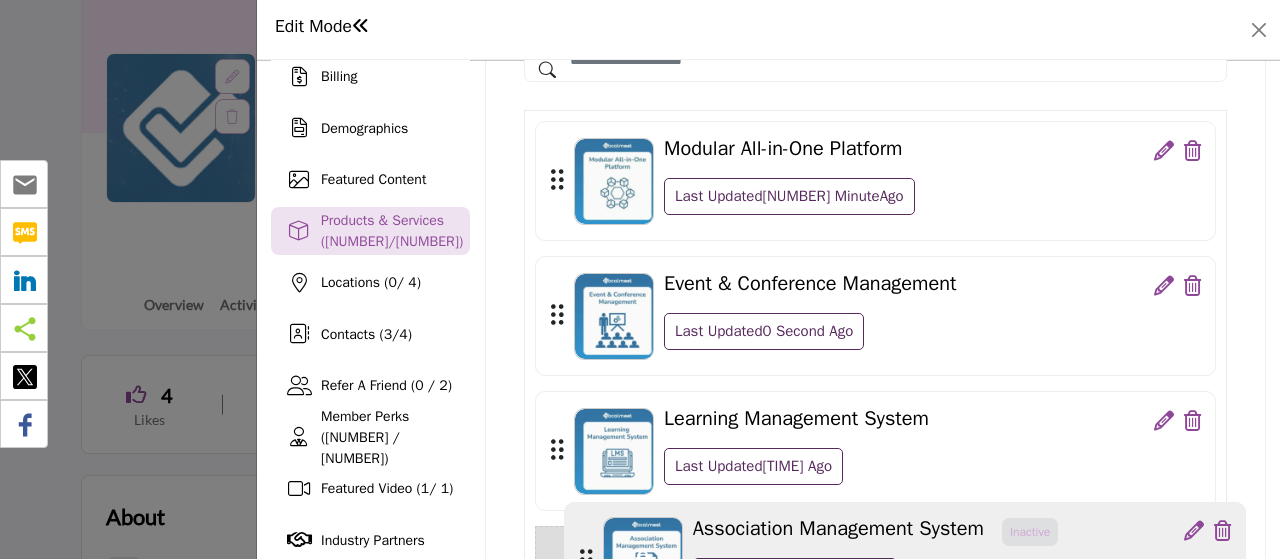scroll, scrollTop: 236, scrollLeft: 0, axis: vertical 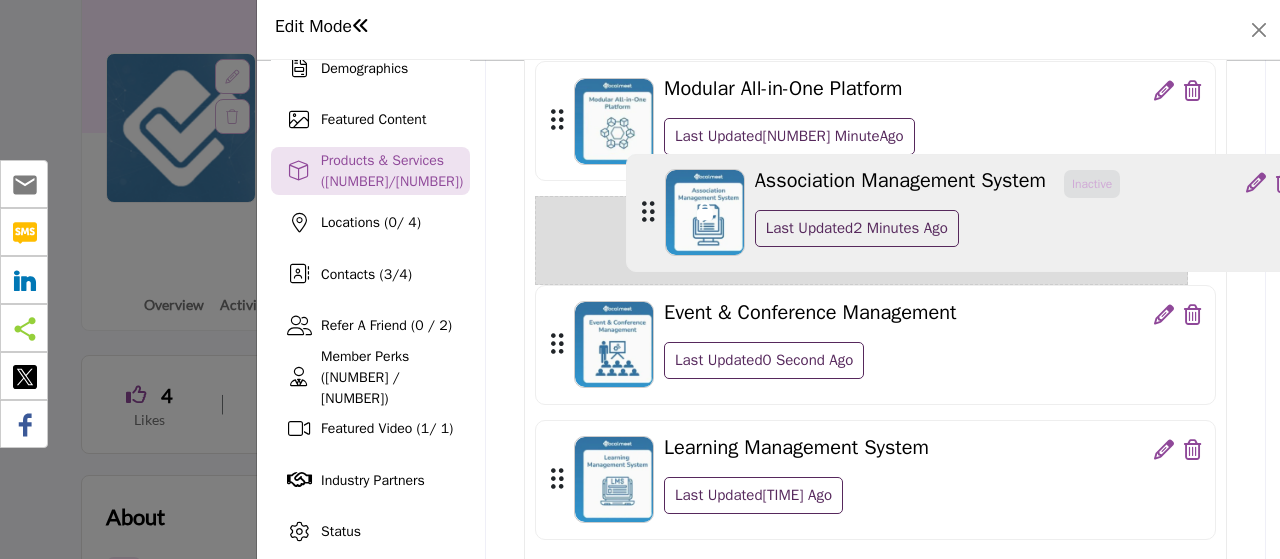 drag, startPoint x: 550, startPoint y: 313, endPoint x: 641, endPoint y: 215, distance: 133.73482 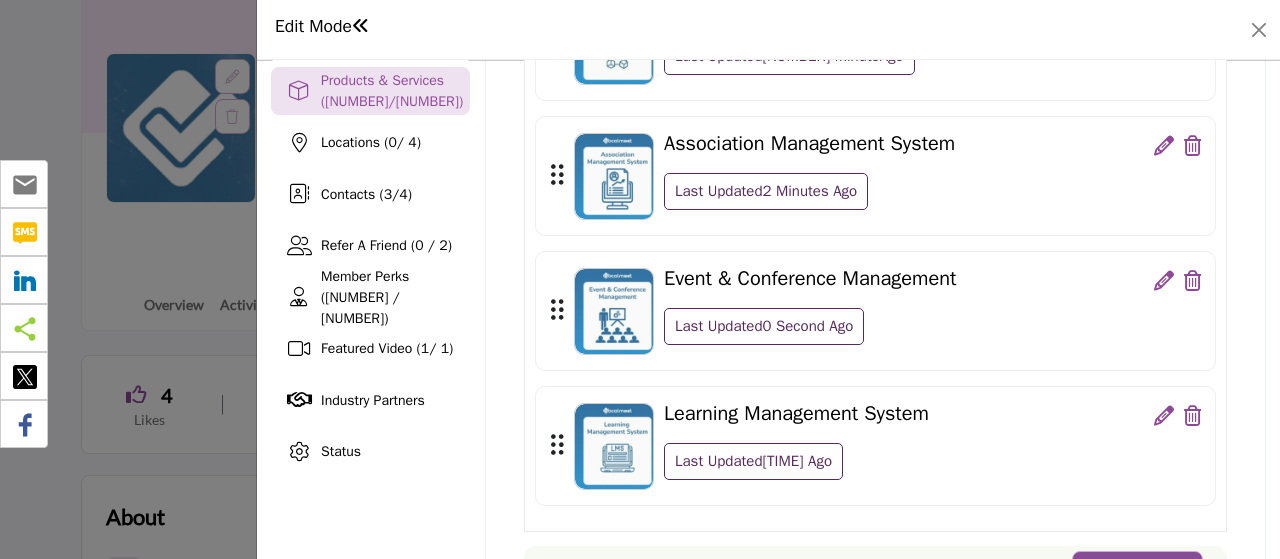 scroll, scrollTop: 348, scrollLeft: 0, axis: vertical 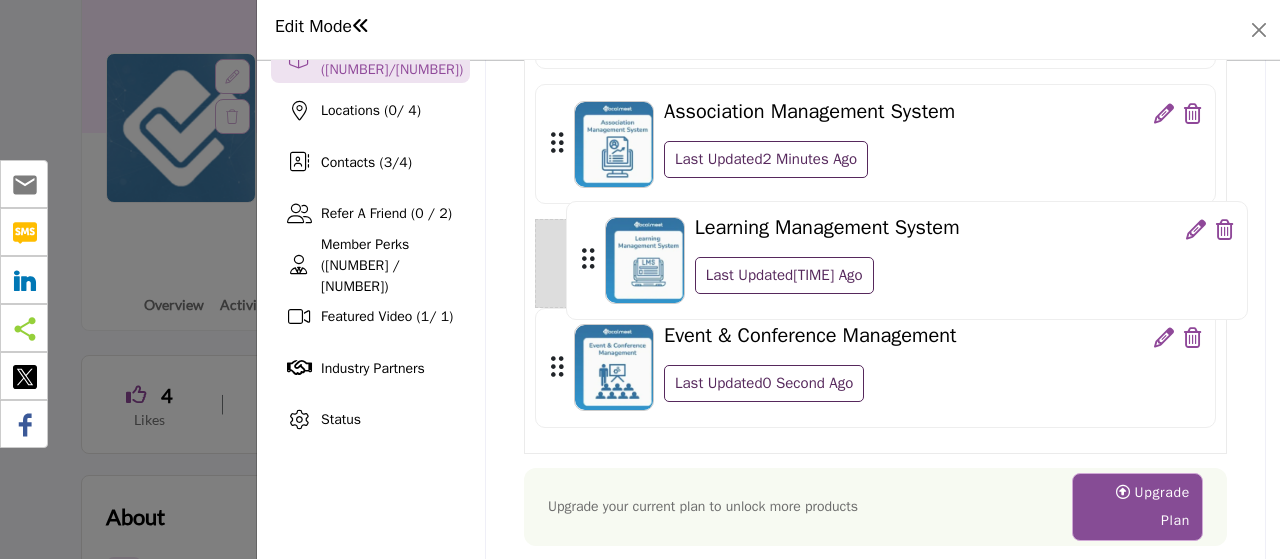 drag, startPoint x: 553, startPoint y: 402, endPoint x: 586, endPoint y: 232, distance: 173.17332 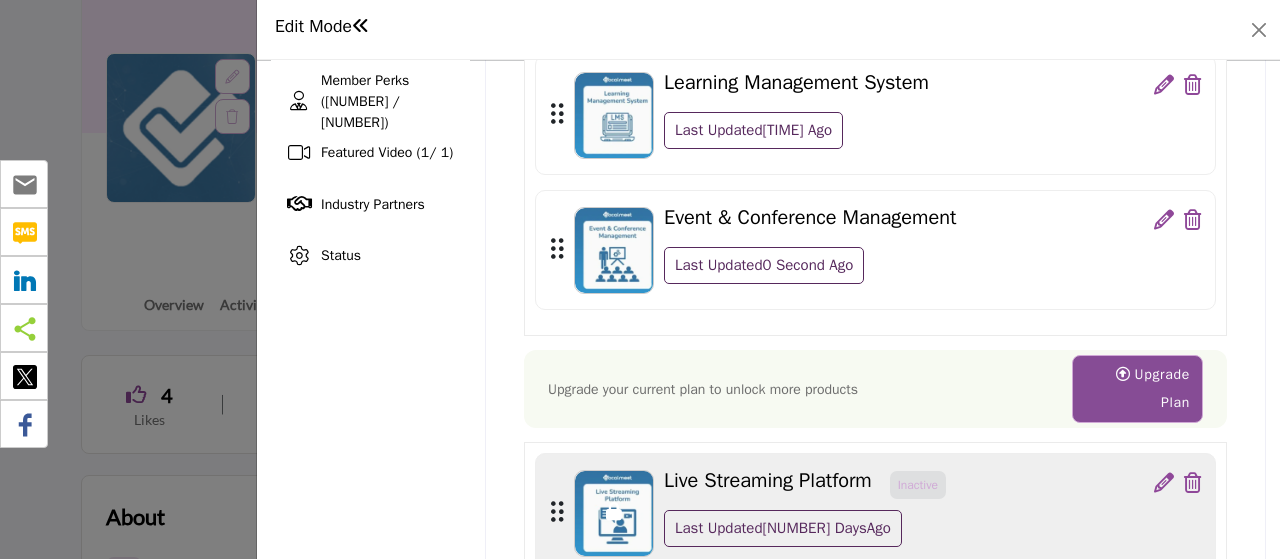 scroll, scrollTop: 684, scrollLeft: 0, axis: vertical 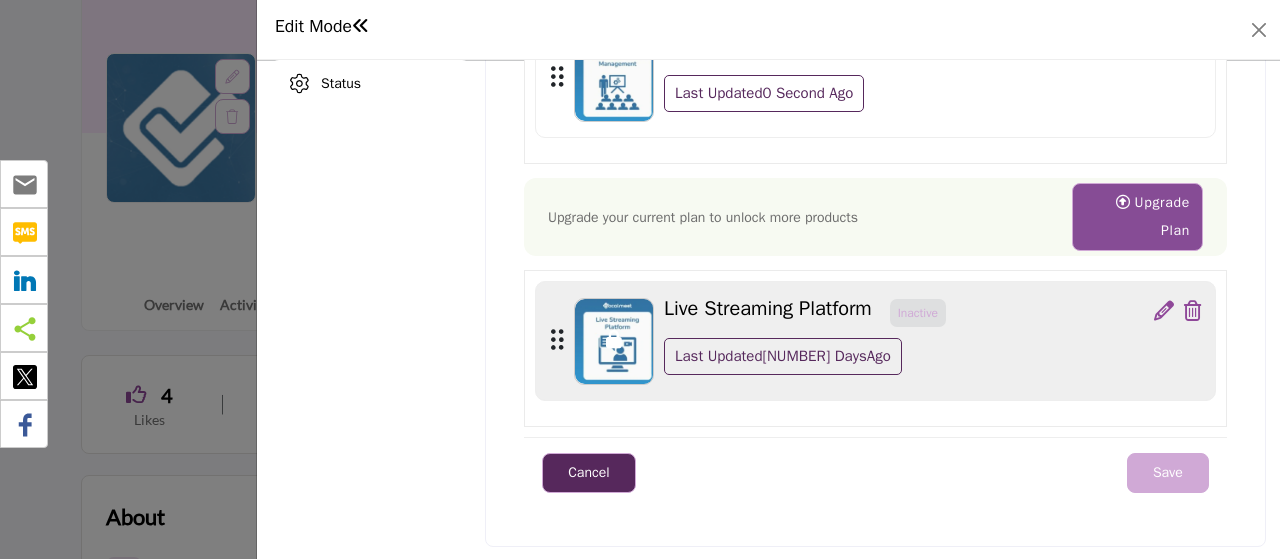 click on "Save" at bounding box center [1168, 473] 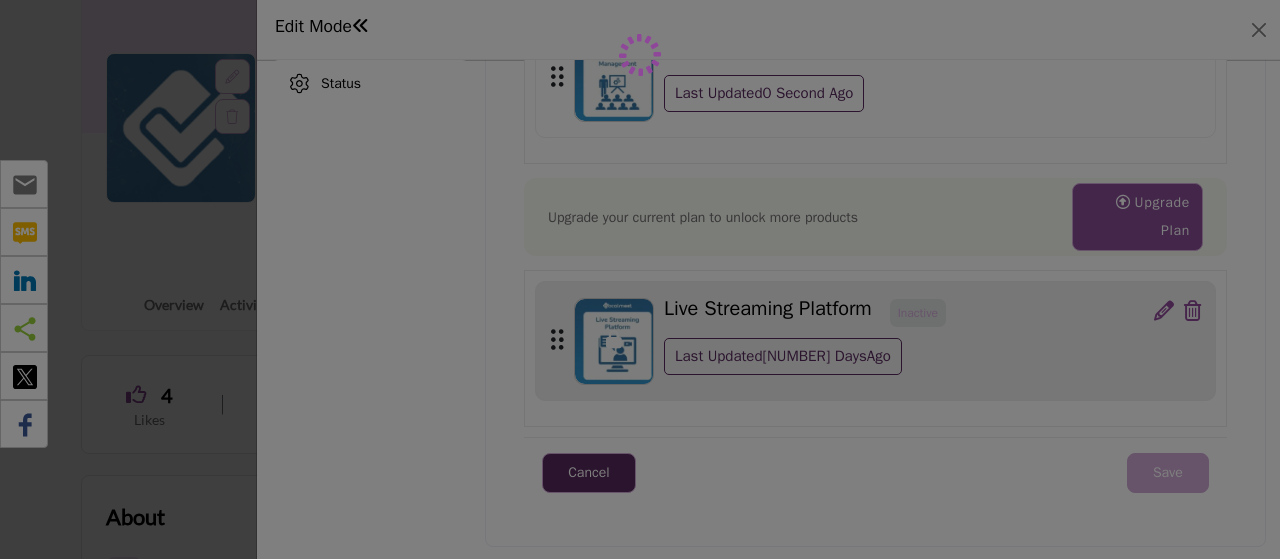 scroll, scrollTop: 246, scrollLeft: 0, axis: vertical 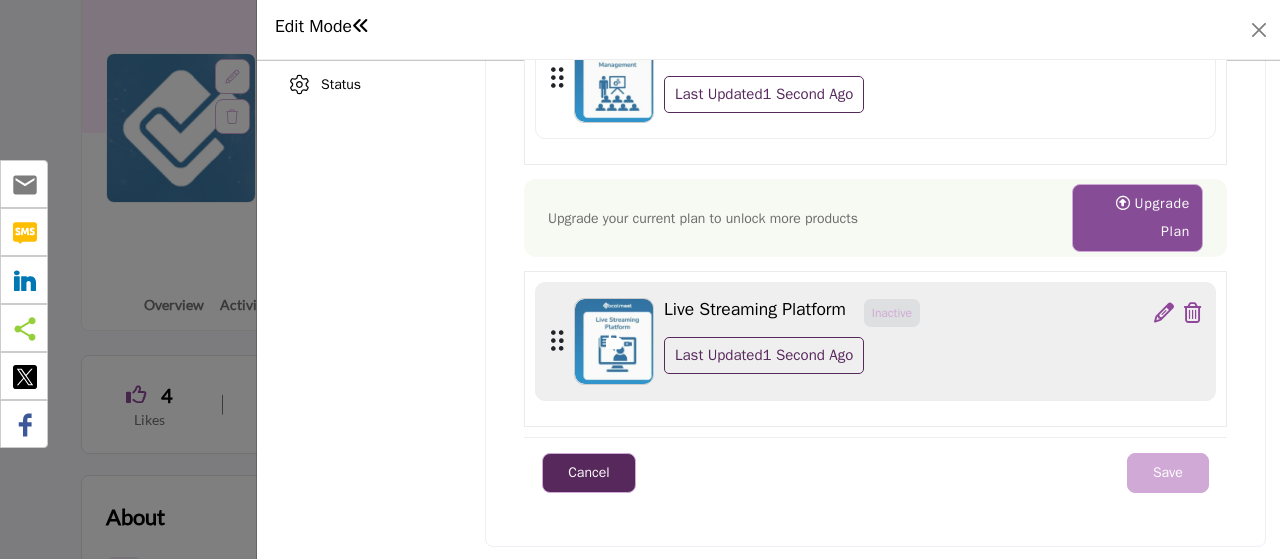 click on "Save" at bounding box center [1168, 473] 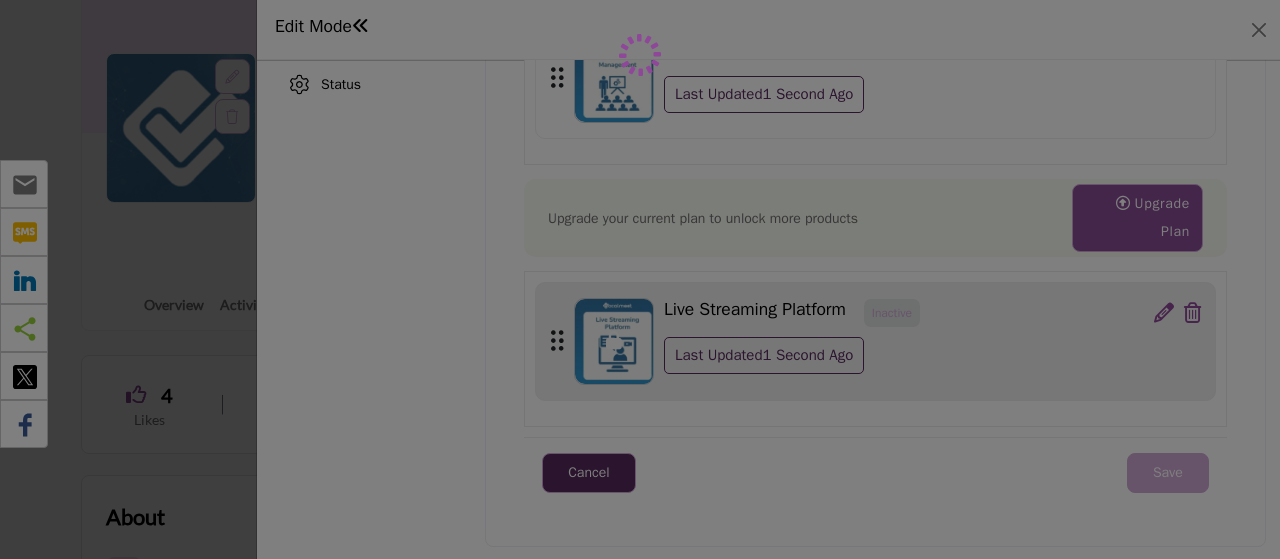 scroll, scrollTop: 246, scrollLeft: 0, axis: vertical 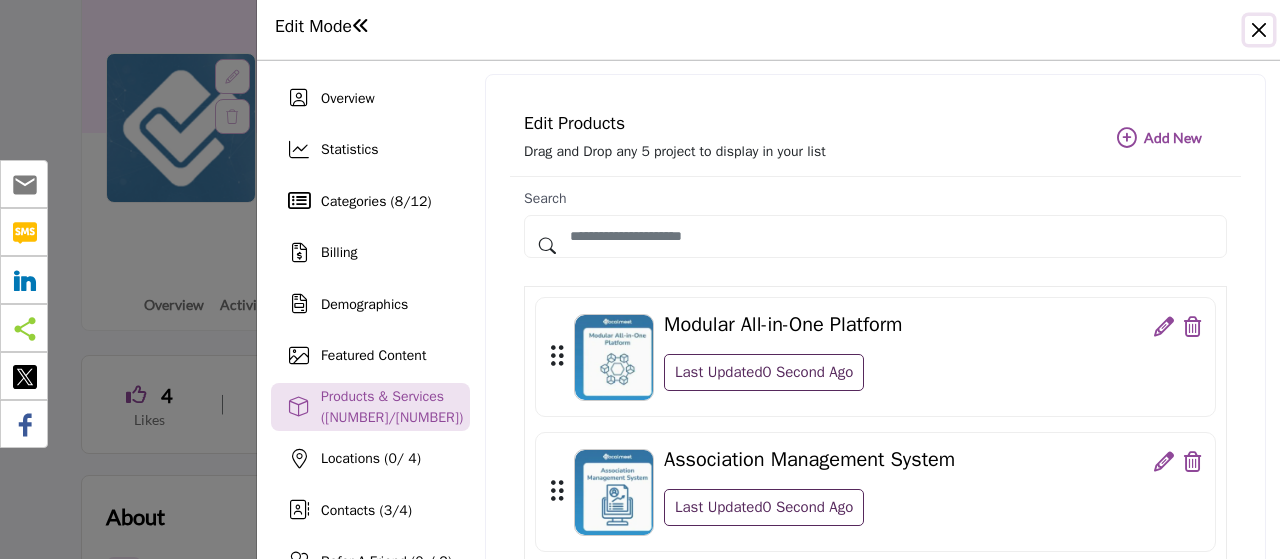click at bounding box center (1259, 30) 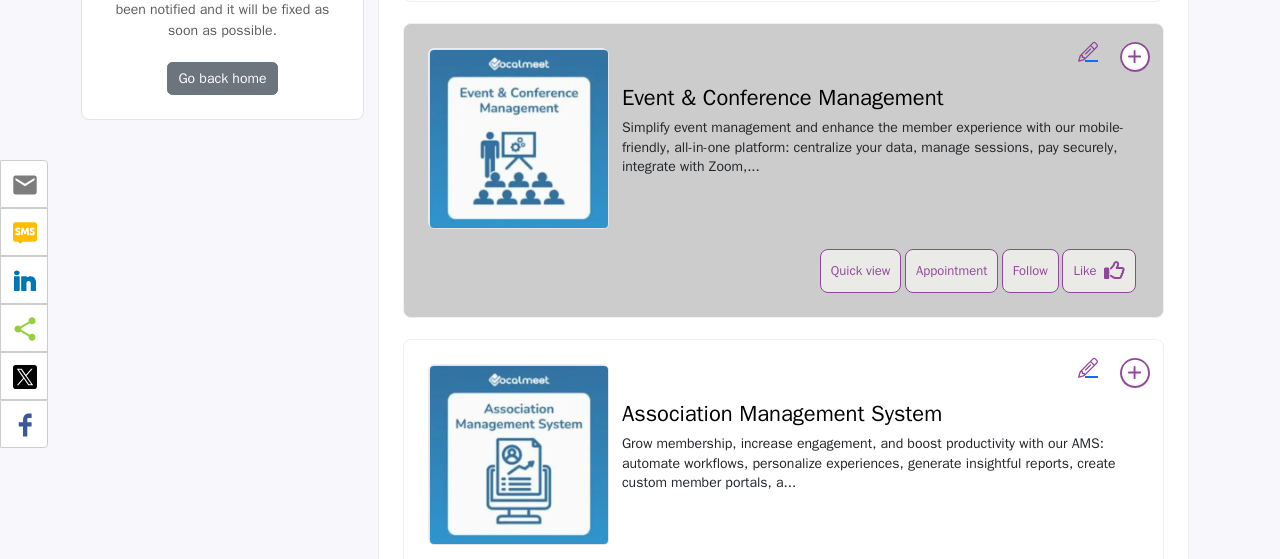 scroll, scrollTop: 1022, scrollLeft: 0, axis: vertical 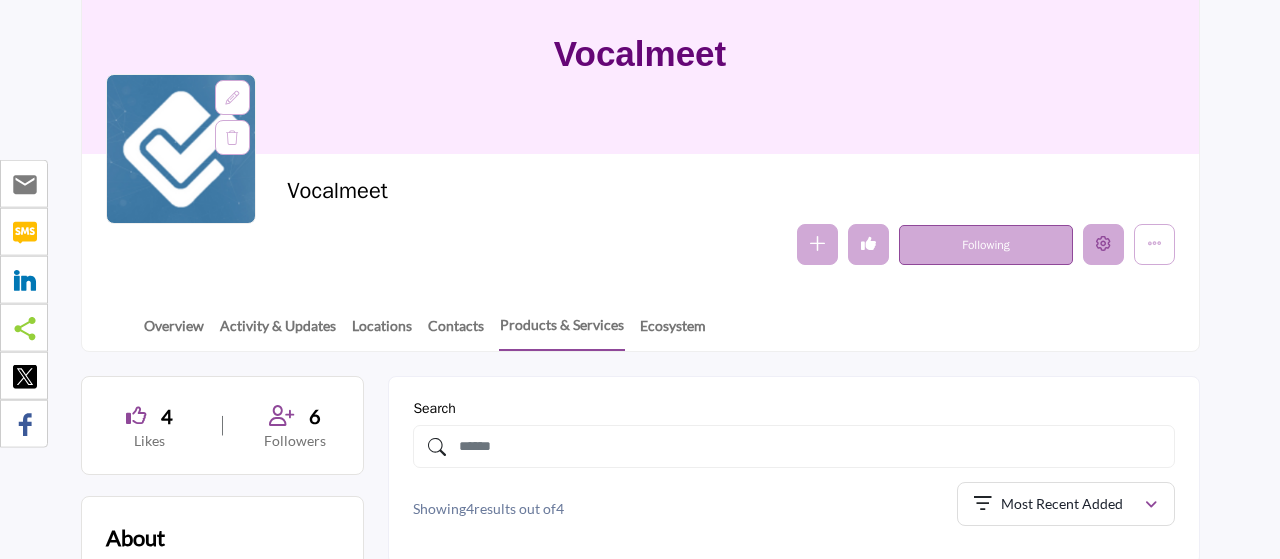 click at bounding box center [1103, 243] 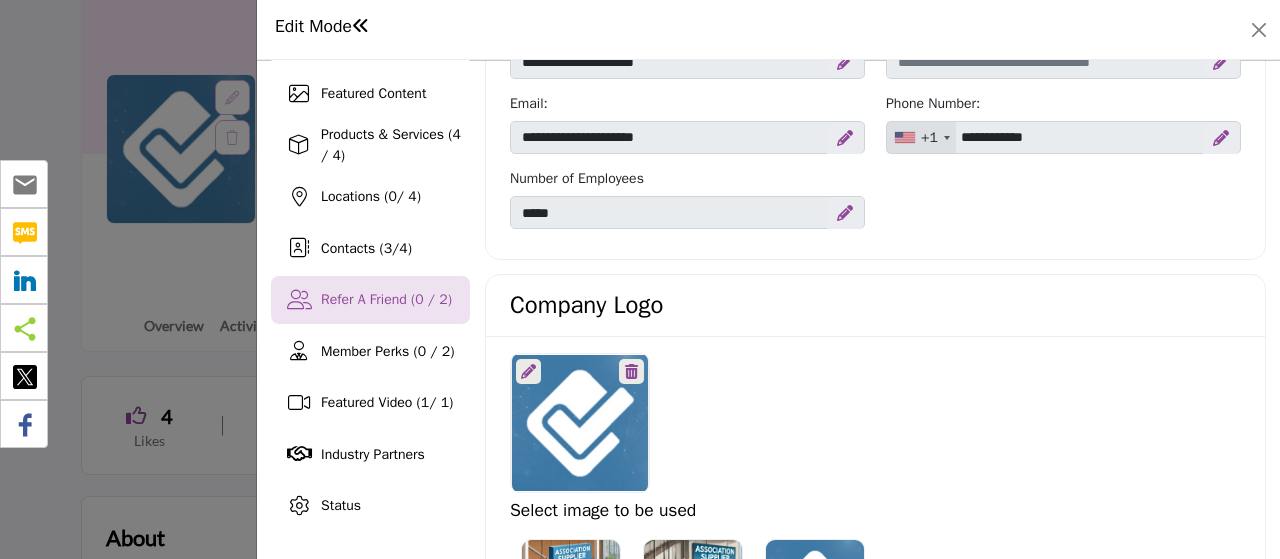 scroll, scrollTop: 224, scrollLeft: 0, axis: vertical 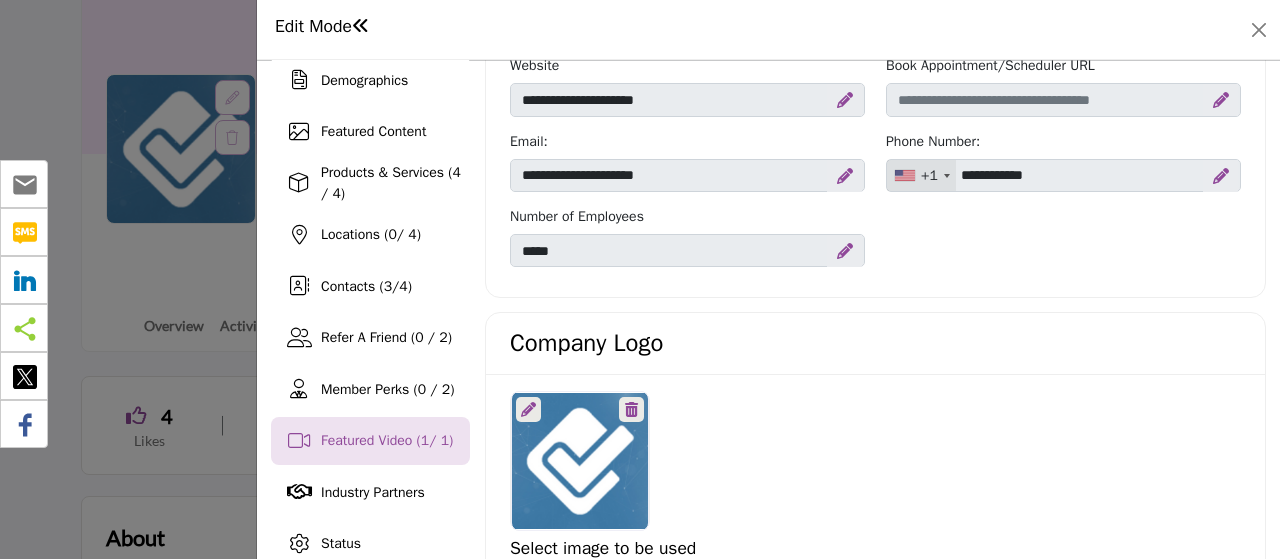 click on "Featured Video ( 1   / 1)" at bounding box center (387, 440) 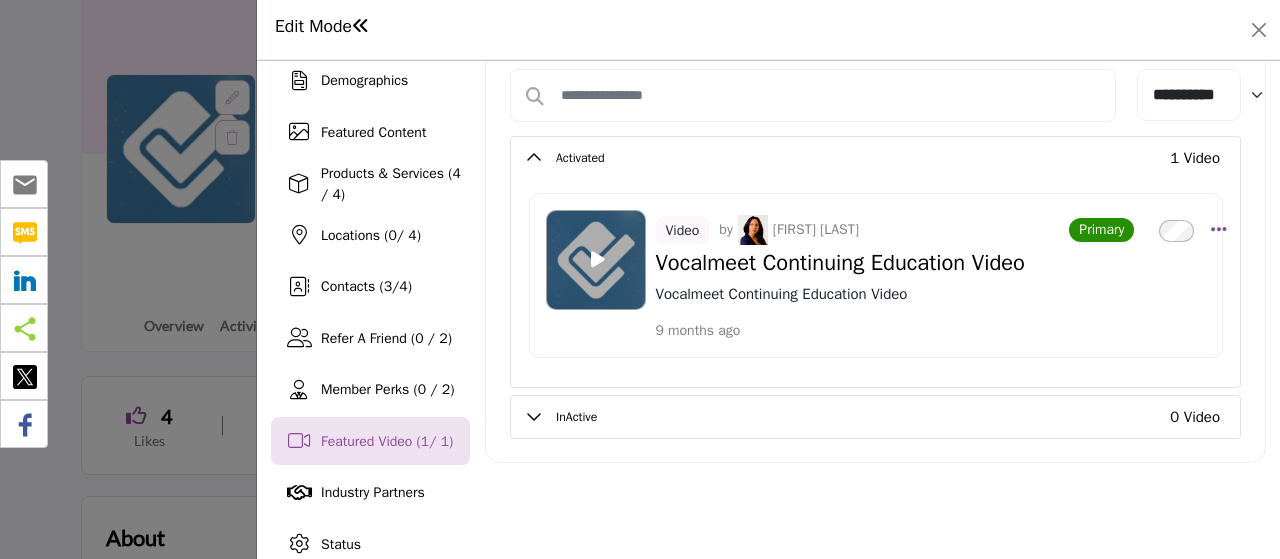scroll, scrollTop: 112, scrollLeft: 0, axis: vertical 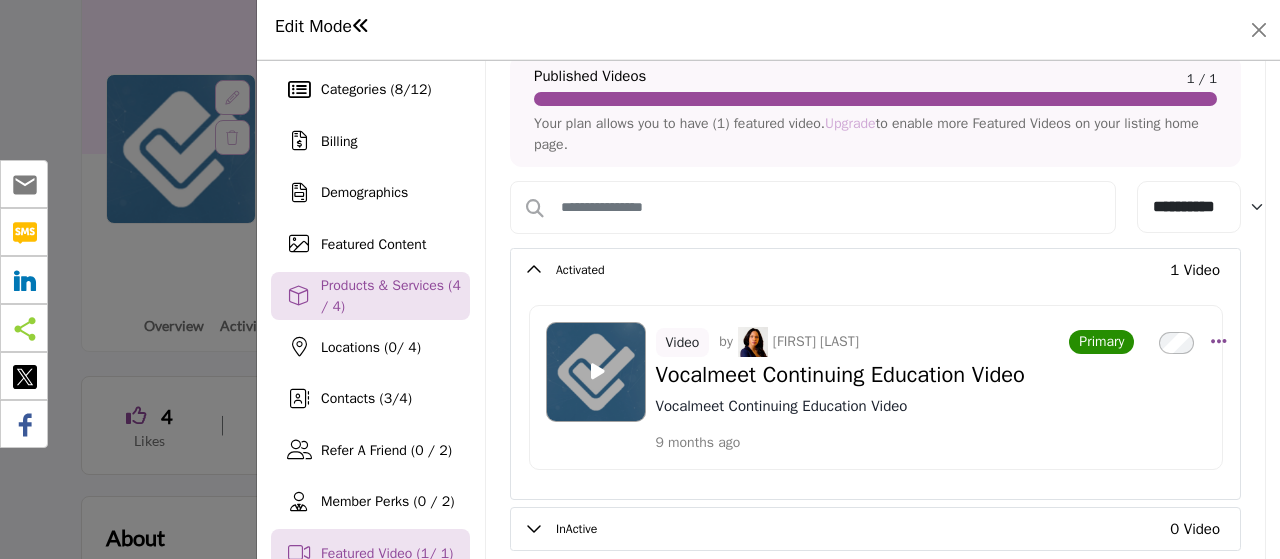 click on "Products & Services (4 / 4)" at bounding box center (395, 296) 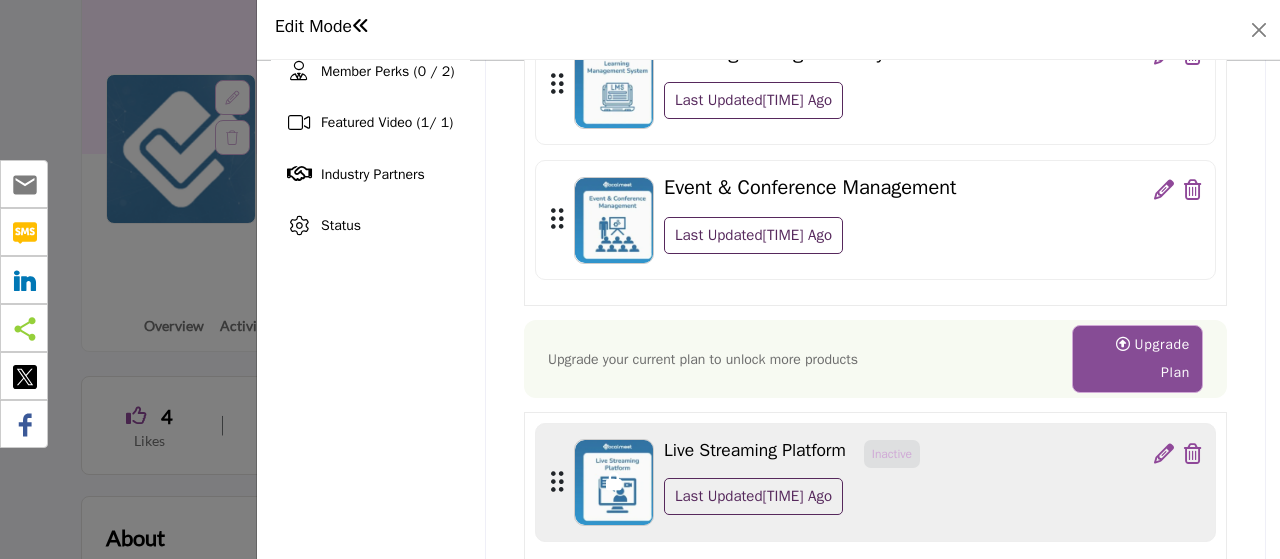 scroll, scrollTop: 683, scrollLeft: 0, axis: vertical 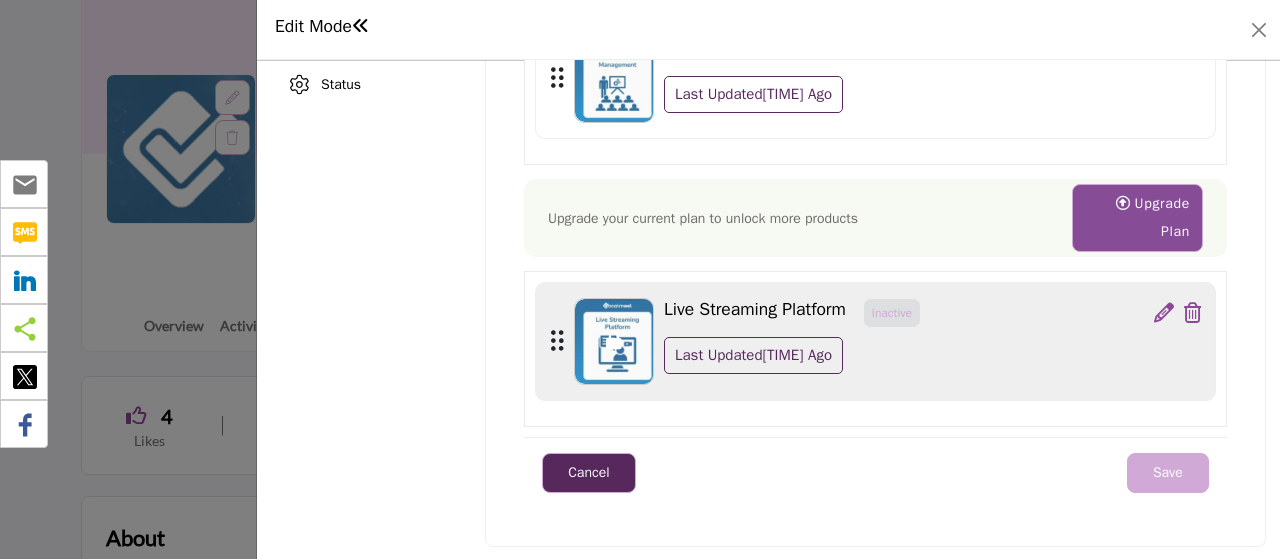 click on "Save" at bounding box center [1168, 473] 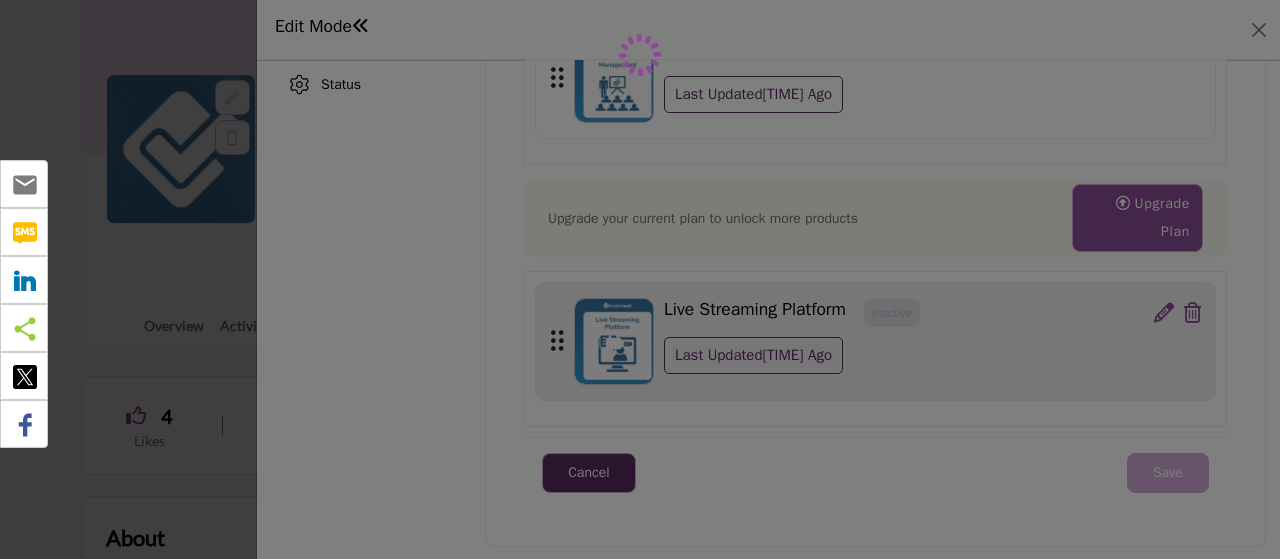 scroll, scrollTop: 246, scrollLeft: 0, axis: vertical 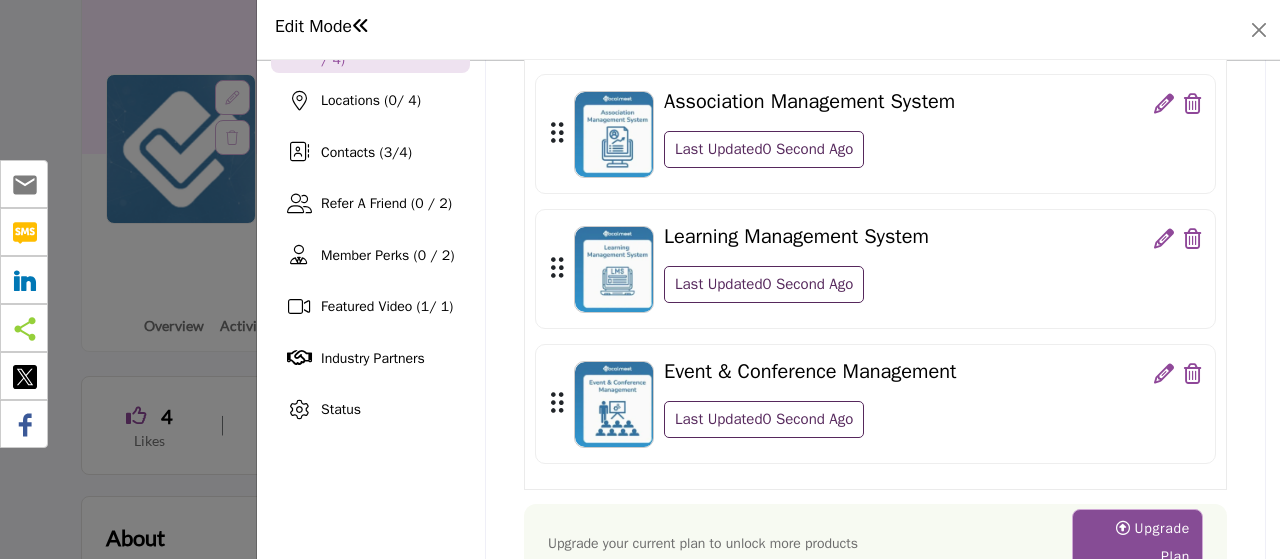 drag, startPoint x: 563, startPoint y: 399, endPoint x: 562, endPoint y: 411, distance: 12.0415945 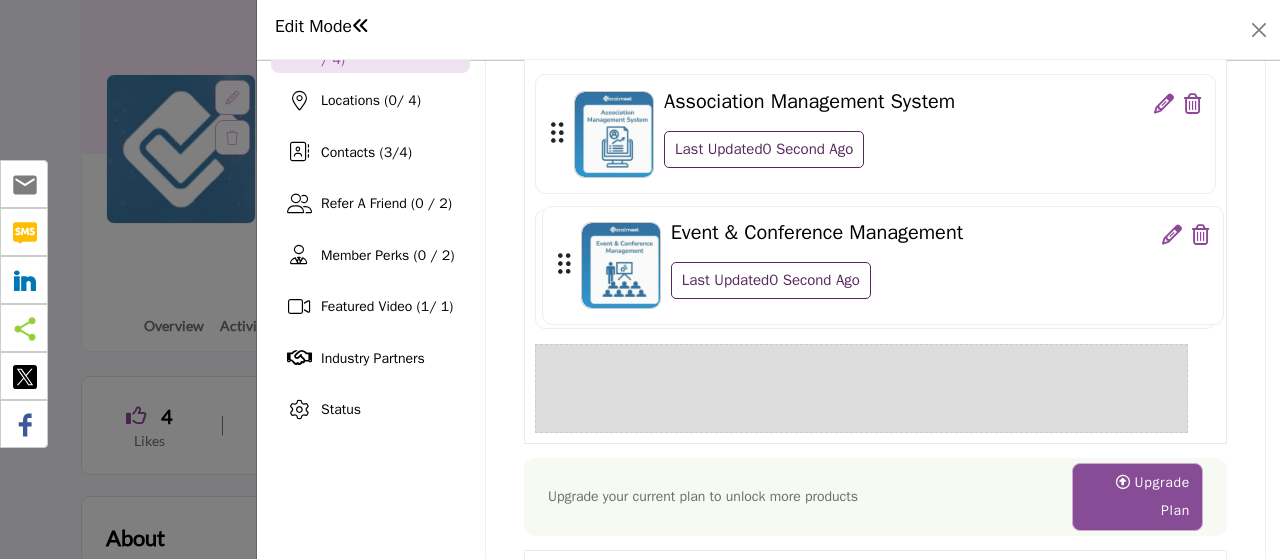 drag, startPoint x: 561, startPoint y: 401, endPoint x: 568, endPoint y: 268, distance: 133.18408 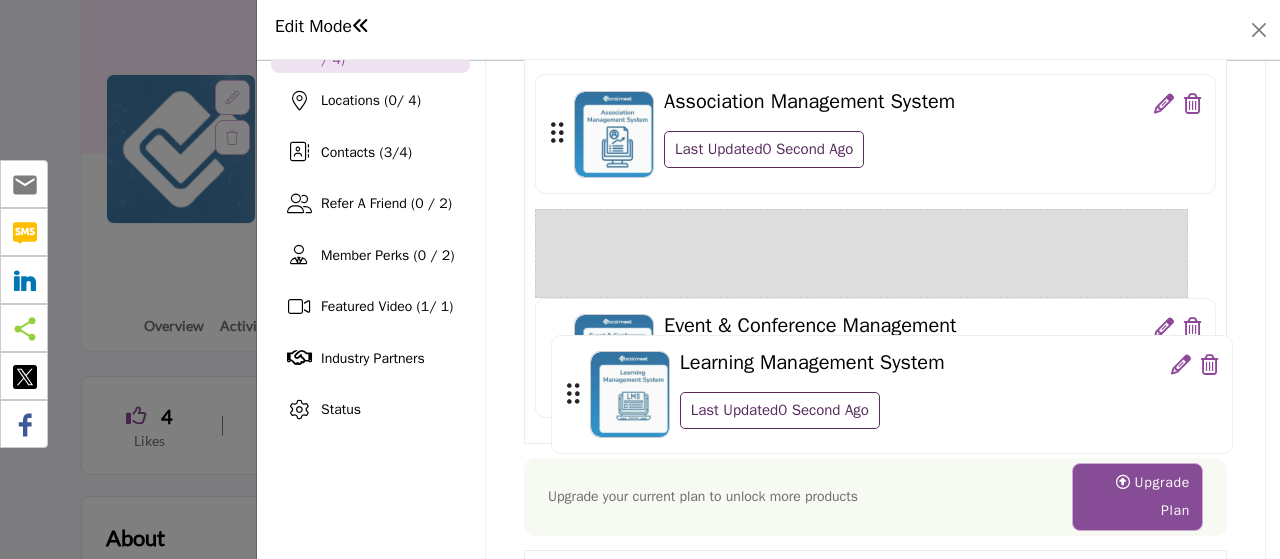 drag, startPoint x: 557, startPoint y: 265, endPoint x: 574, endPoint y: 269, distance: 17.464249 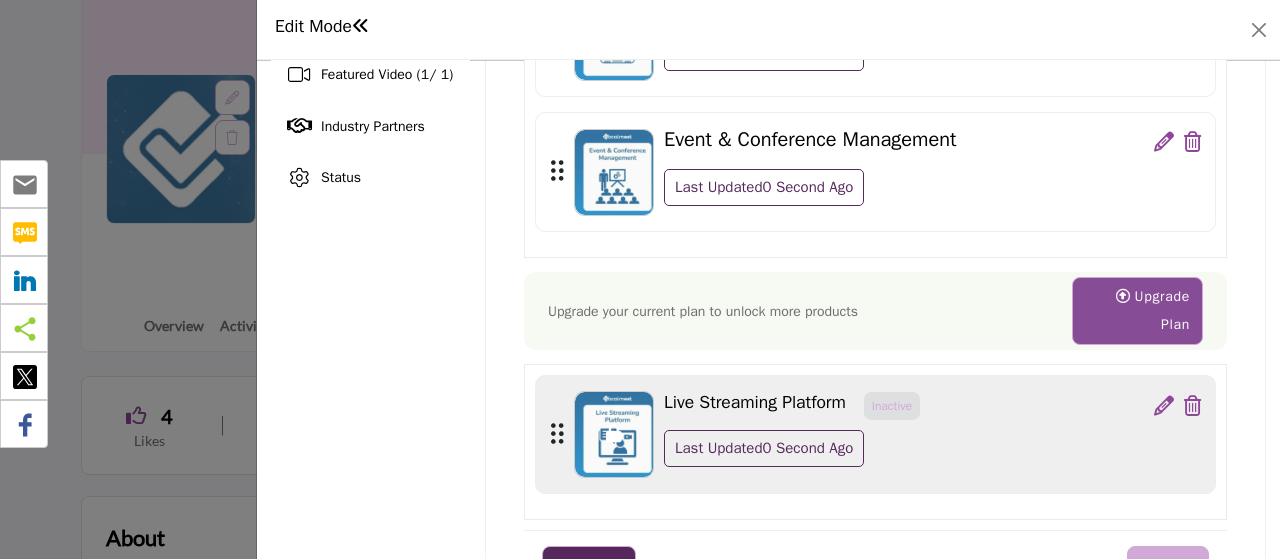 scroll, scrollTop: 683, scrollLeft: 0, axis: vertical 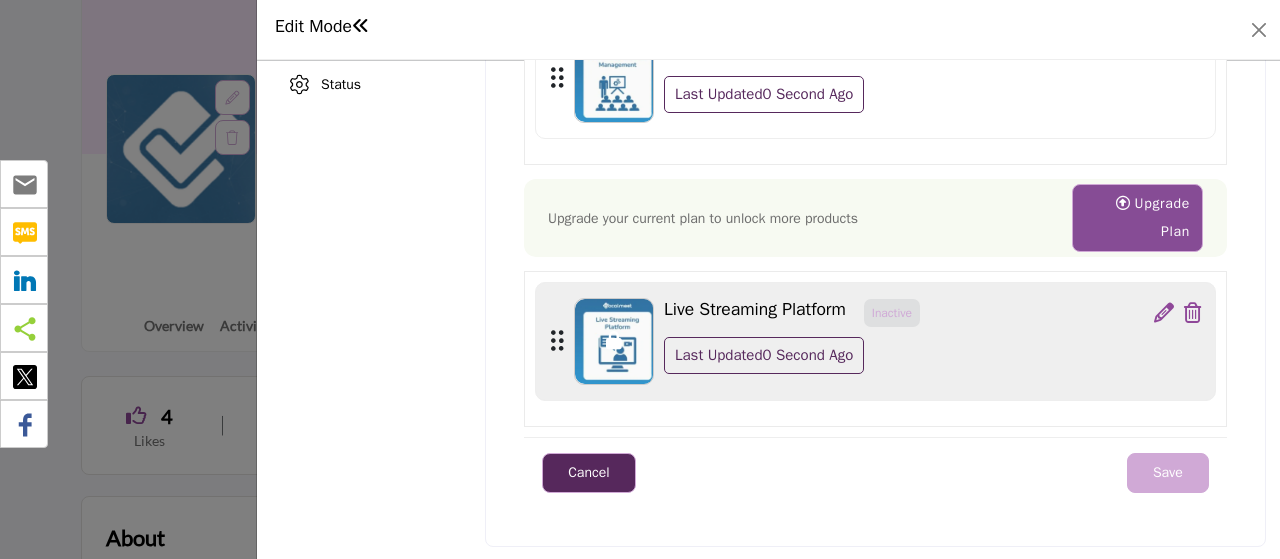 click on "Save" at bounding box center (1168, 473) 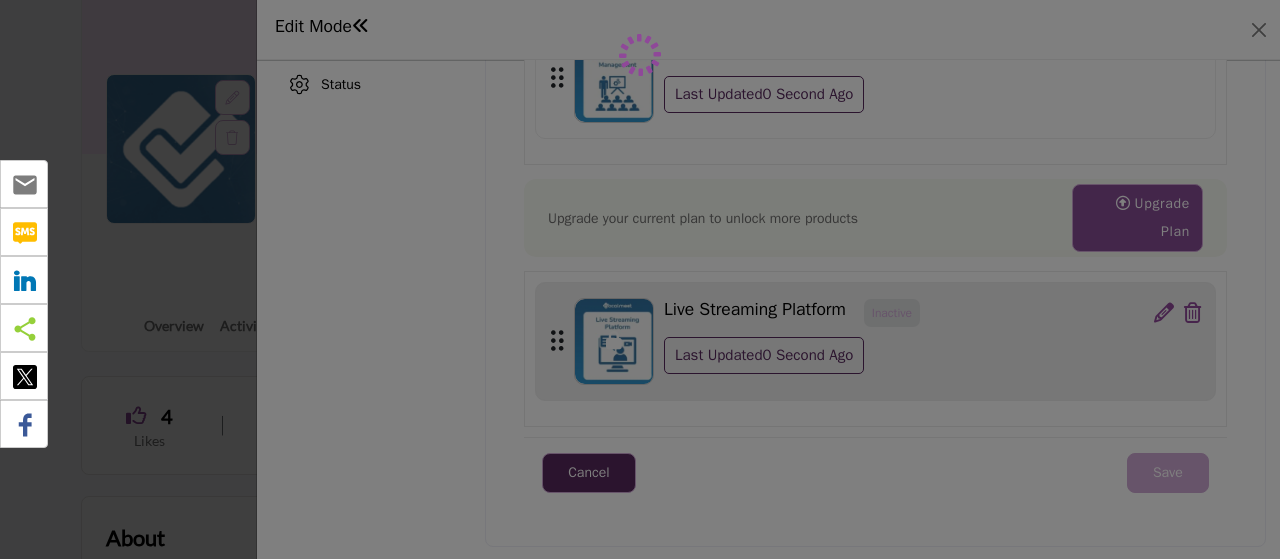 scroll, scrollTop: 246, scrollLeft: 0, axis: vertical 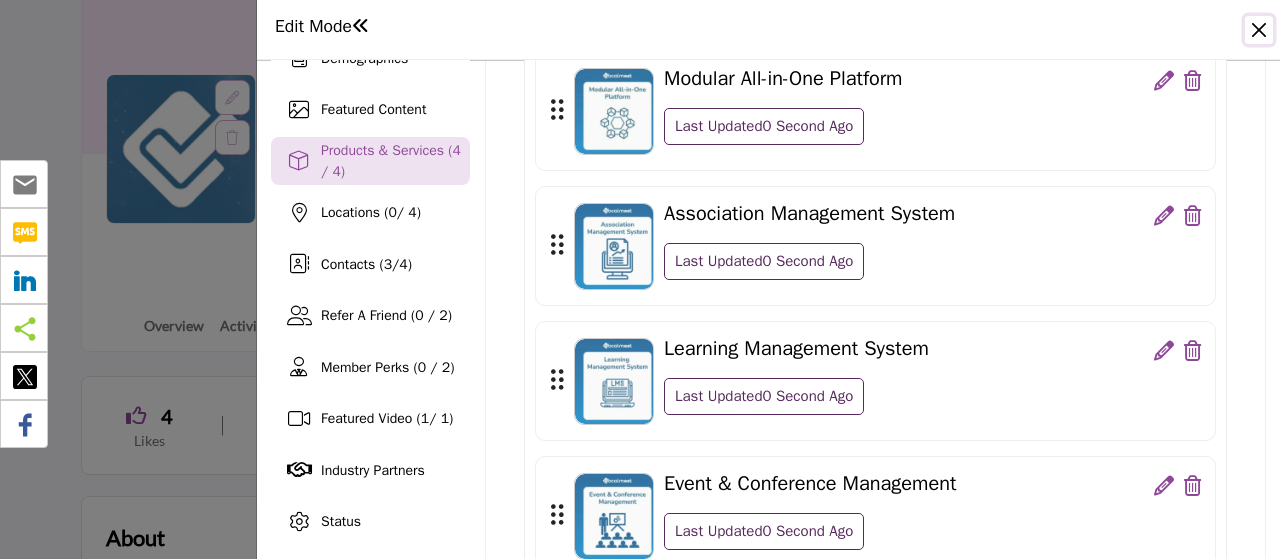 click at bounding box center (1259, 30) 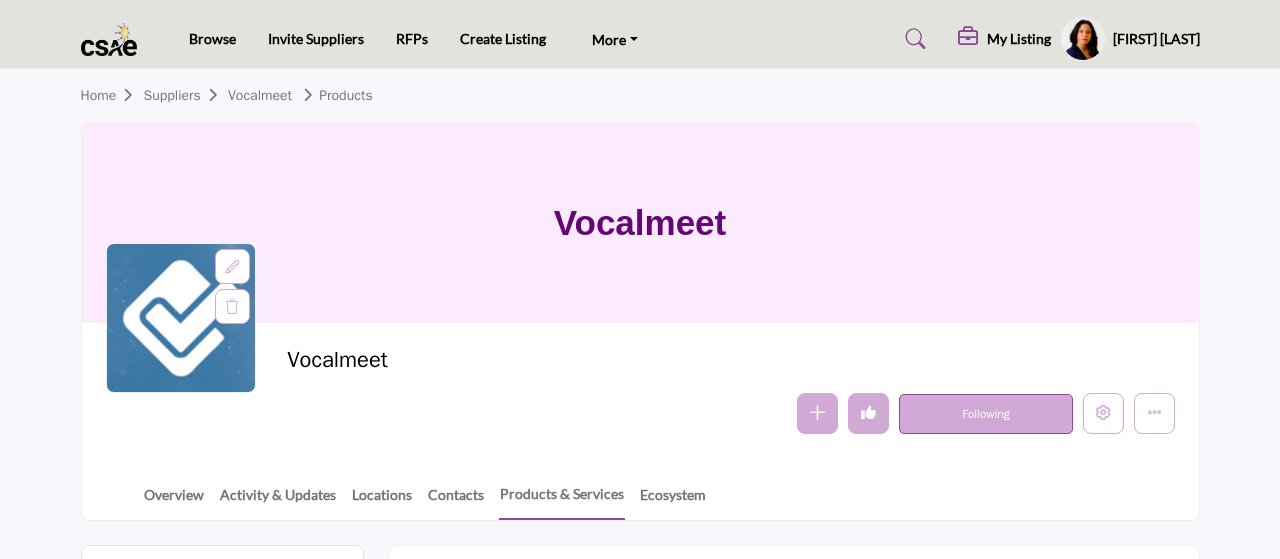 click on "Products & Service (4)
Modular All-in-One Platform
Our modular, natively all-in-one platform unifies online continuing education, certification, membership management, events, and more. Save time and money–you only pay for the feat..." at bounding box center [793, 1438] 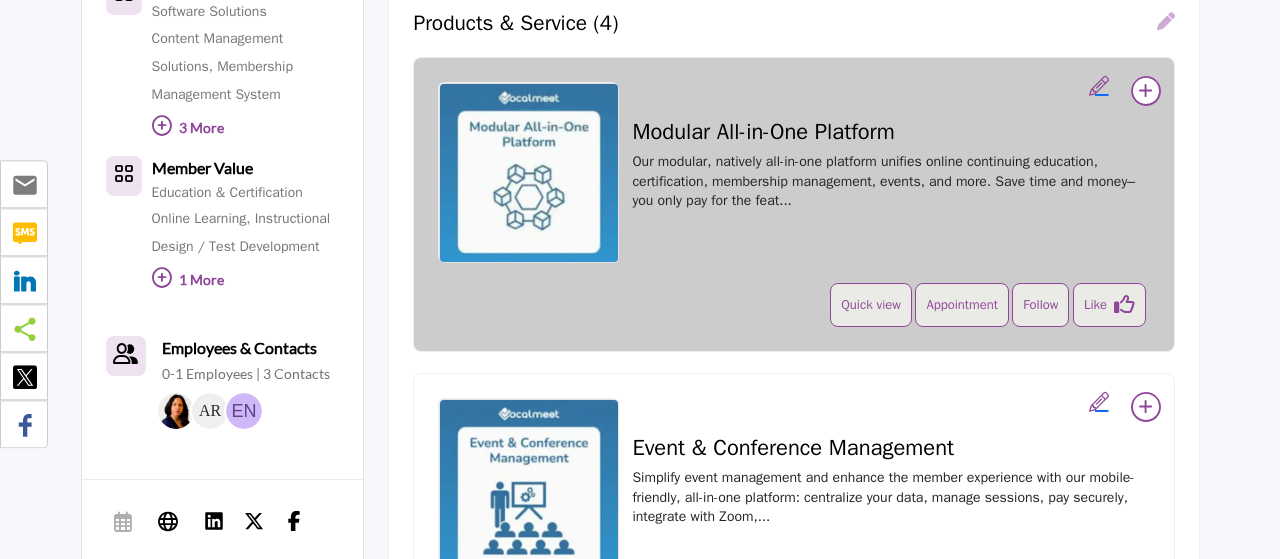 scroll, scrollTop: 0, scrollLeft: 0, axis: both 